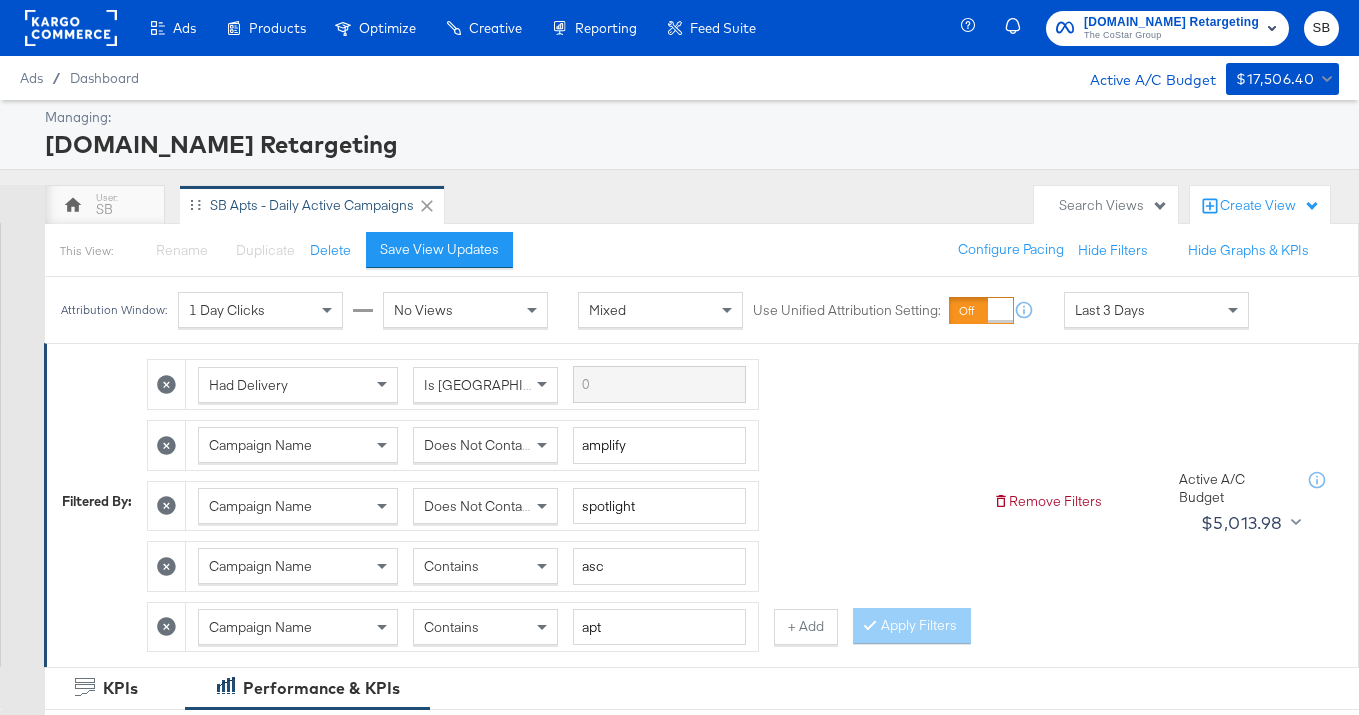 scroll, scrollTop: 0, scrollLeft: 0, axis: both 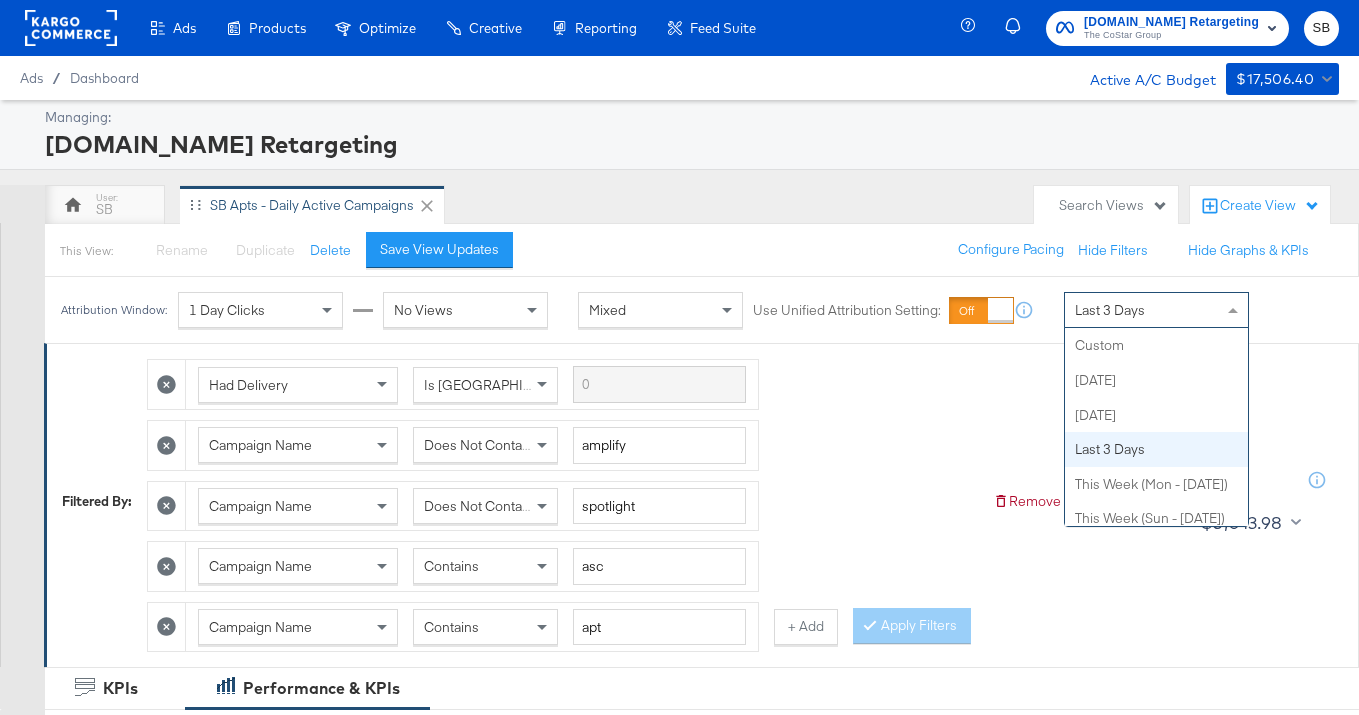 click on "Last 3 Days" at bounding box center [1156, 310] 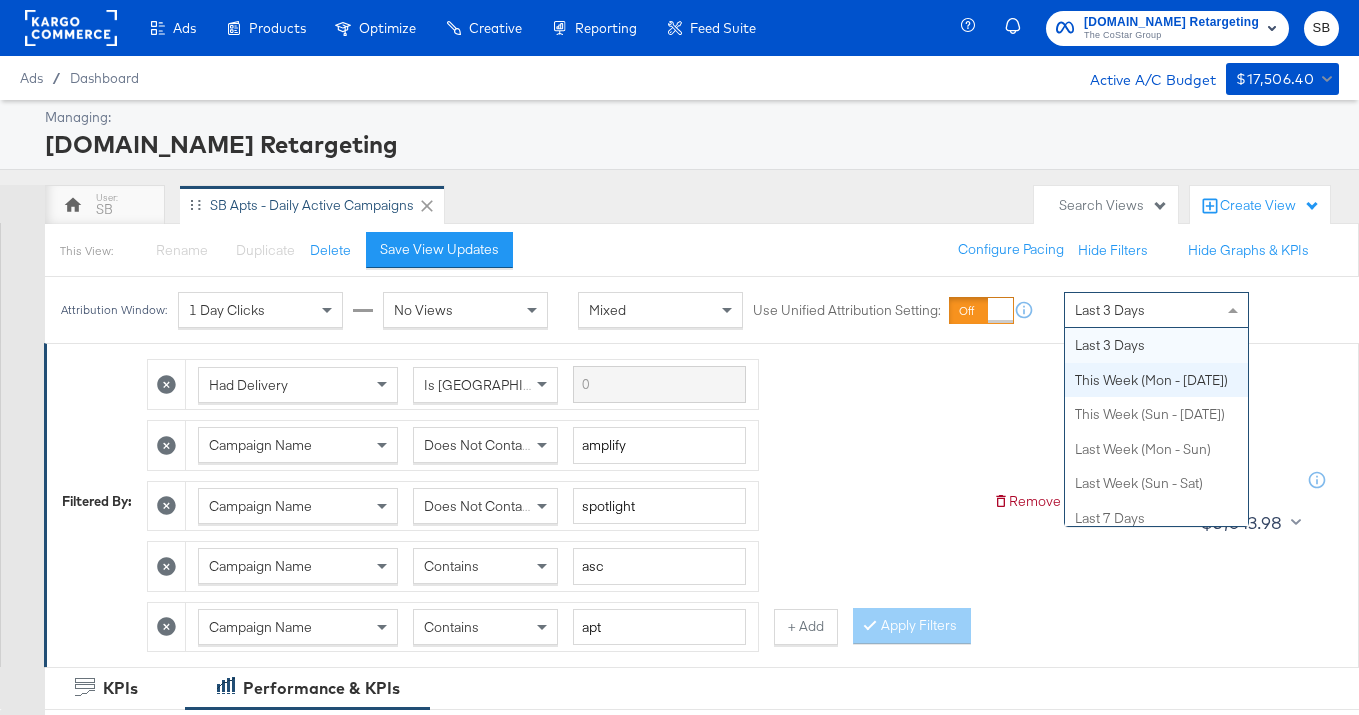 scroll, scrollTop: 0, scrollLeft: 0, axis: both 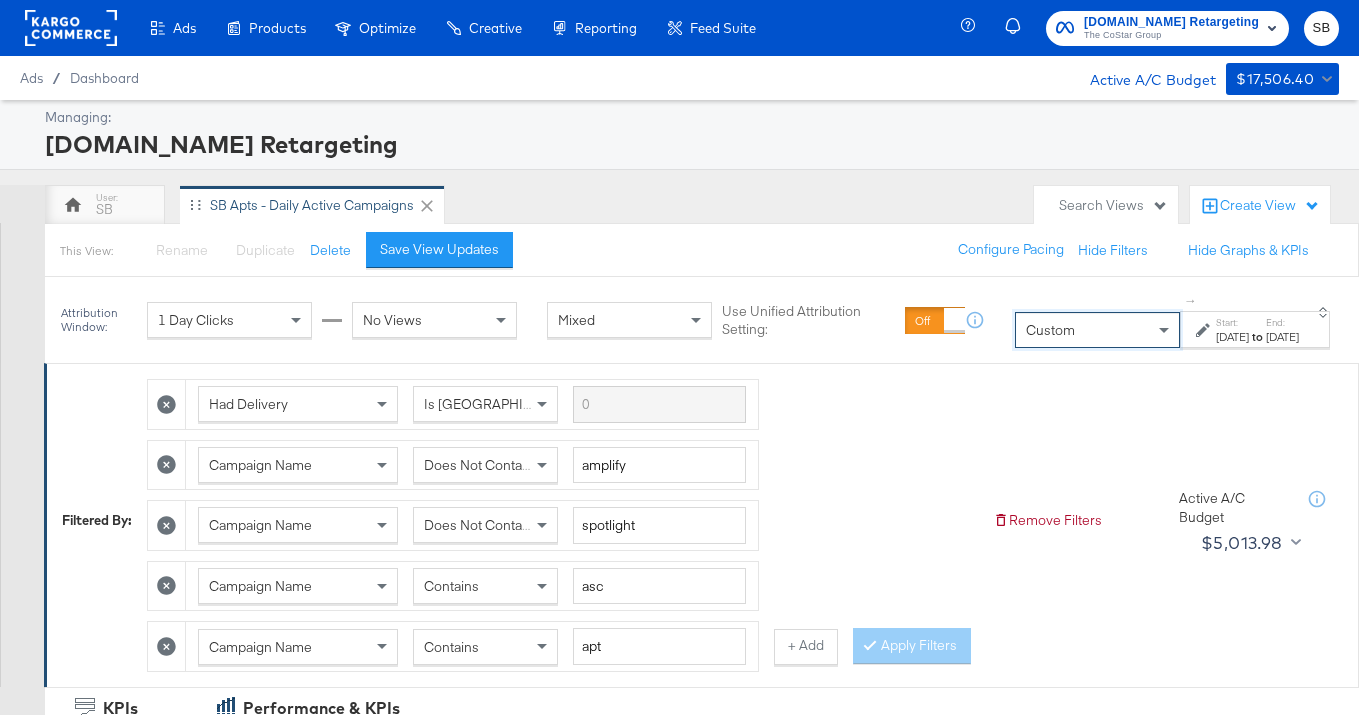click on "[DATE]" at bounding box center (1282, 337) 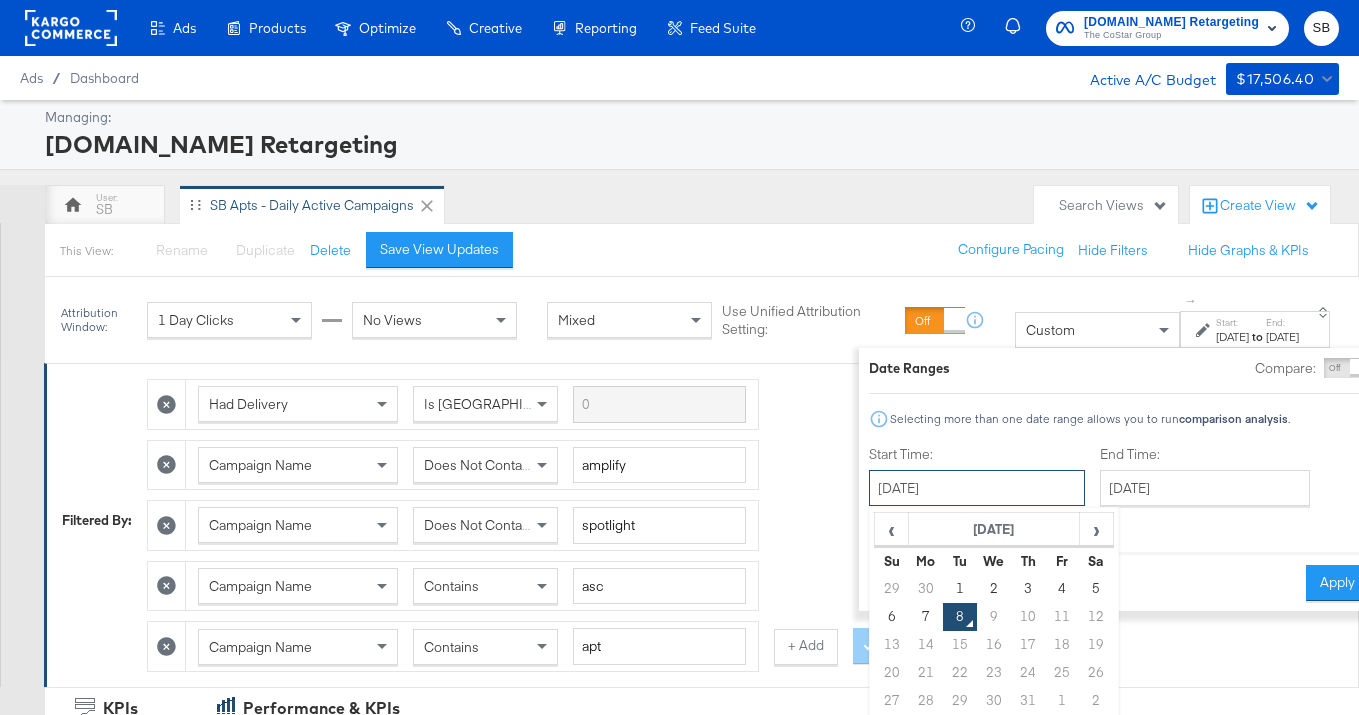 click on "[DATE]" at bounding box center (977, 488) 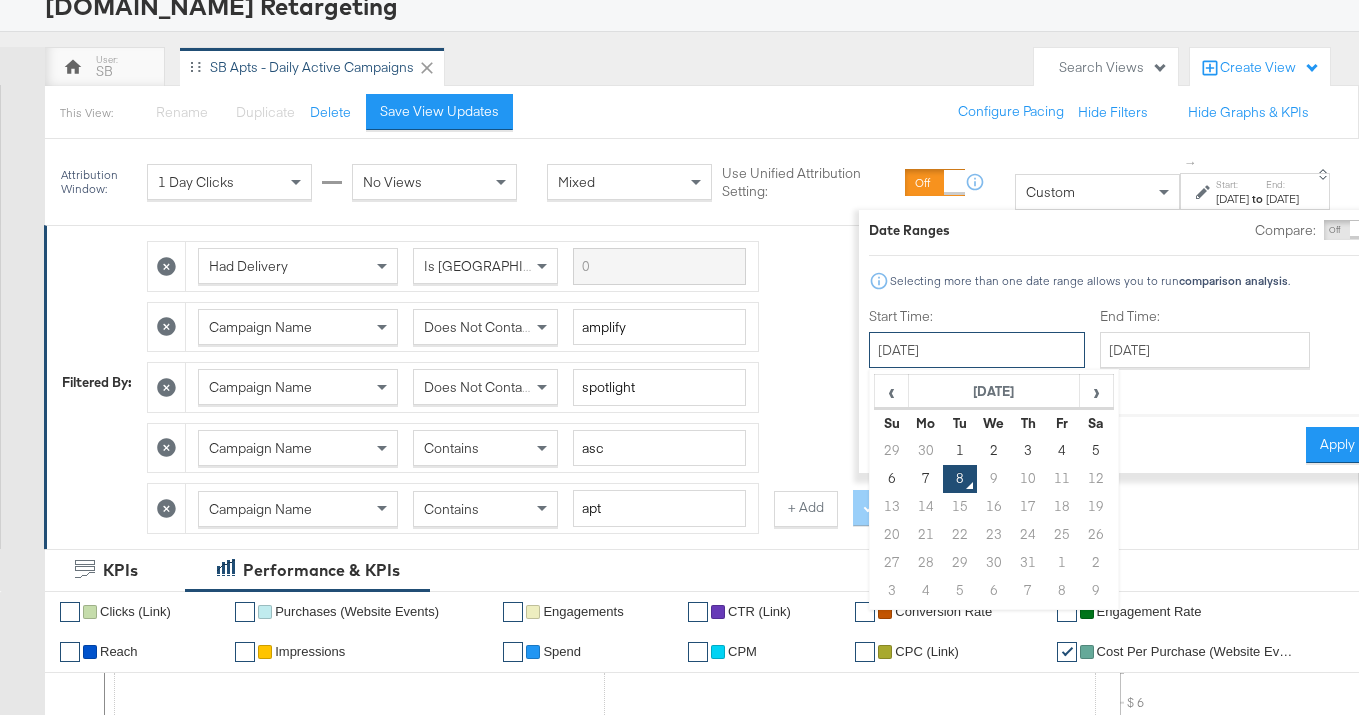 scroll, scrollTop: 137, scrollLeft: 0, axis: vertical 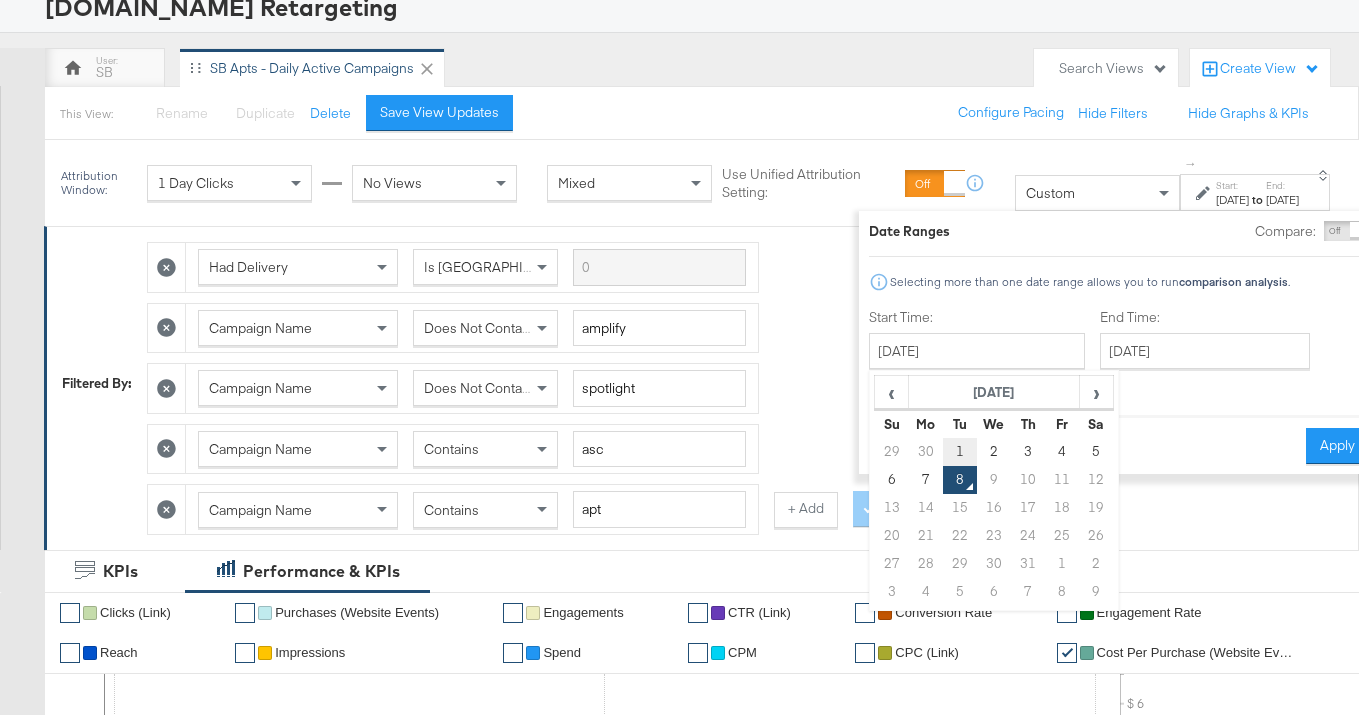 click on "1" at bounding box center [960, 452] 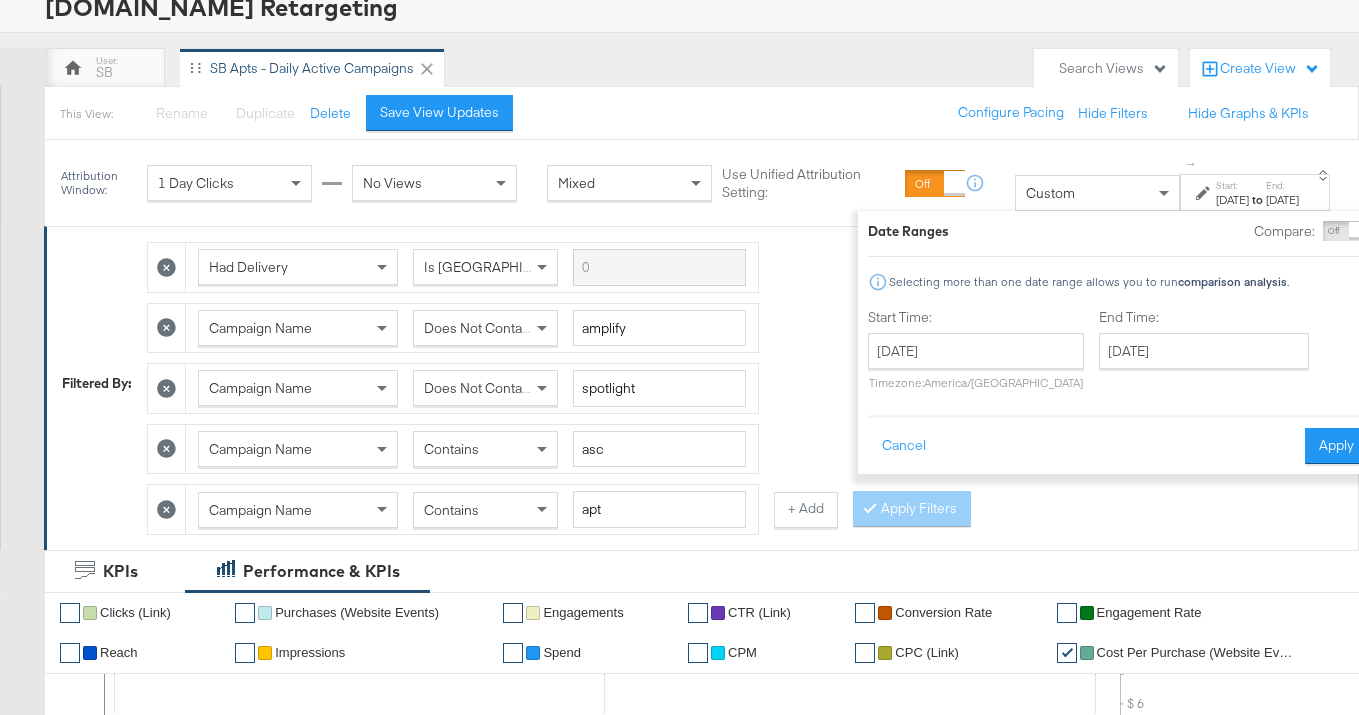 click on "End Time: [DATE] ‹ [DATE] › Su Mo Tu We Th Fr Sa 29 30 1 2 3 4 5 6 7 8 9 10 11 12 13 14 15 16 17 18 19 20 21 22 23 24 25 26 27 28 29 30 31 1 2 3 4 5 6 7 8 9" at bounding box center [1208, 353] 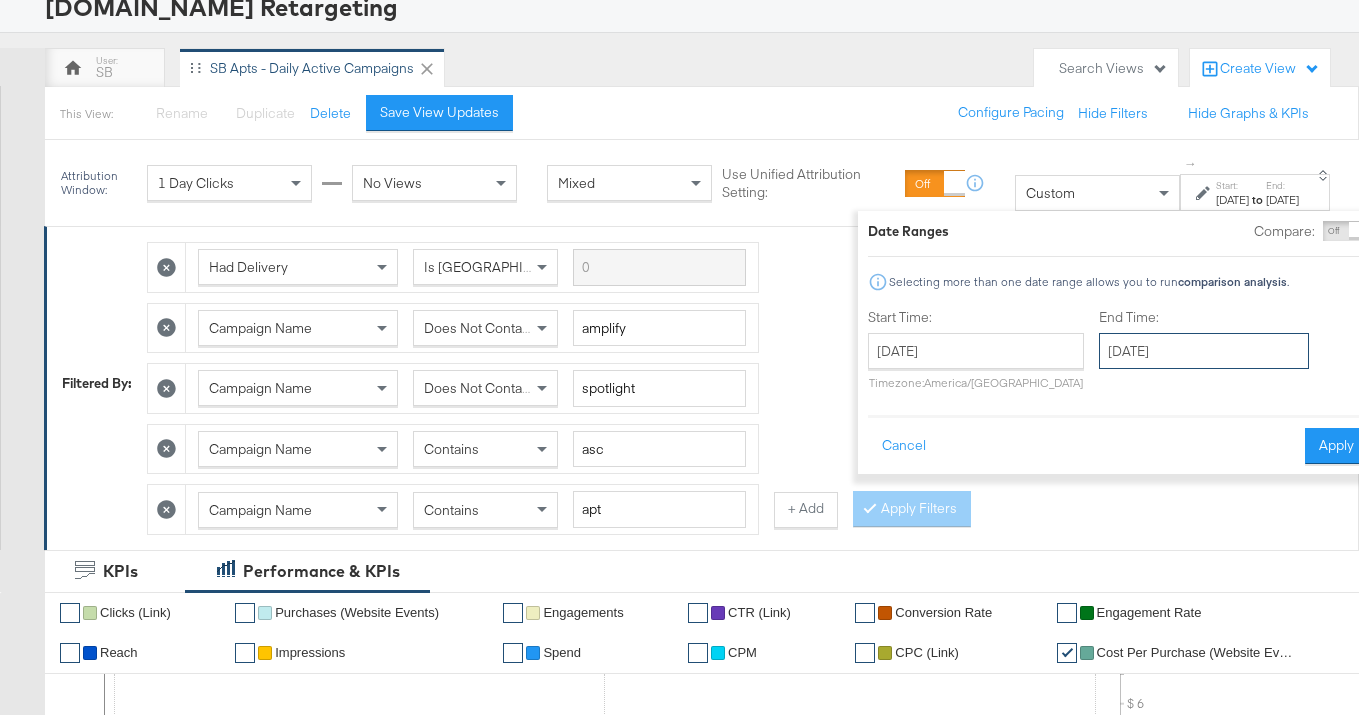 click on "[DATE]" at bounding box center [1204, 351] 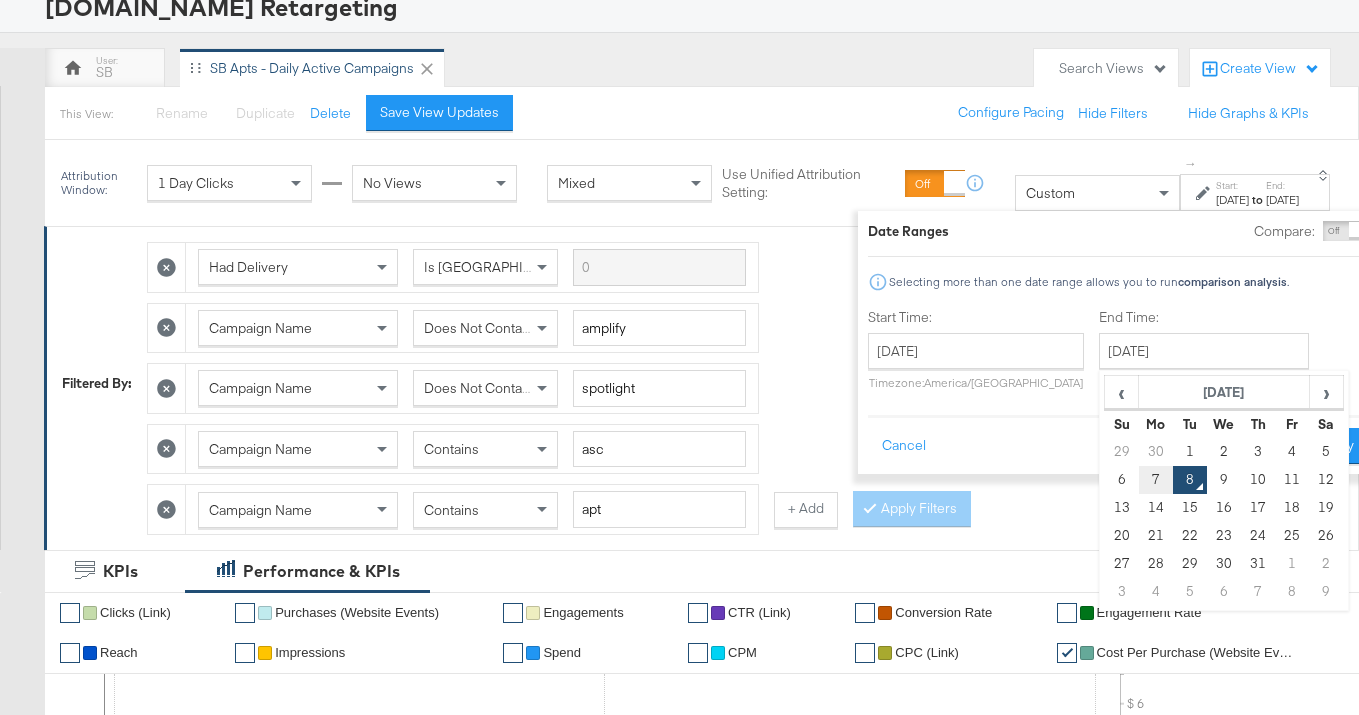 click on "7" at bounding box center (1156, 480) 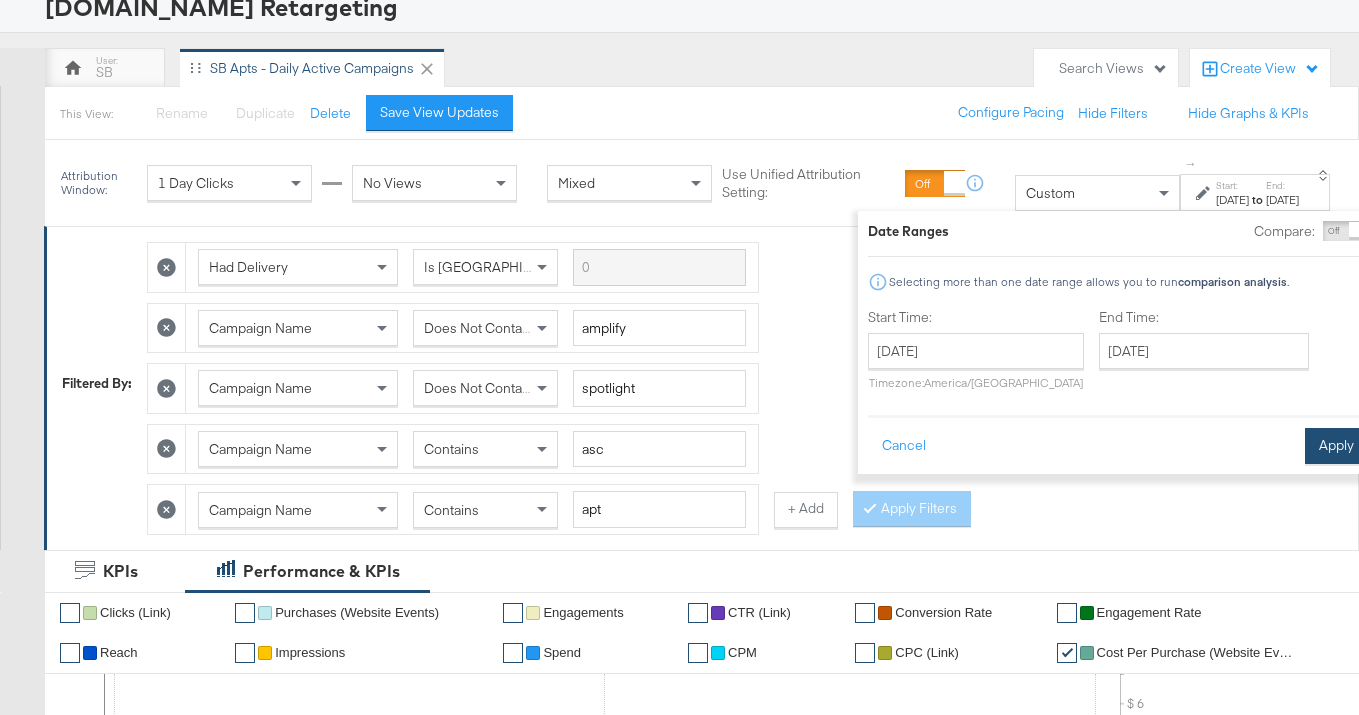click on "Apply" at bounding box center [1336, 446] 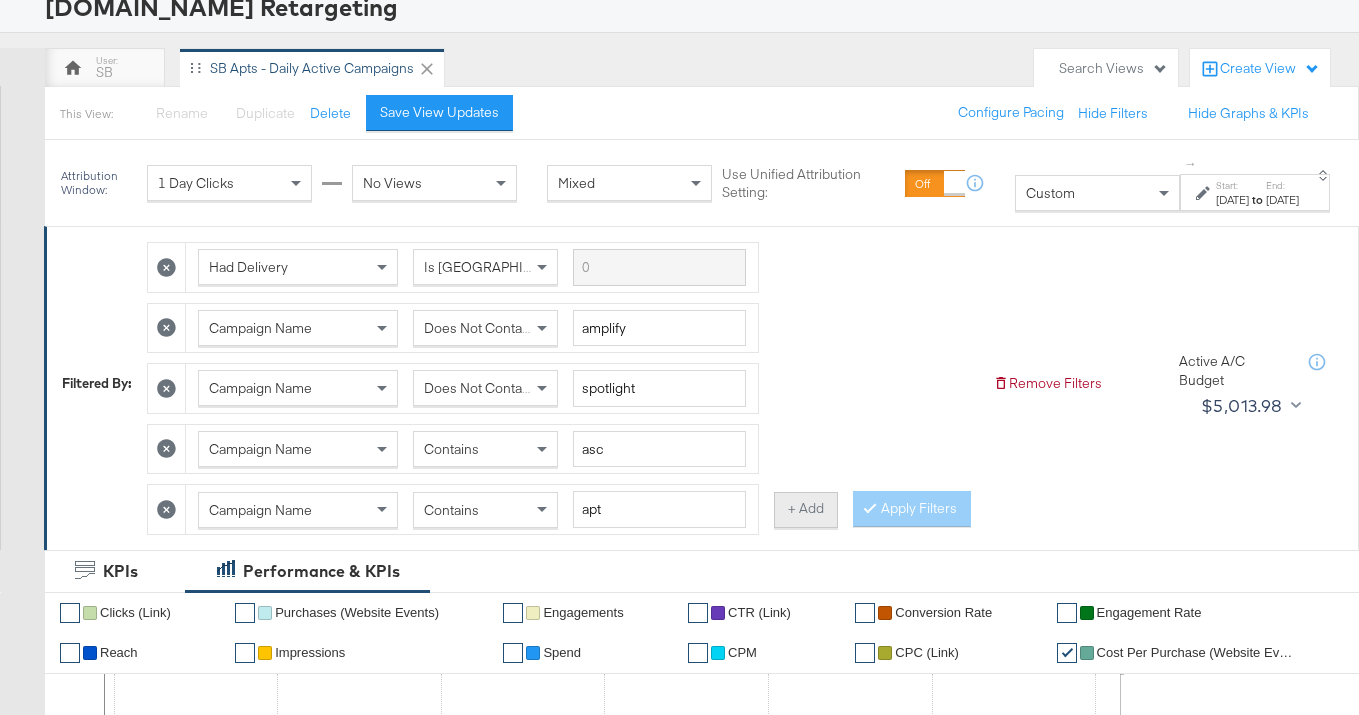 click on "+ Add" at bounding box center (806, 510) 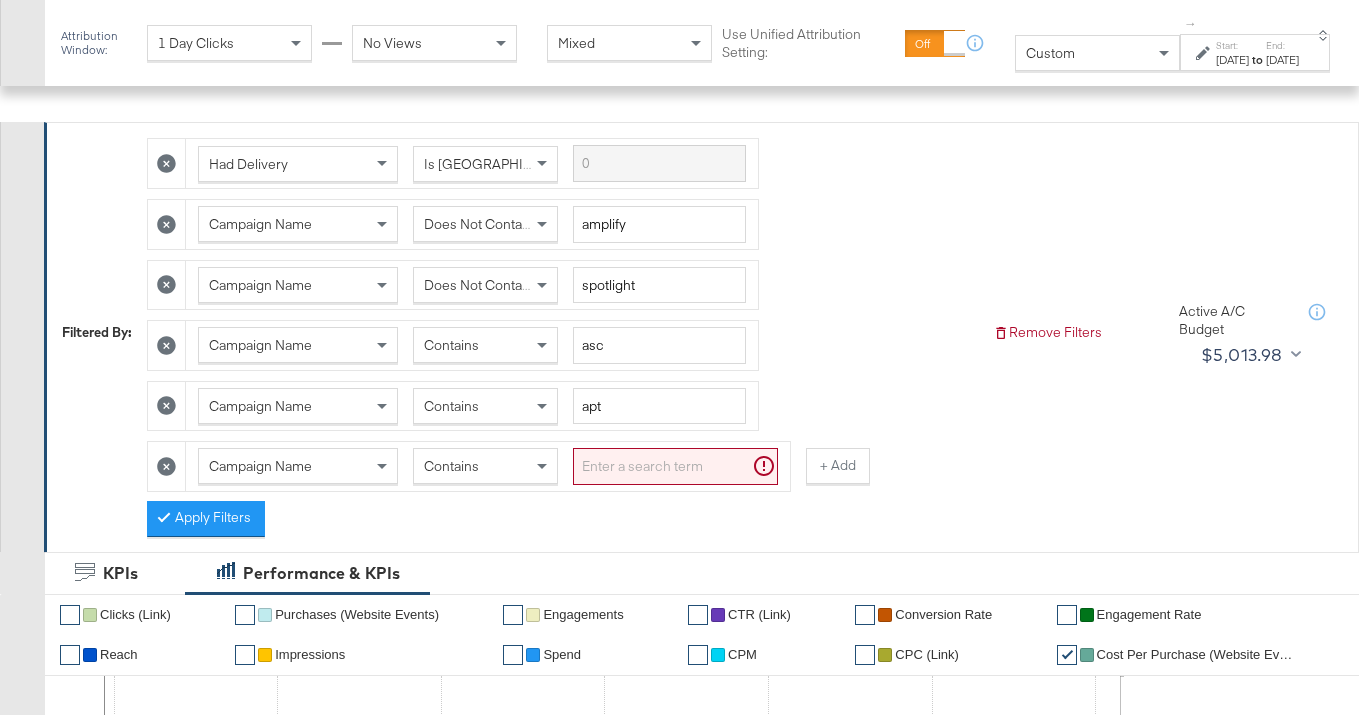 scroll, scrollTop: 288, scrollLeft: 0, axis: vertical 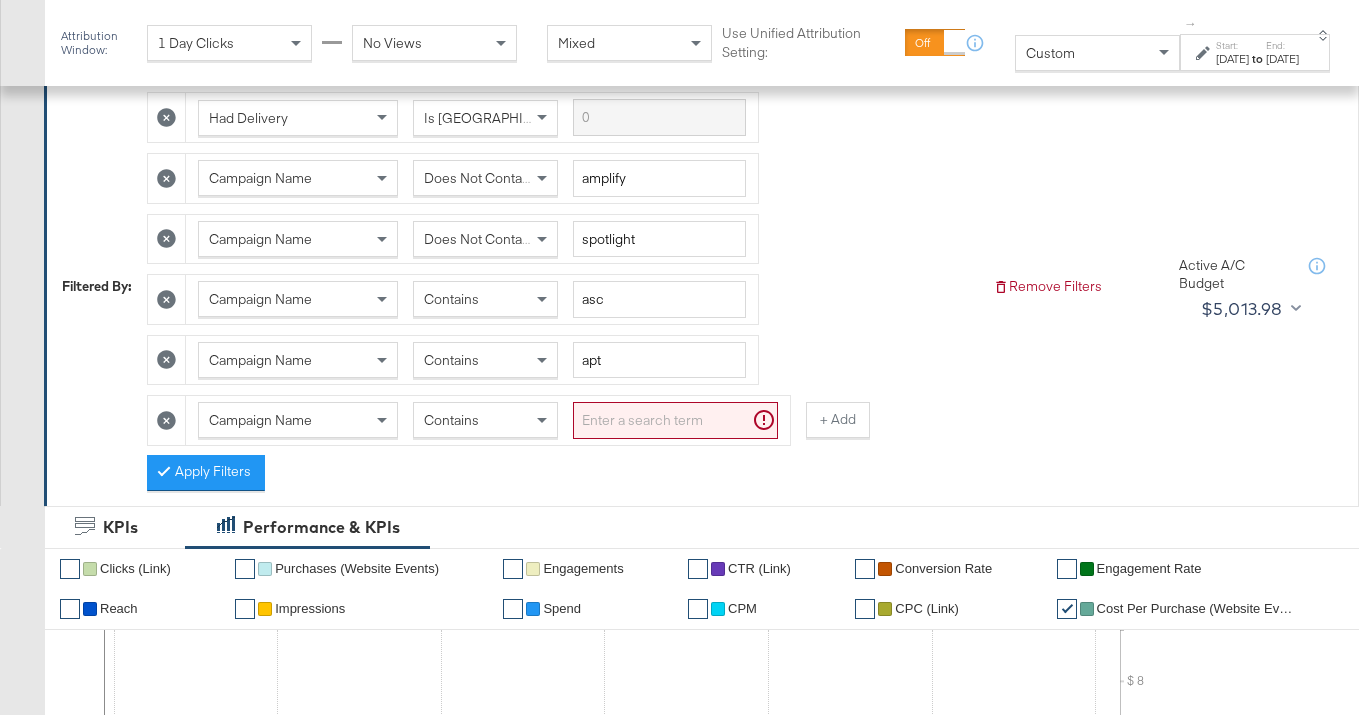 click 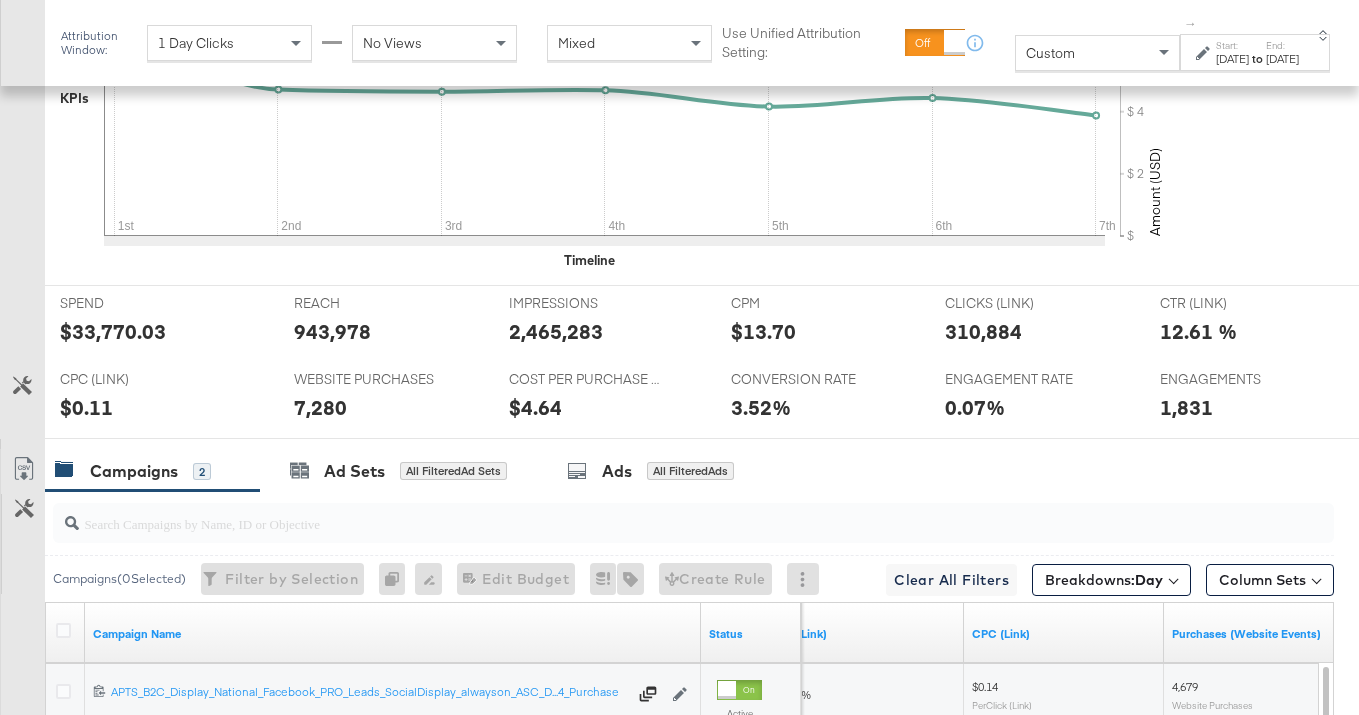scroll, scrollTop: 1033, scrollLeft: 0, axis: vertical 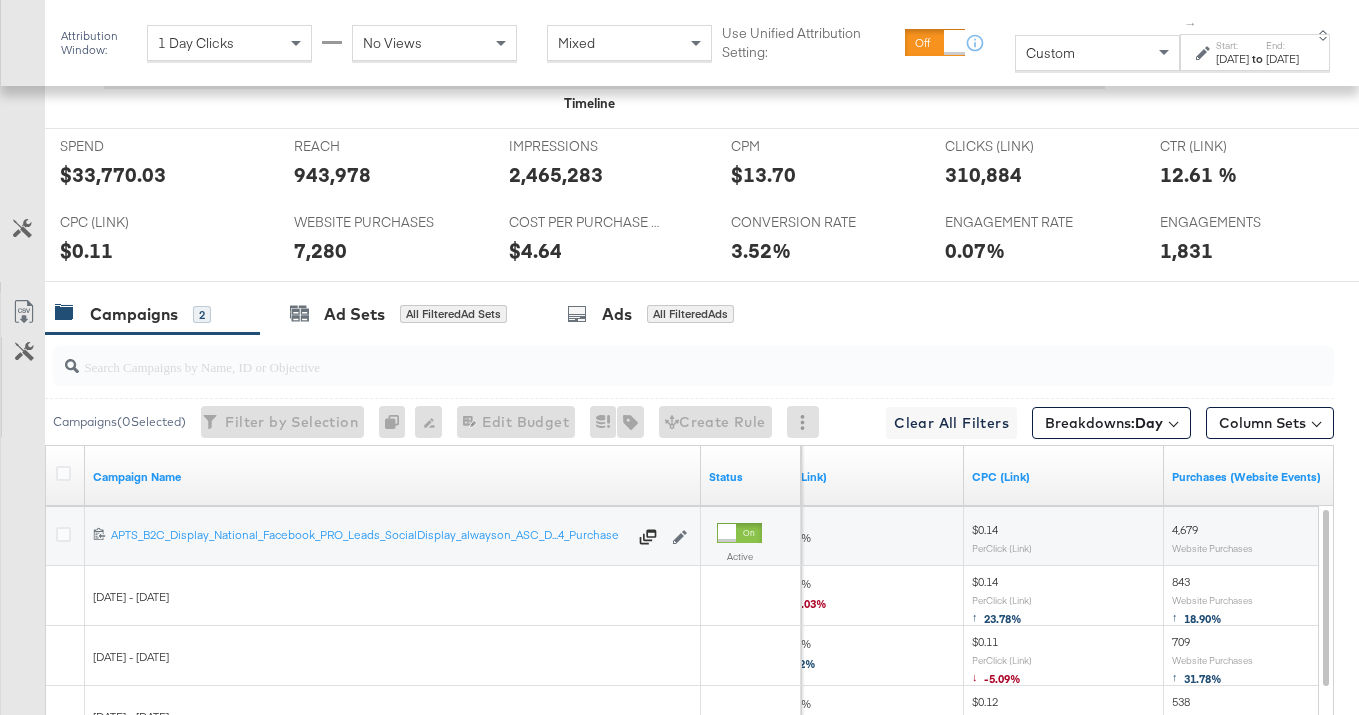 click on "SPEND SPEND $33,770.03" at bounding box center (162, 167) 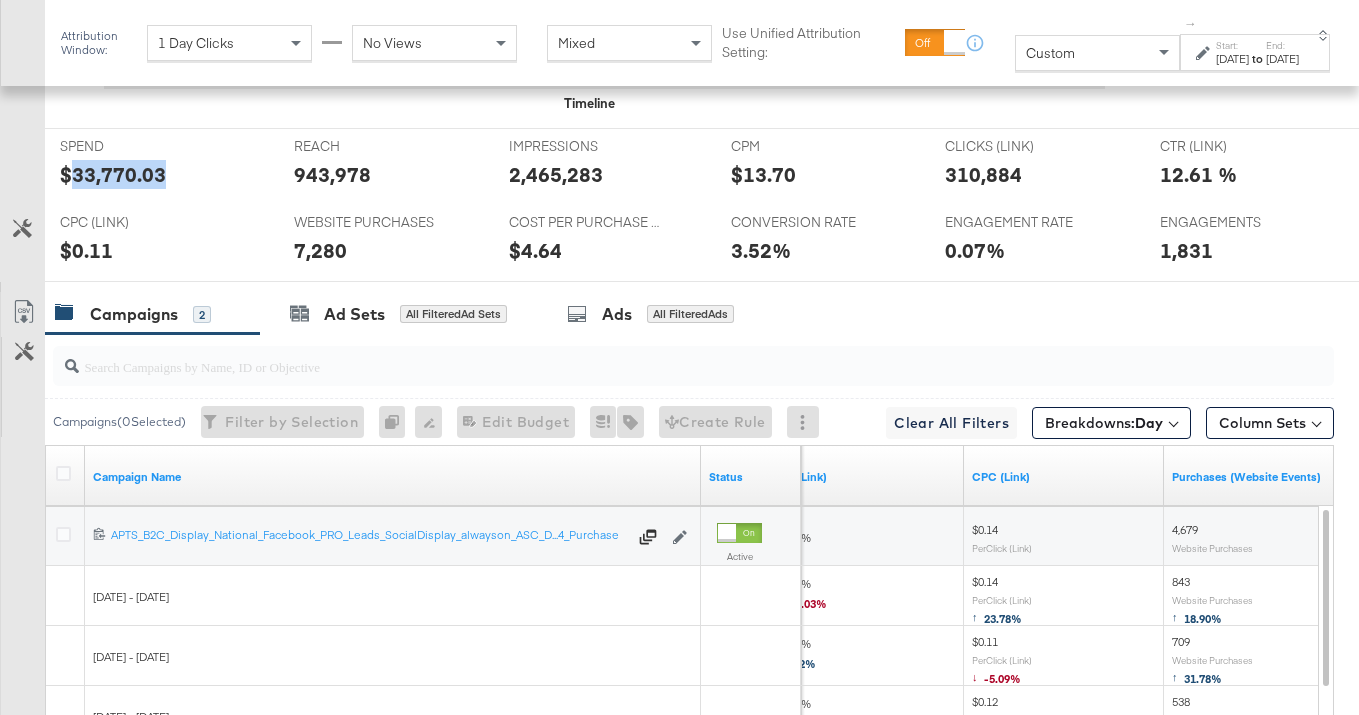 click on "$33,770.03" at bounding box center (113, 174) 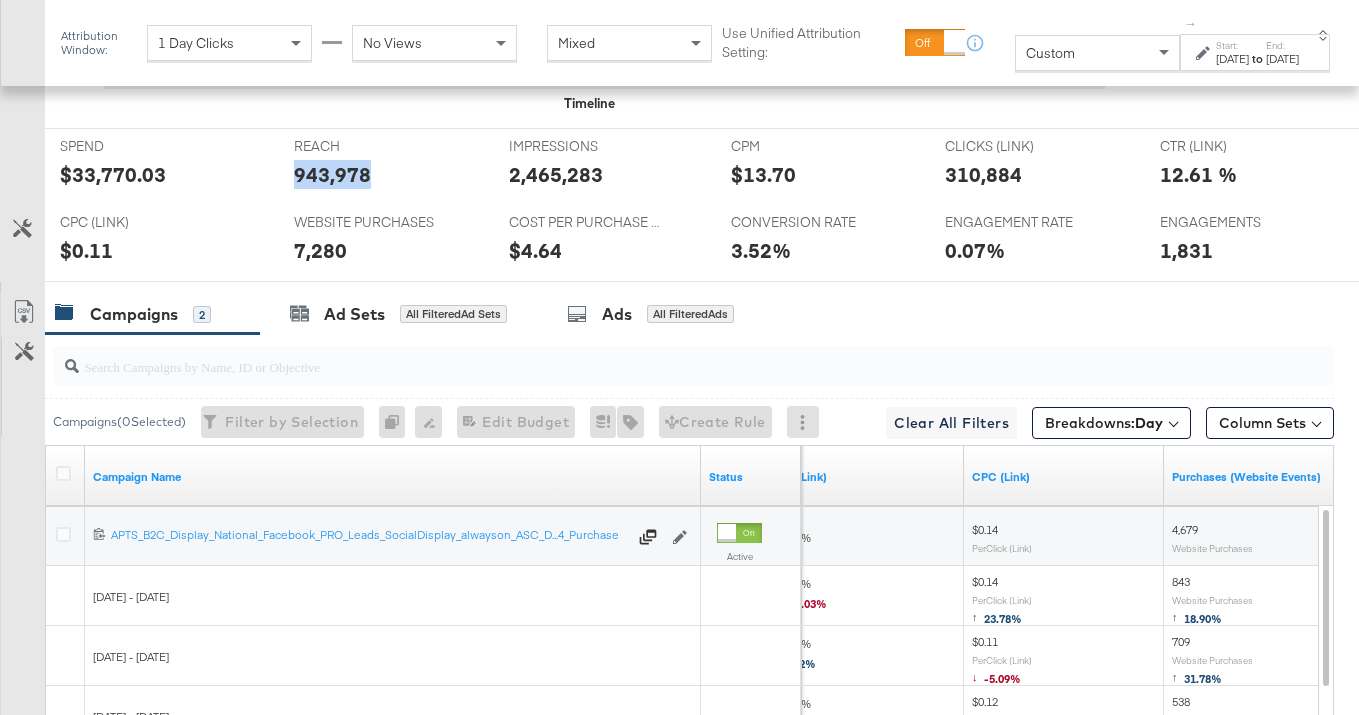 click on "943,978" at bounding box center [332, 174] 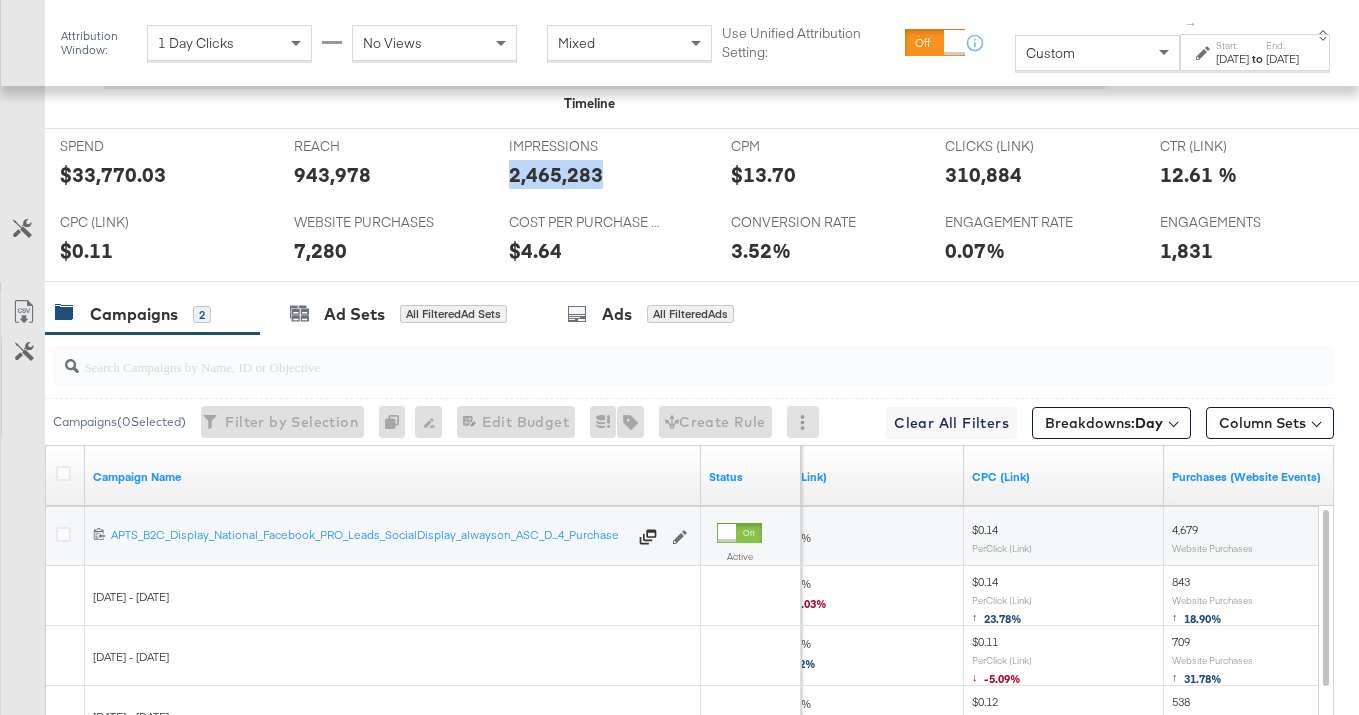 click on "2,465,283" at bounding box center (556, 174) 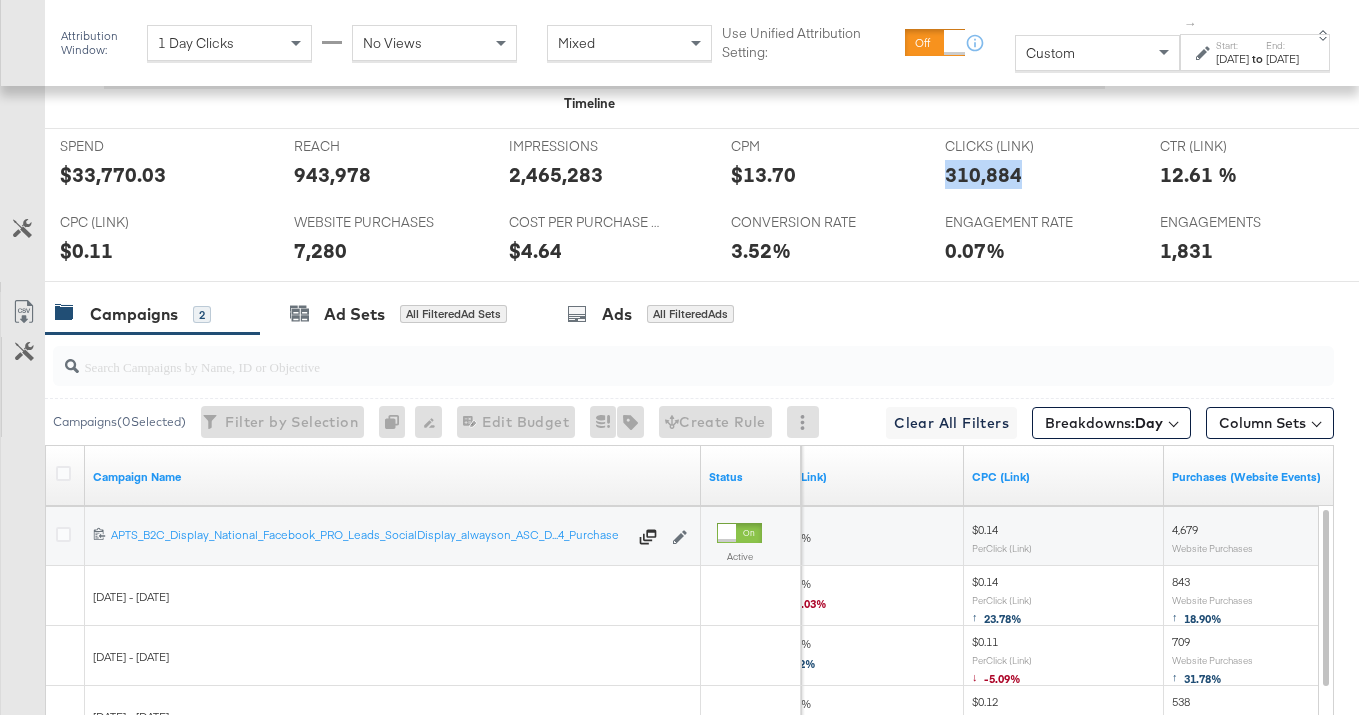 click on "310,884" at bounding box center [983, 174] 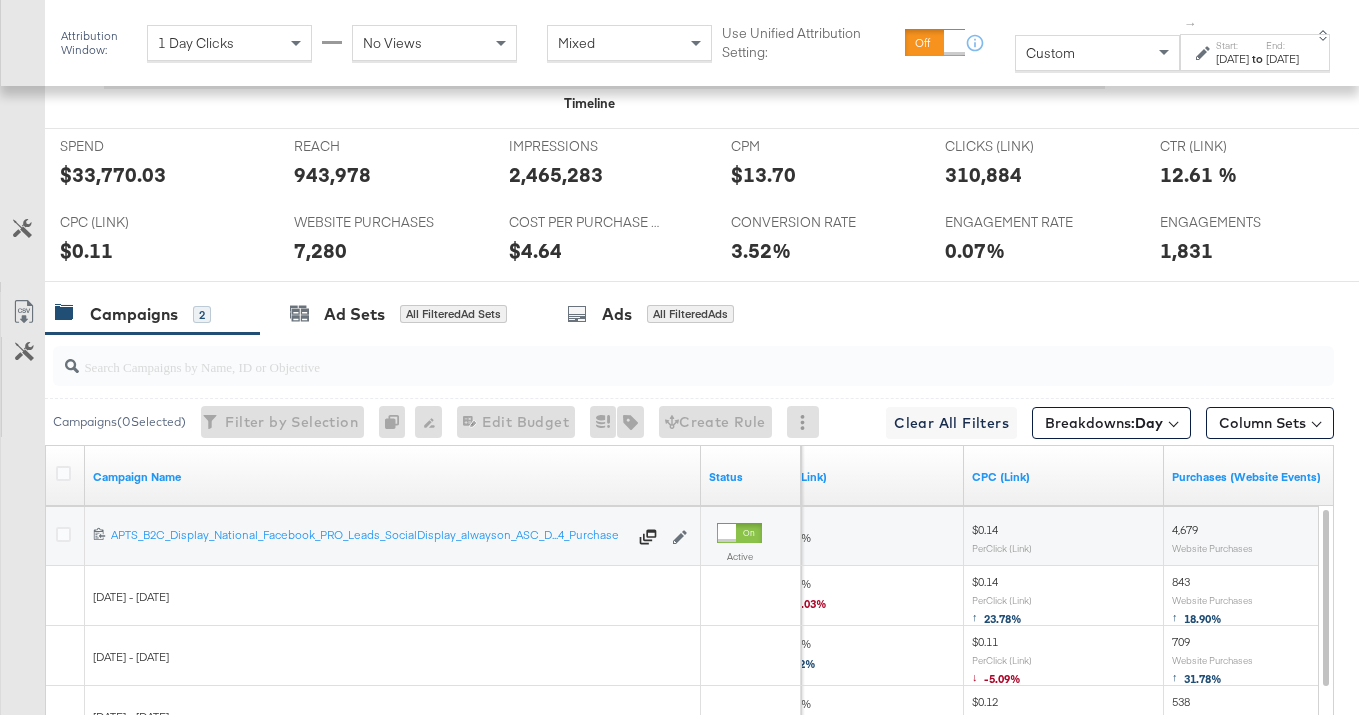 click on "7,280" at bounding box center [320, 250] 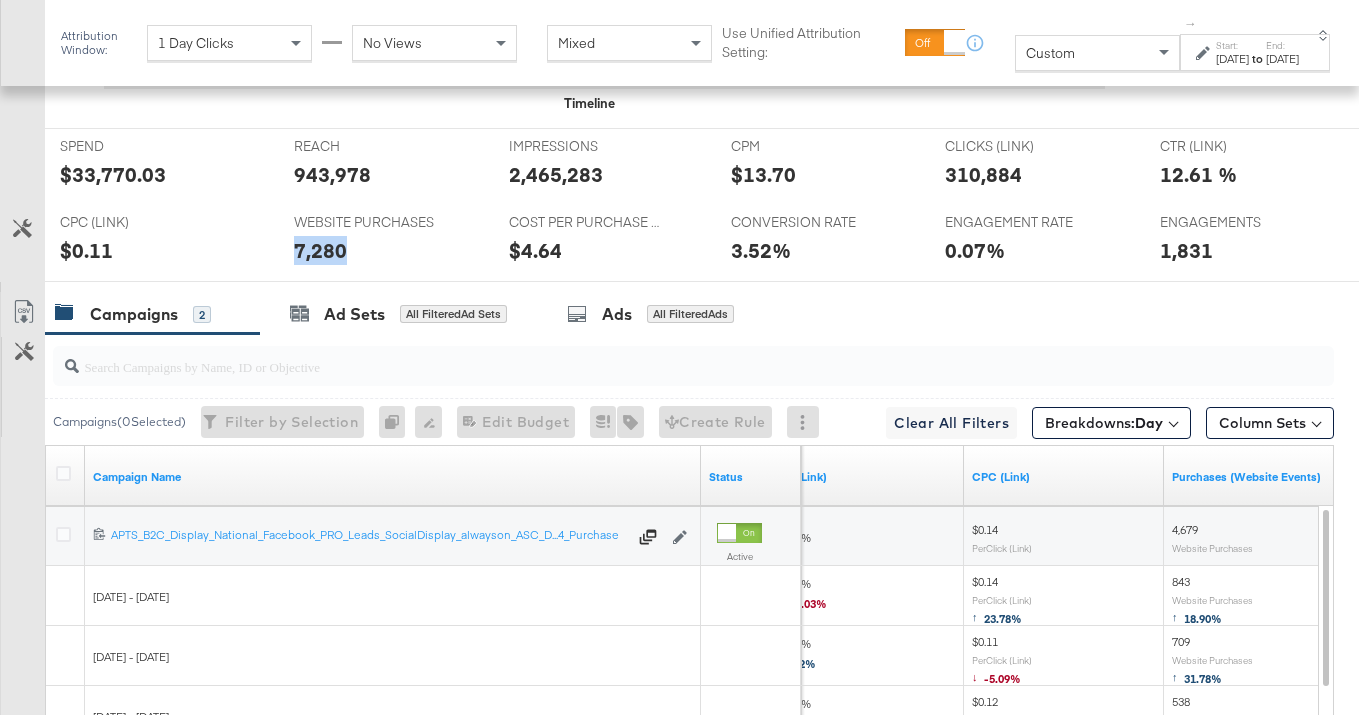 click on "7,280" at bounding box center (320, 250) 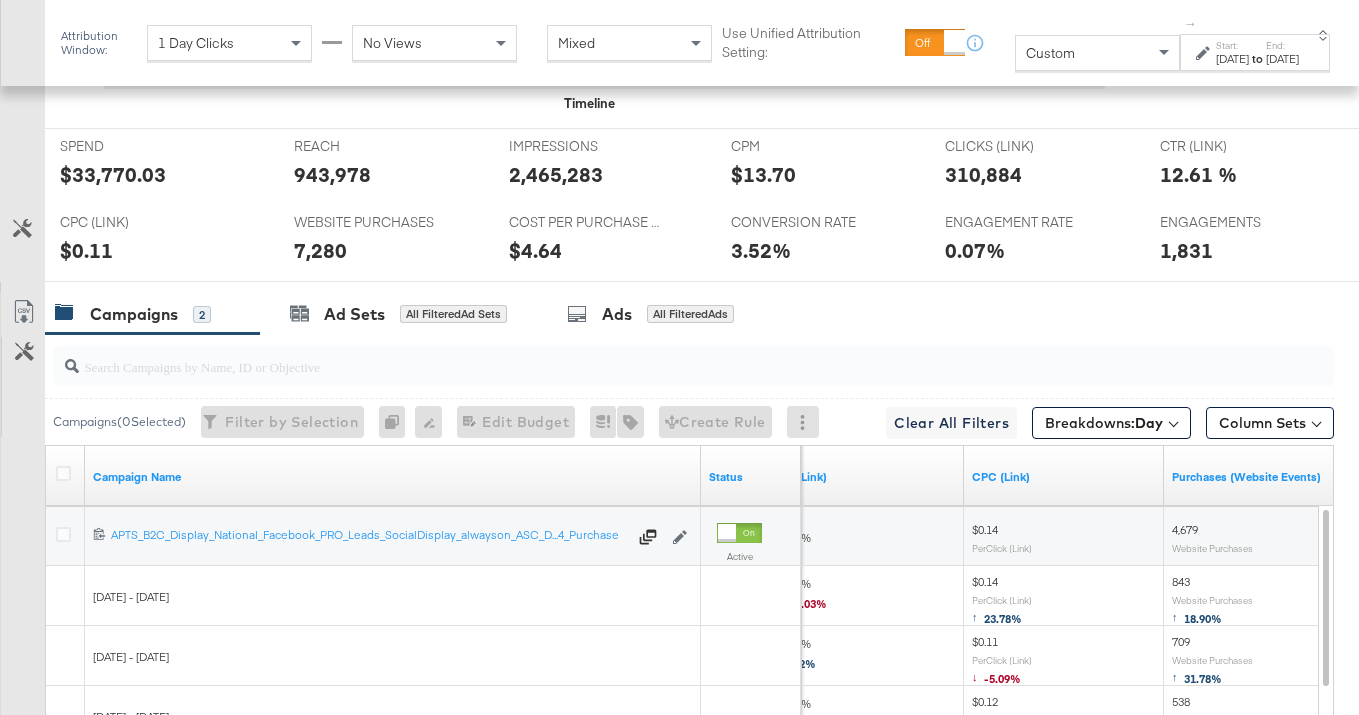 click on "[DATE]" at bounding box center [1232, 59] 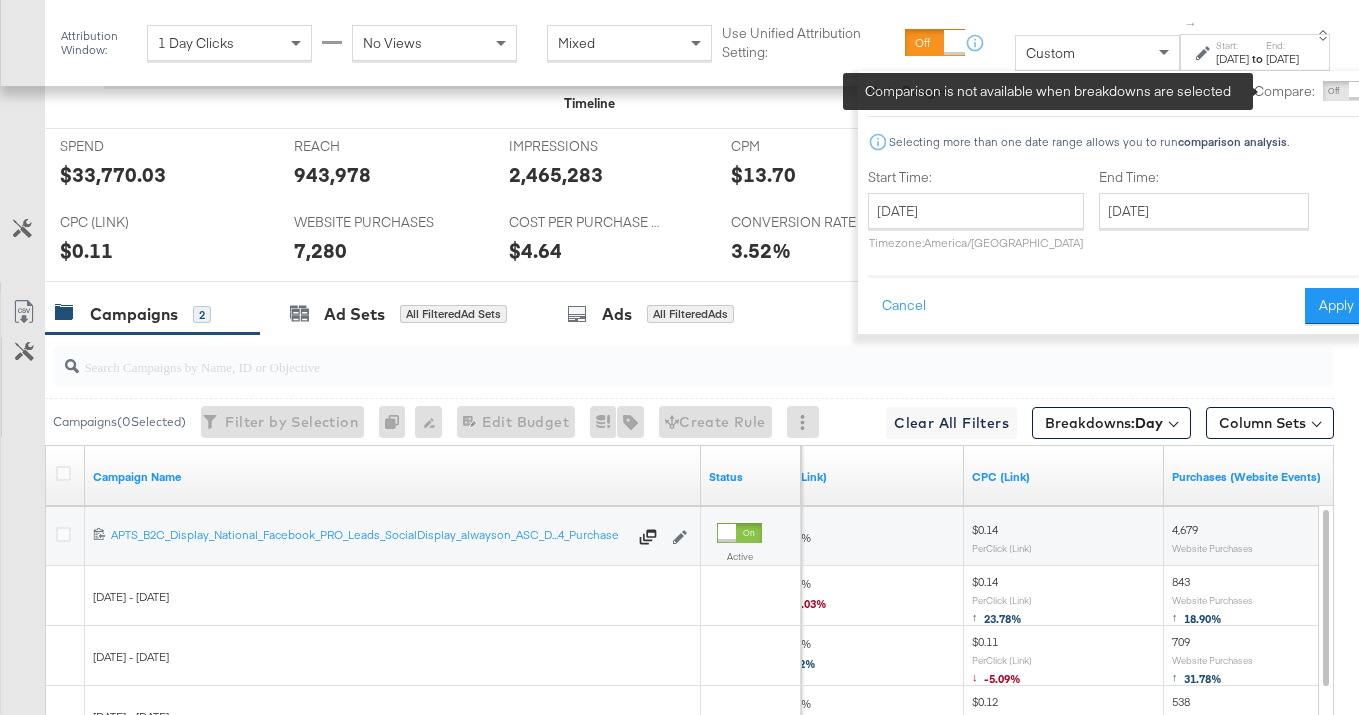 click on "Compare:" at bounding box center (1311, 91) 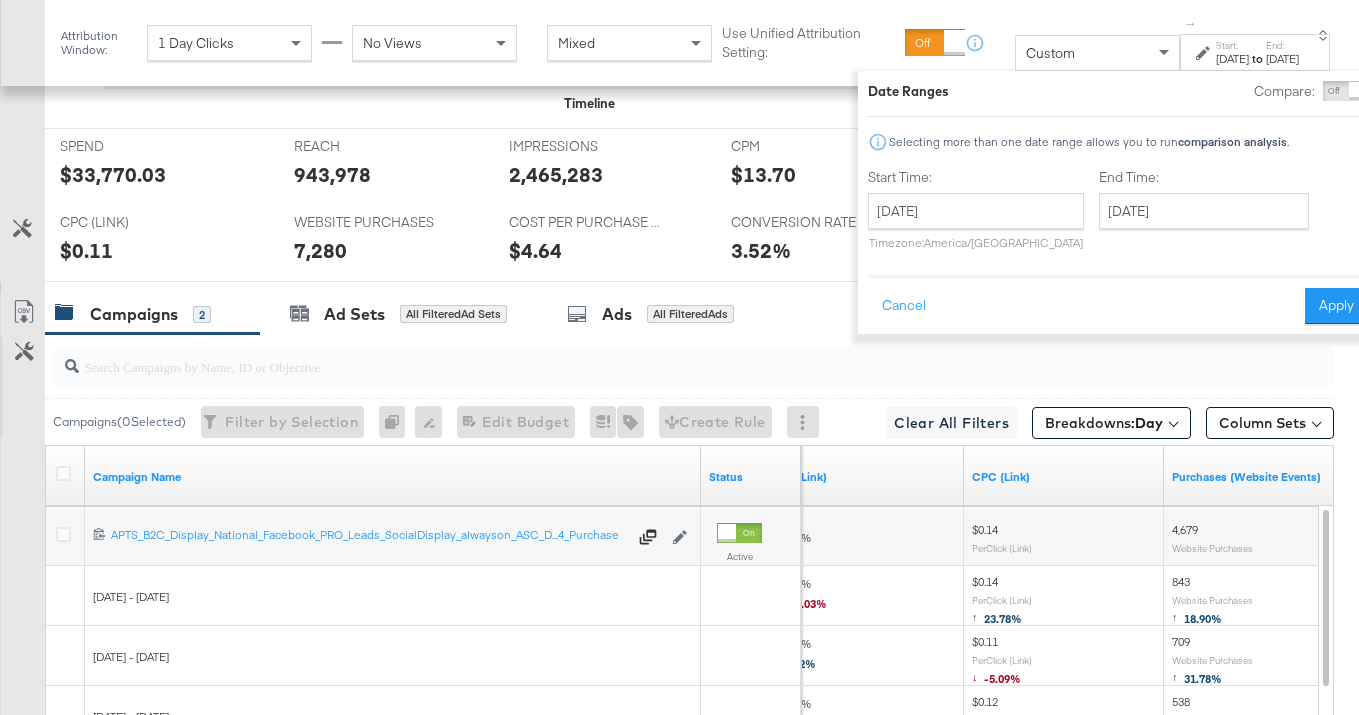 click on "CPC (Link)" at bounding box center (1064, 476) 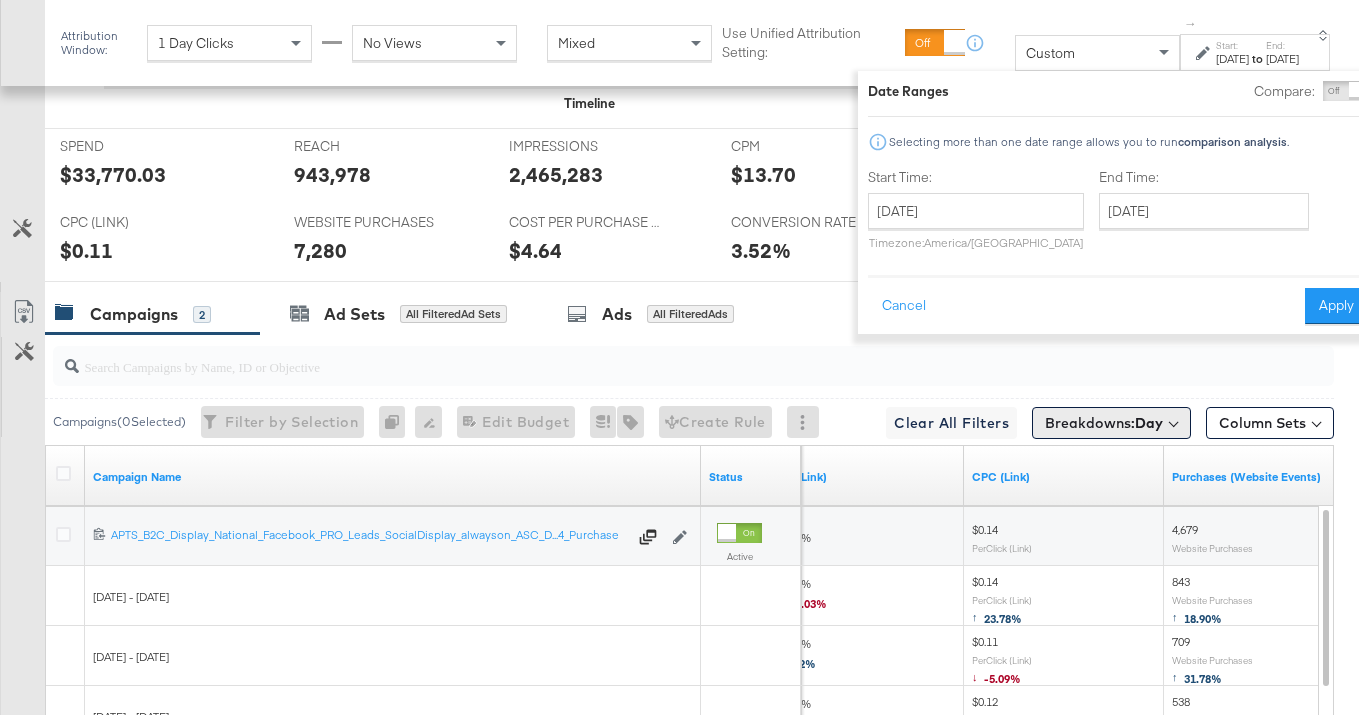 click on "Breakdowns:  Day" at bounding box center (1104, 423) 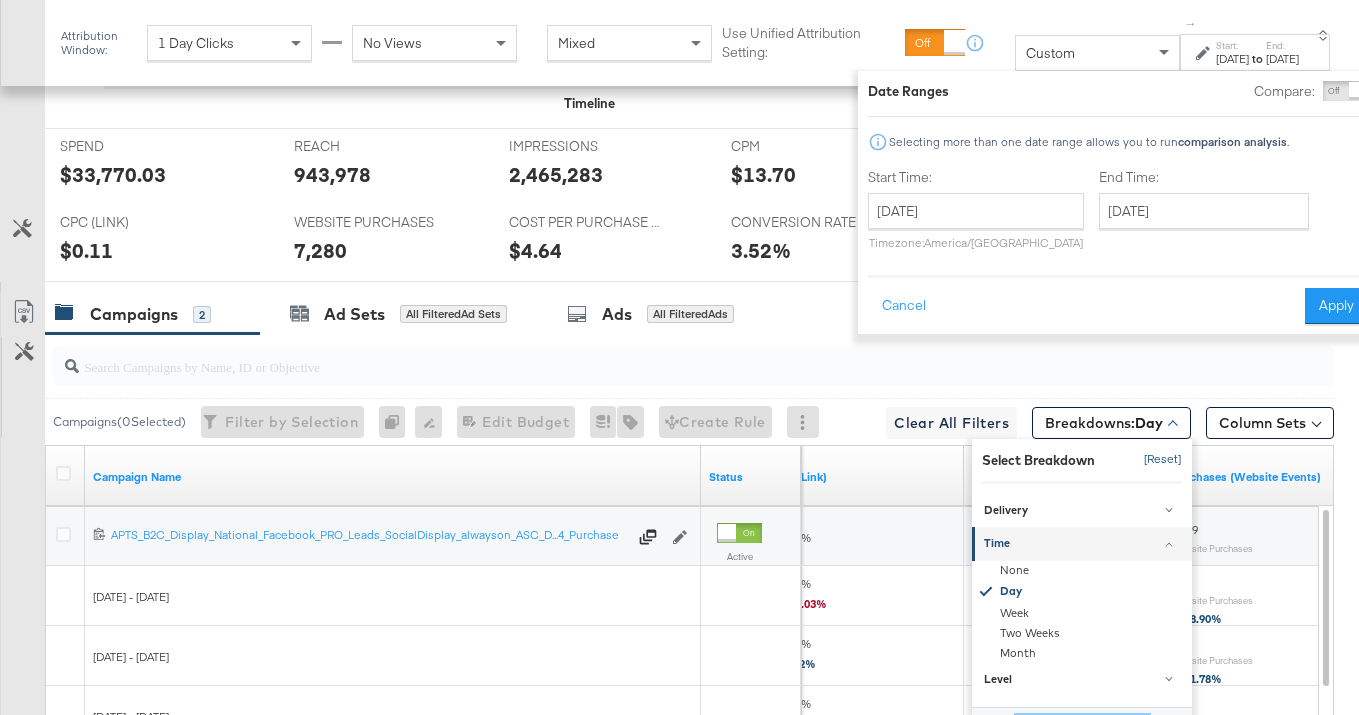 click on "[Reset]" at bounding box center [1157, 460] 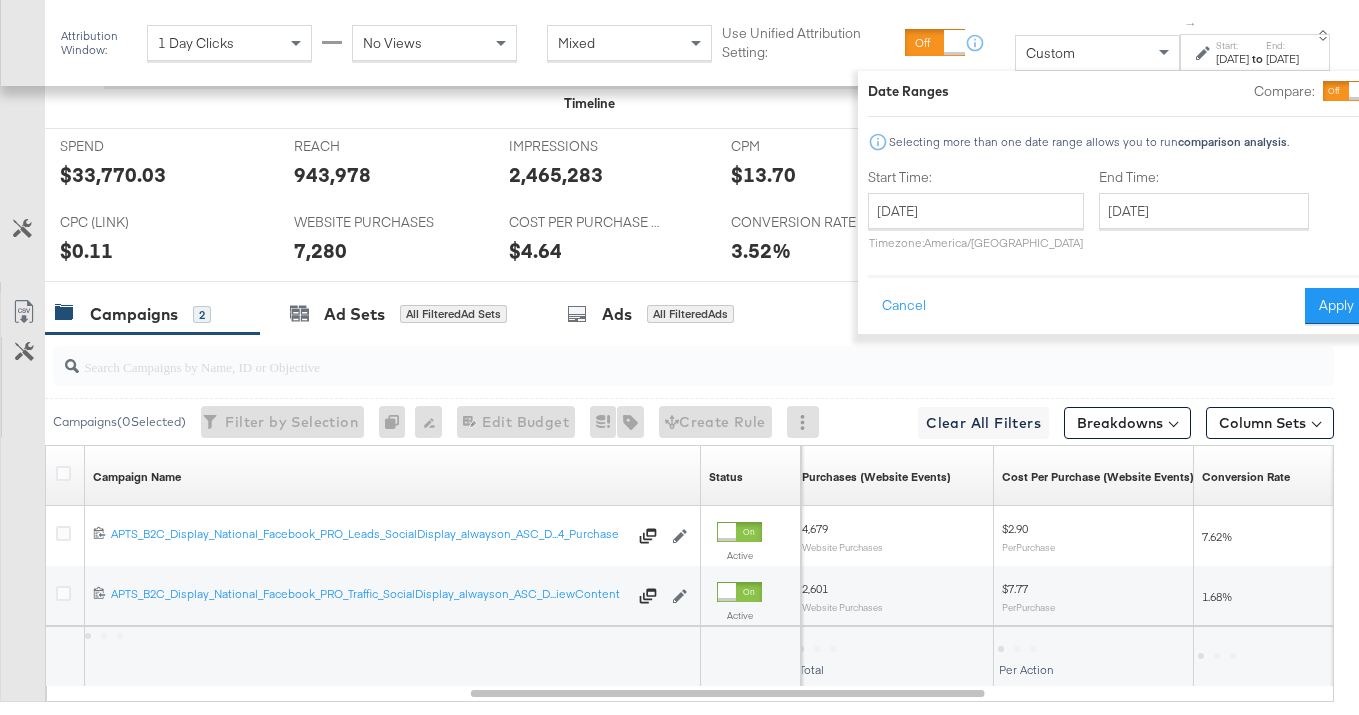 click at bounding box center (1345, 91) 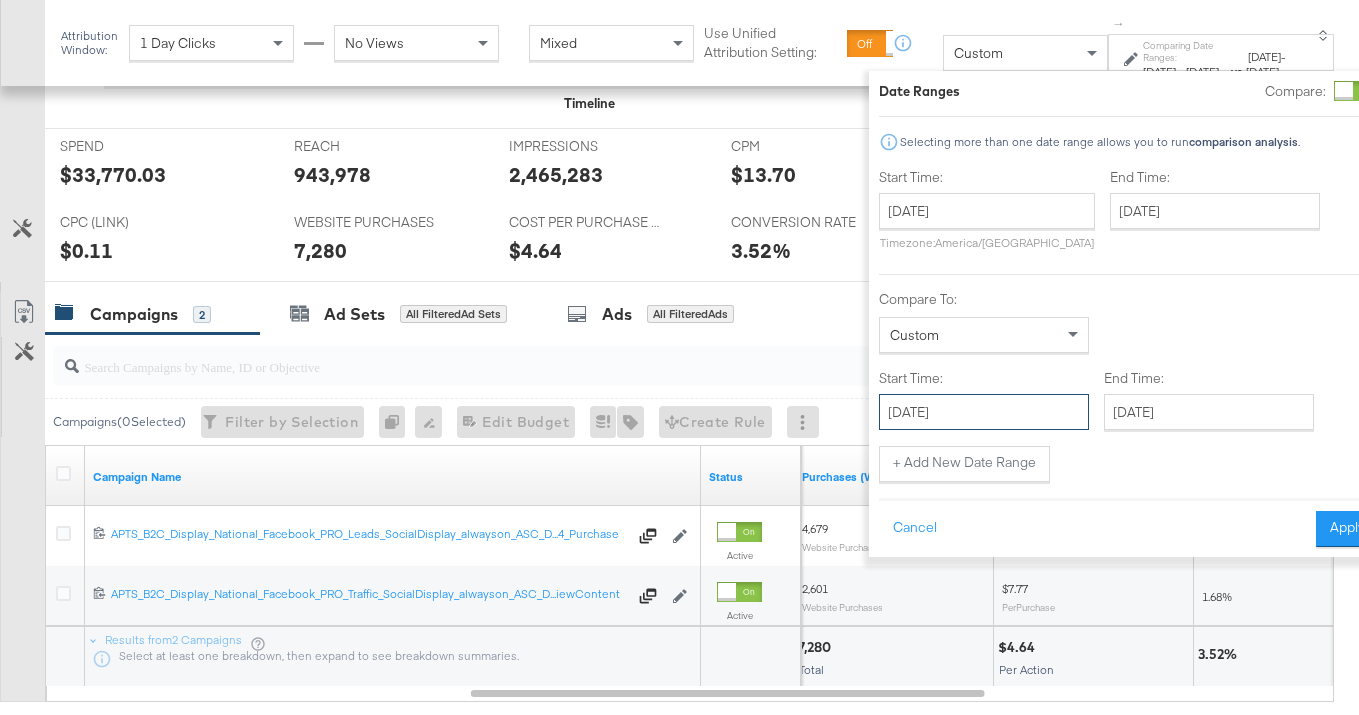 click on "[DATE]" at bounding box center [984, 412] 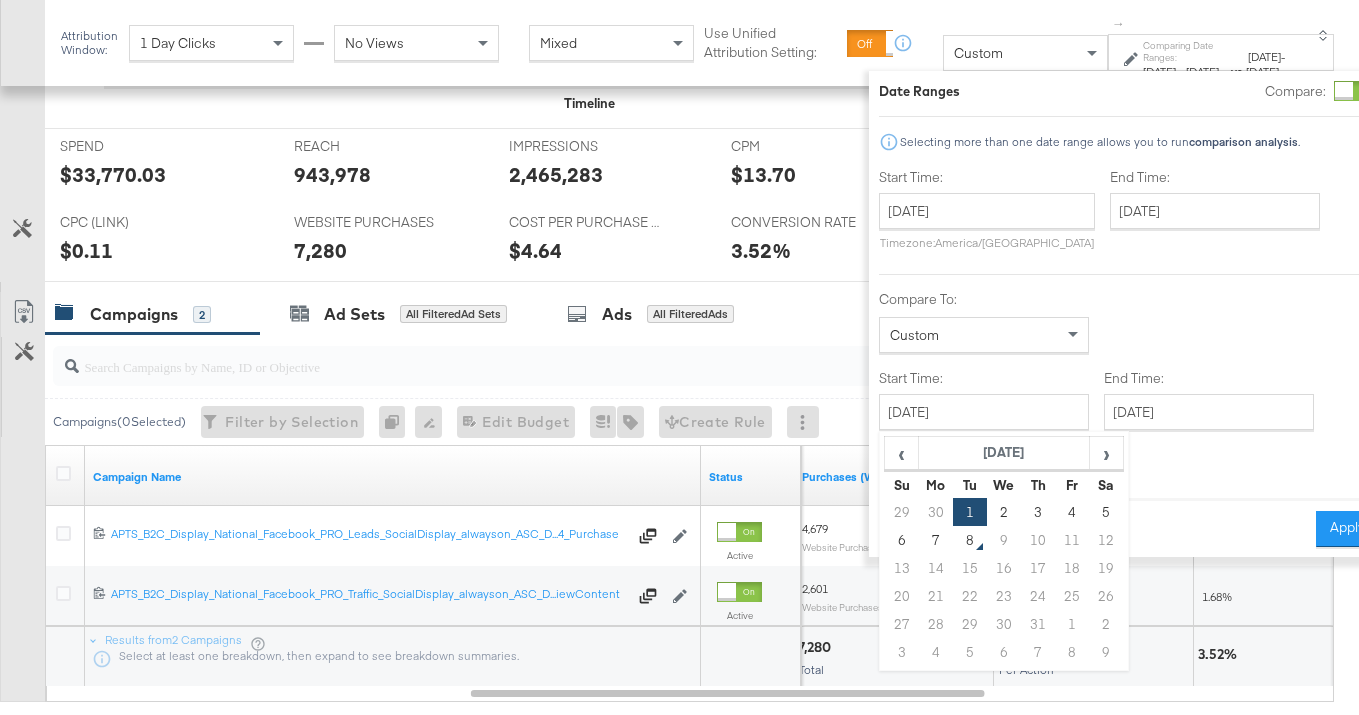 click on "‹ [DATE] › Su Mo Tu We Th Fr Sa 29 30 1 2 3 4 5 6 7 8 9 10 11 12 13 14 15 16 17 18 19 20 21 22 23 24 25 26 27 28 29 30 31 1 2 3 4 5 6 7 8 9" at bounding box center [1004, 551] 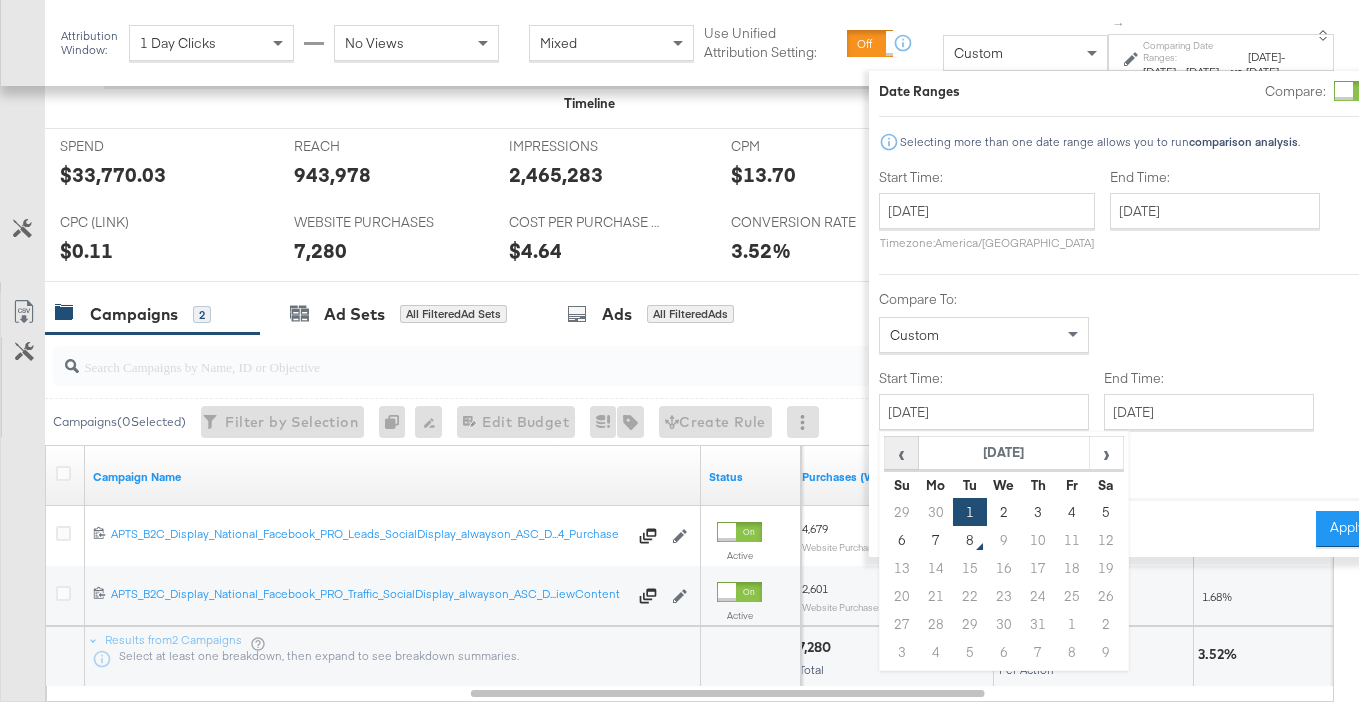 click on "‹" at bounding box center [901, 453] 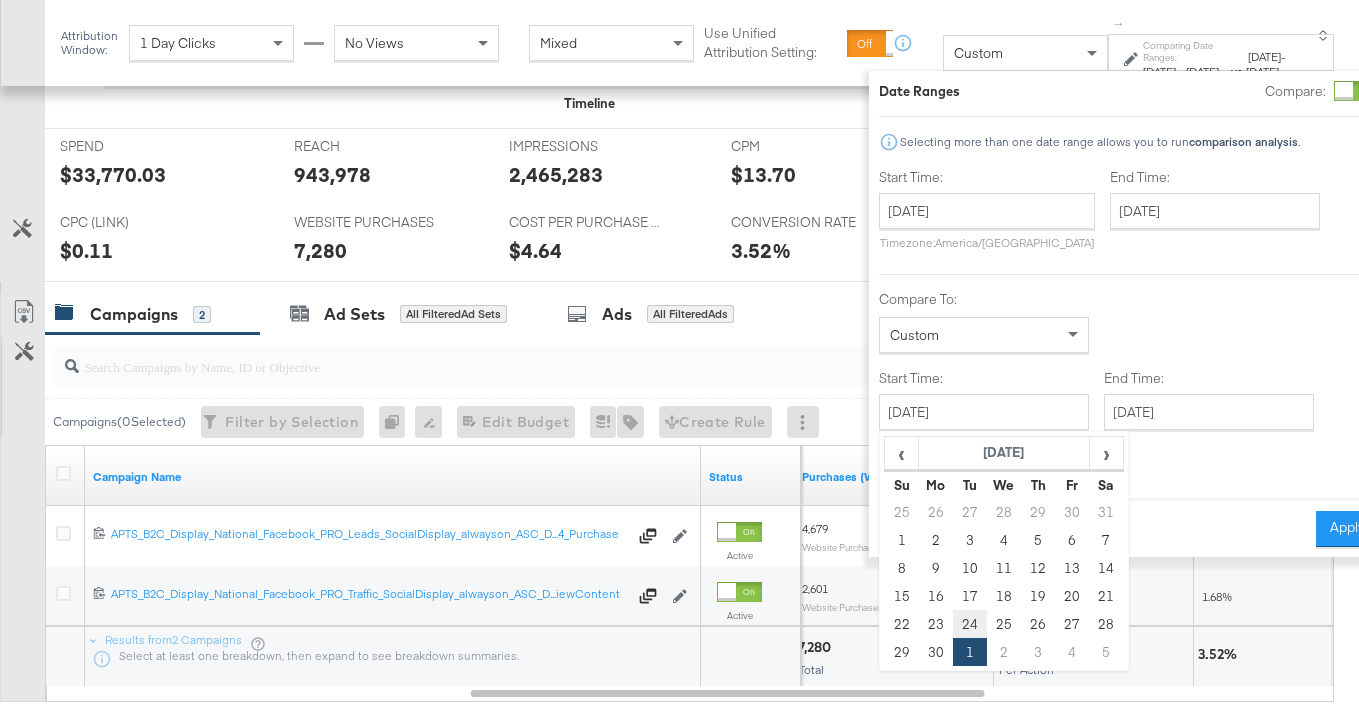 click on "24" at bounding box center [970, 624] 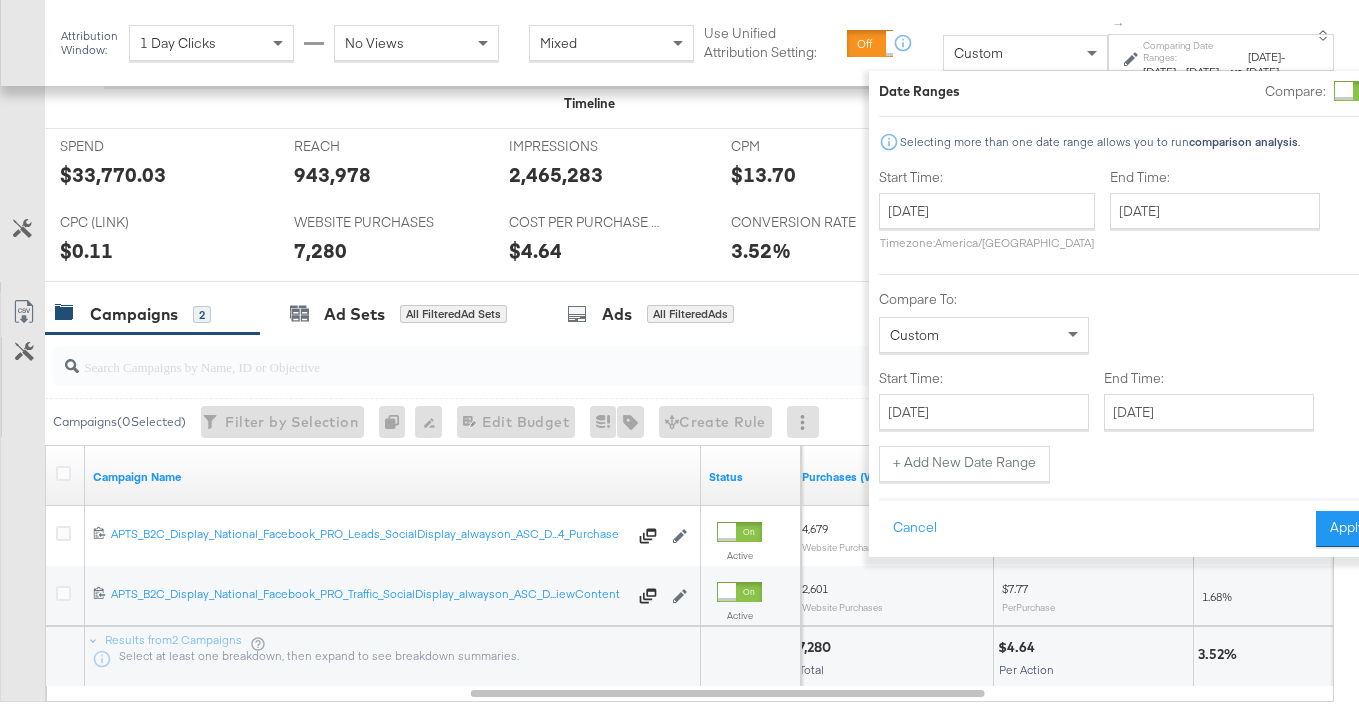 click on "End Time: [DATE] ‹ [DATE] › Su Mo Tu We Th Fr Sa 29 30 1 2 3 4 5 6 7 8 9 10 11 12 13 14 15 16 17 18 19 20 21 22 23 24 25 26 27 28 29 30 31 1 2 3 4 5 6 7 8 9" at bounding box center (1213, 399) 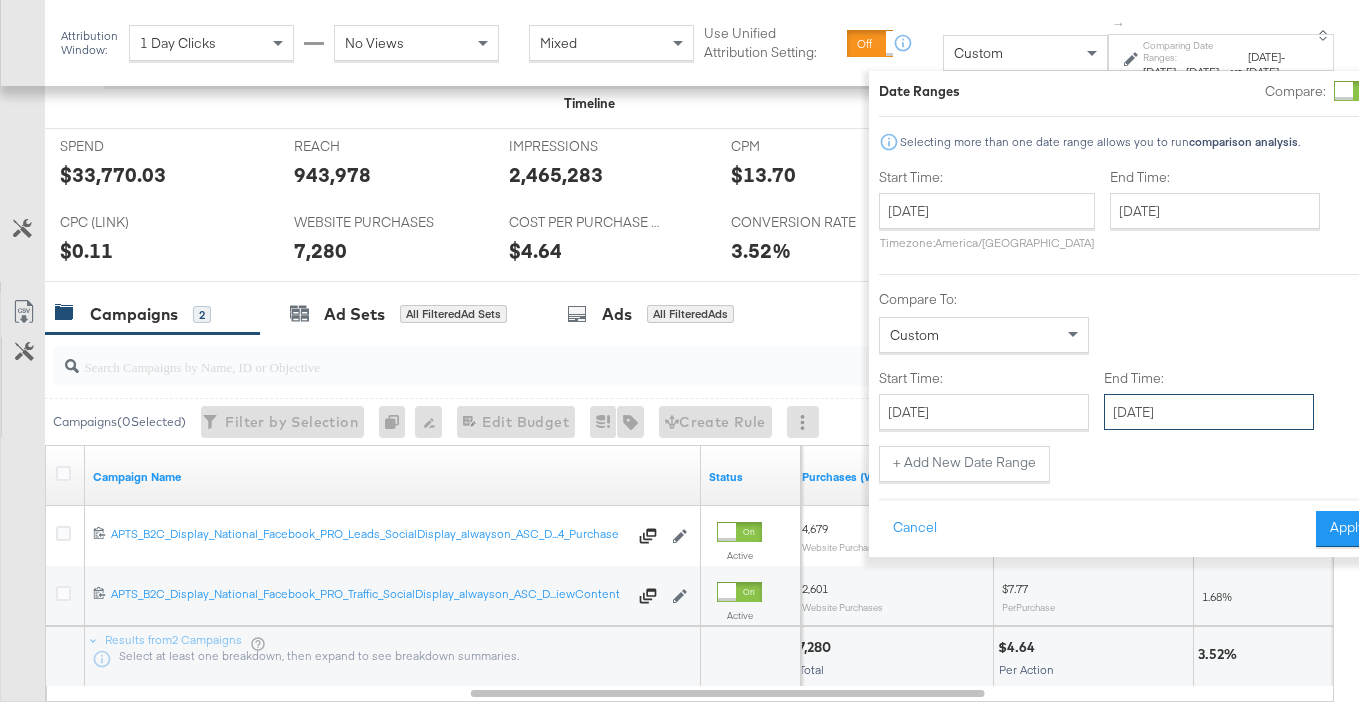 click on "[DATE]" at bounding box center (1209, 412) 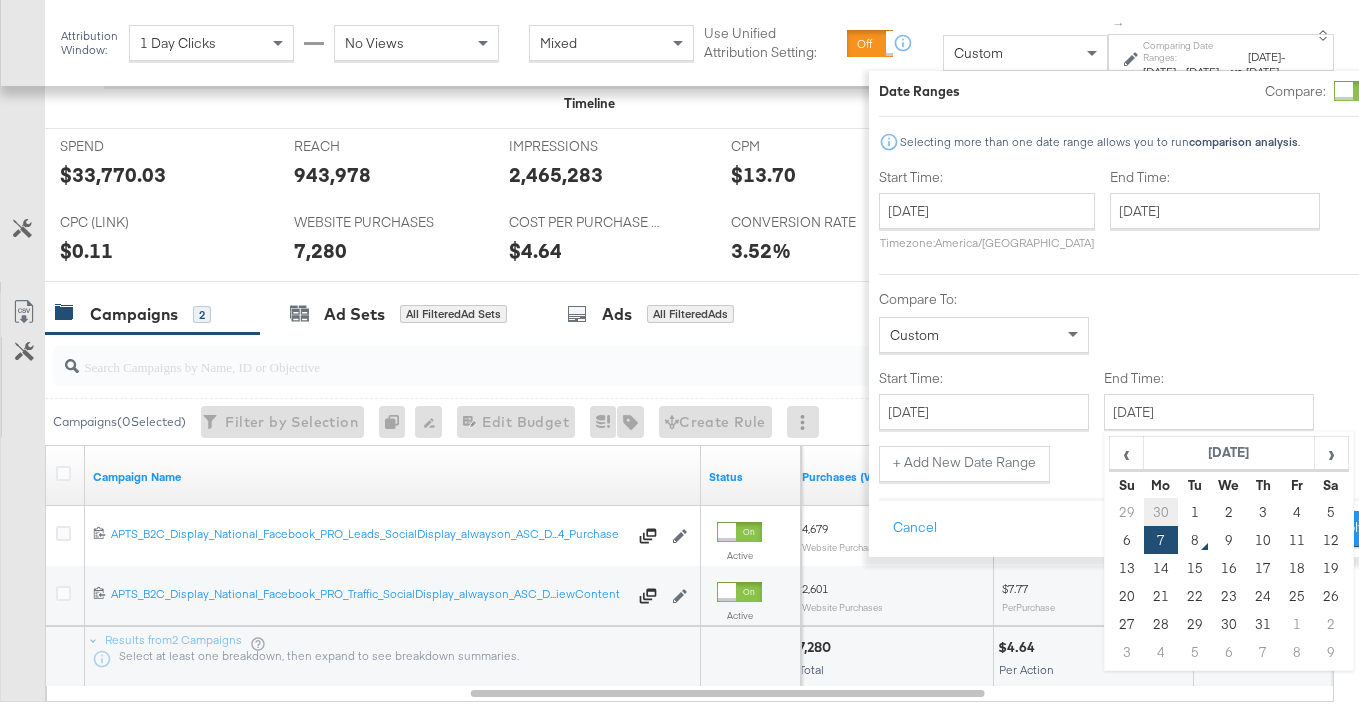 click on "30" at bounding box center [1161, 512] 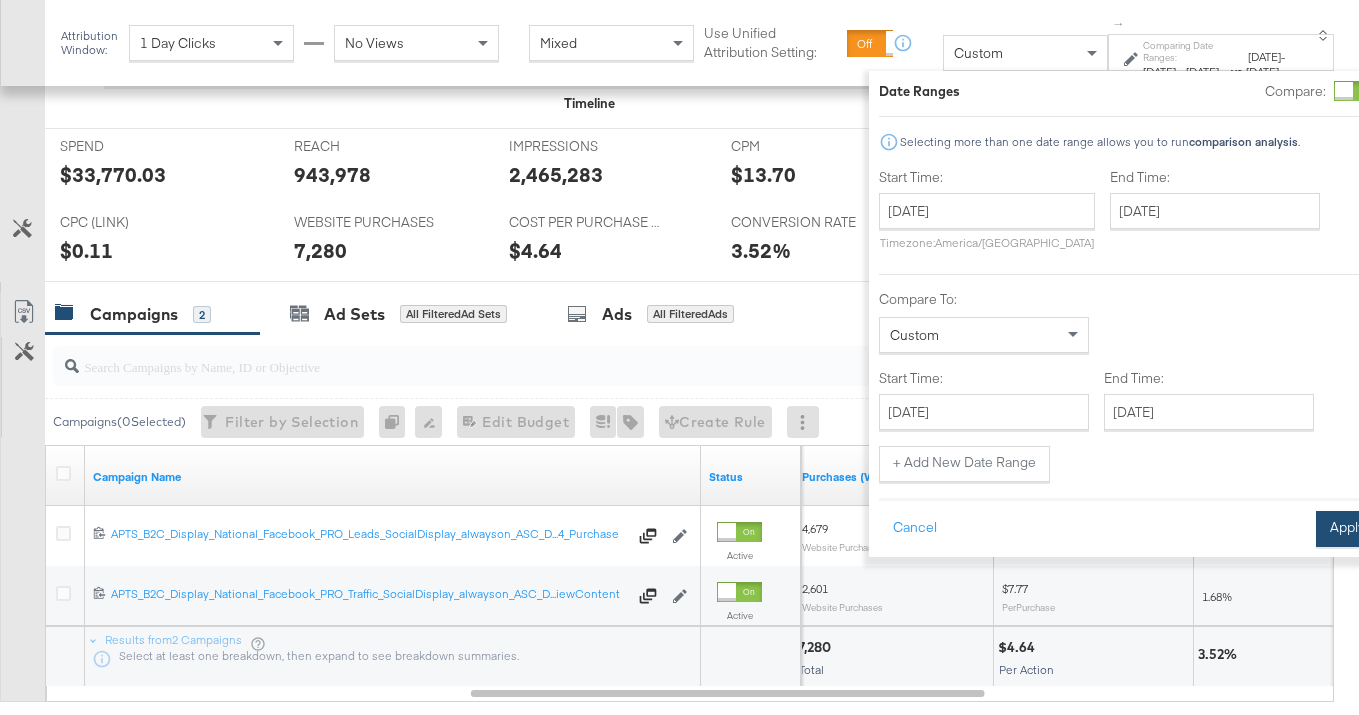 click on "Apply" at bounding box center (1347, 529) 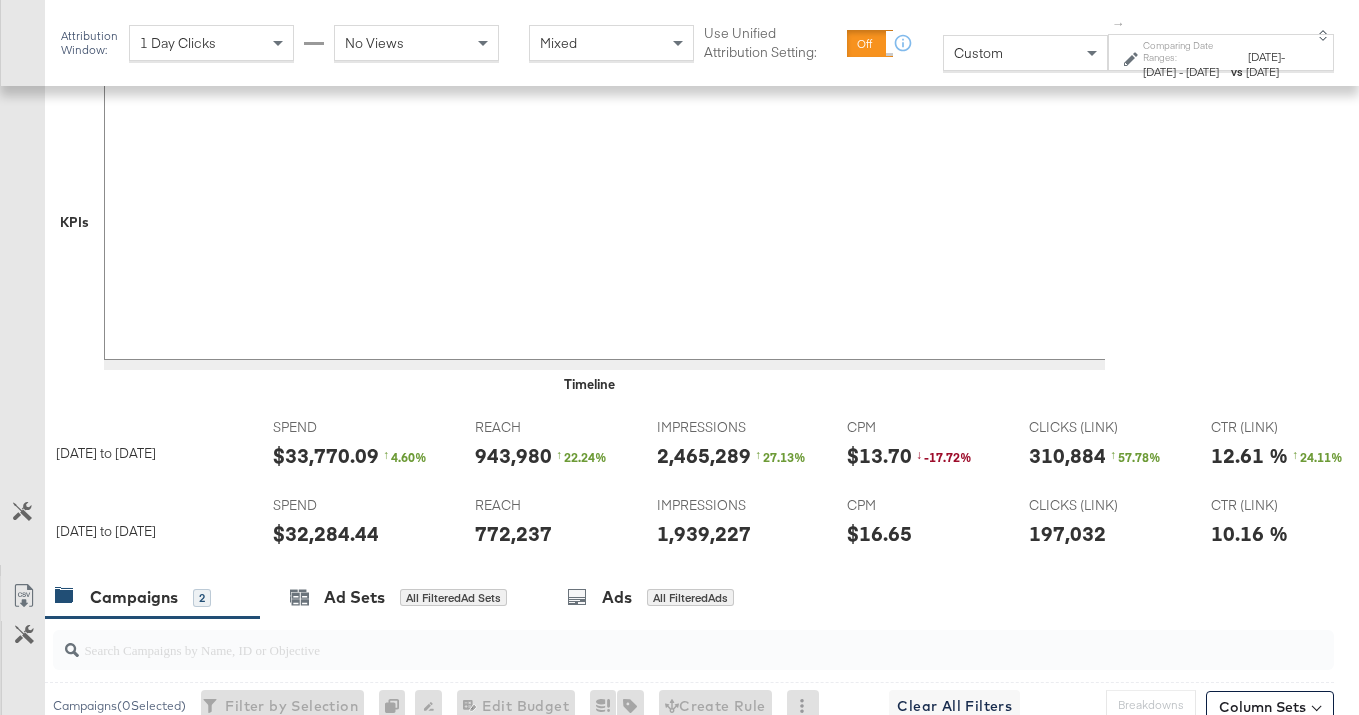 scroll, scrollTop: 953, scrollLeft: 0, axis: vertical 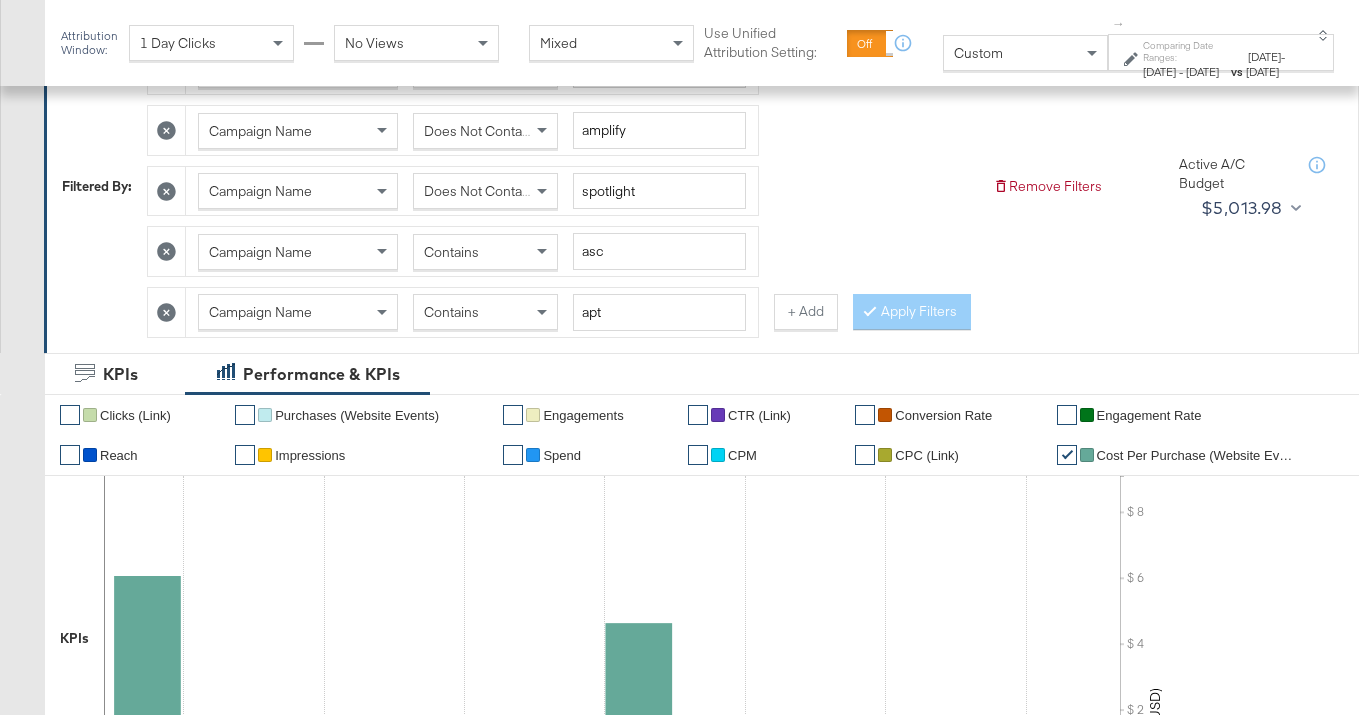 click on "Contains" at bounding box center (451, 312) 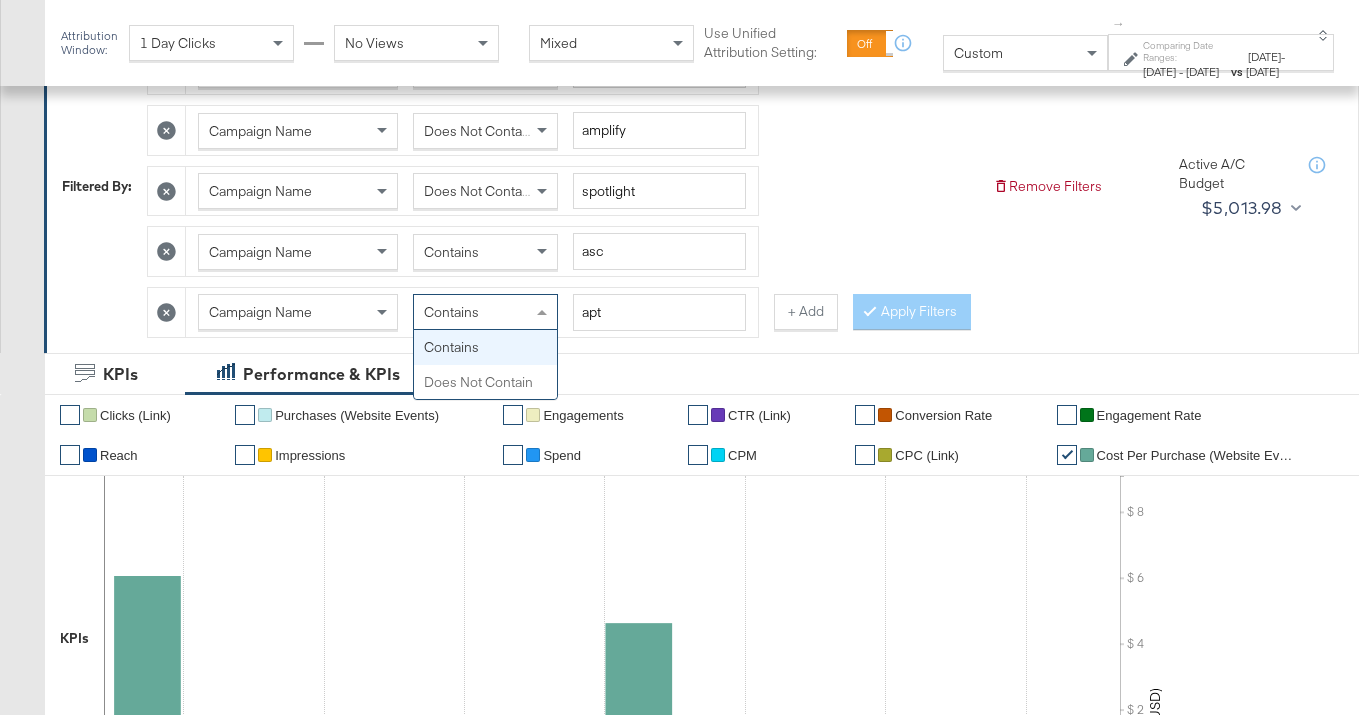 click on "Had Delivery Is Greater Than Campaign Name Does Not Contain amplify Campaign Name Does Not Contain spotlight Campaign Name Contains asc Campaign Name Contains Contains Does Not Contain apt + Add   Apply Filters" at bounding box center [562, 186] 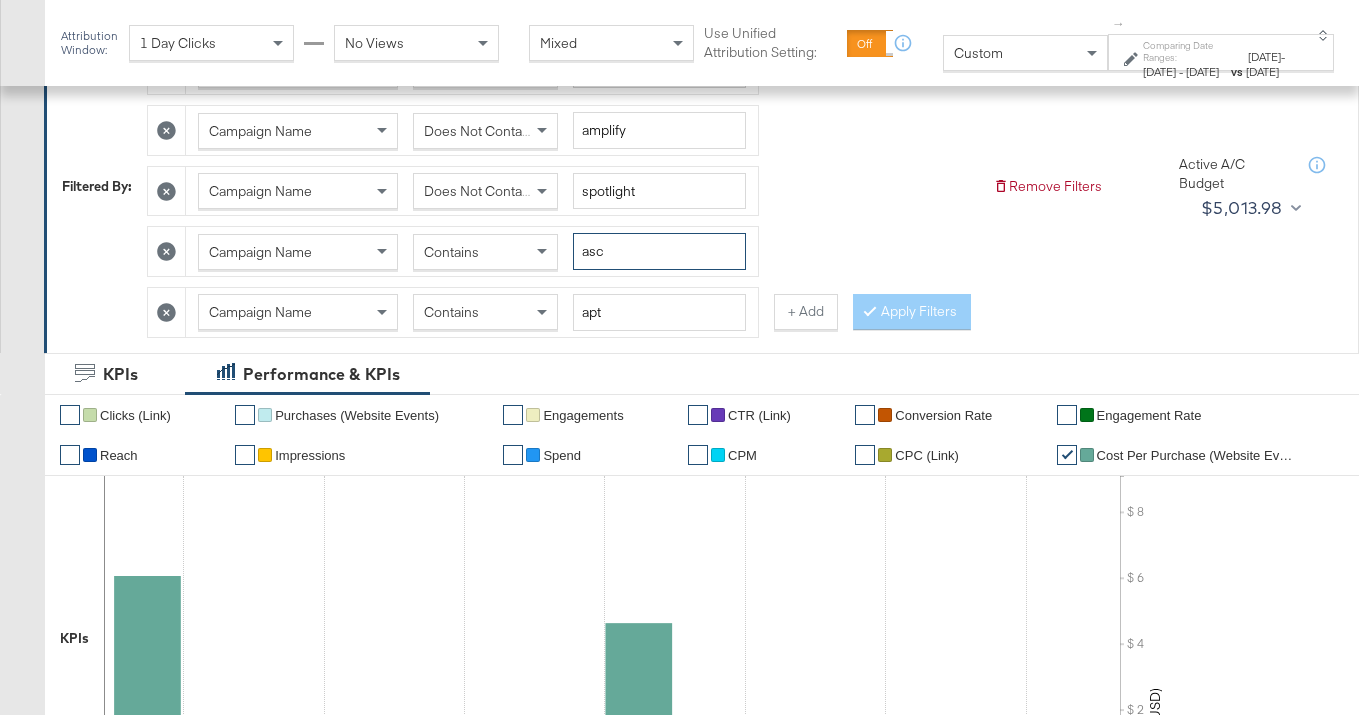 click on "asc" at bounding box center [659, 251] 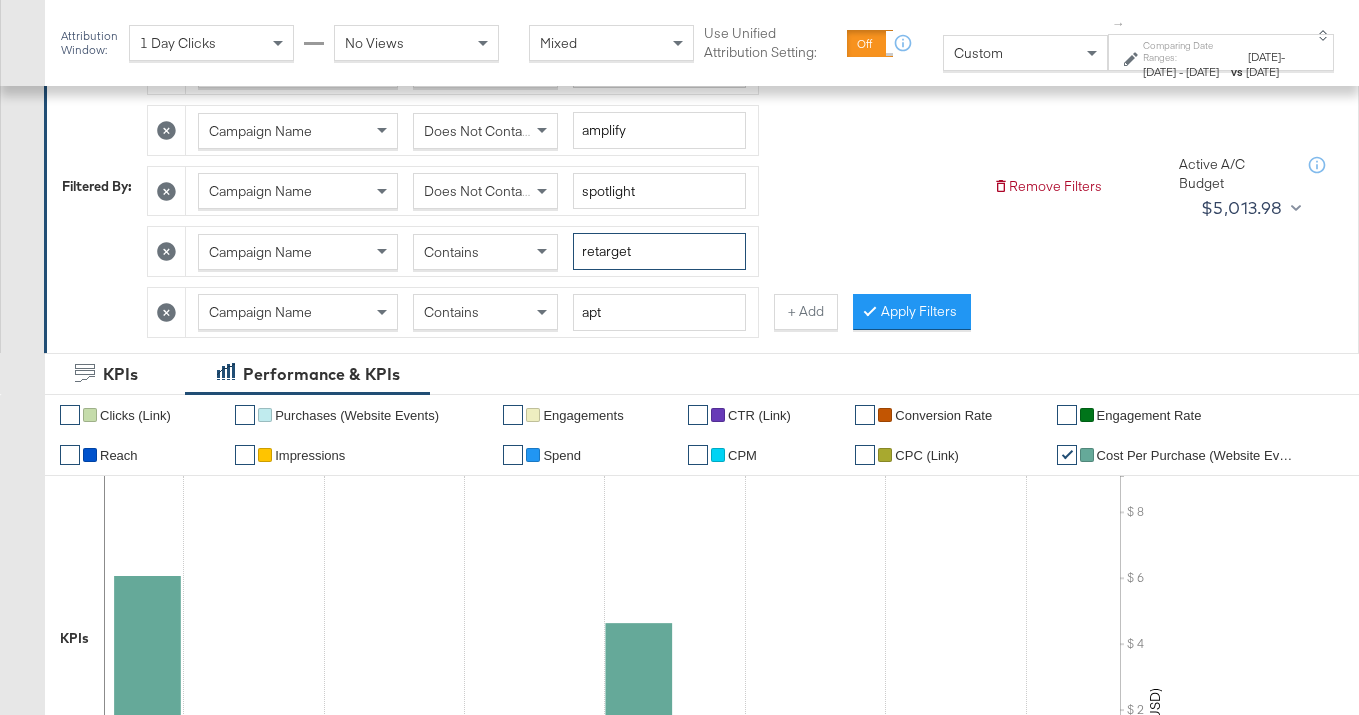 click on "retarget" at bounding box center [659, 251] 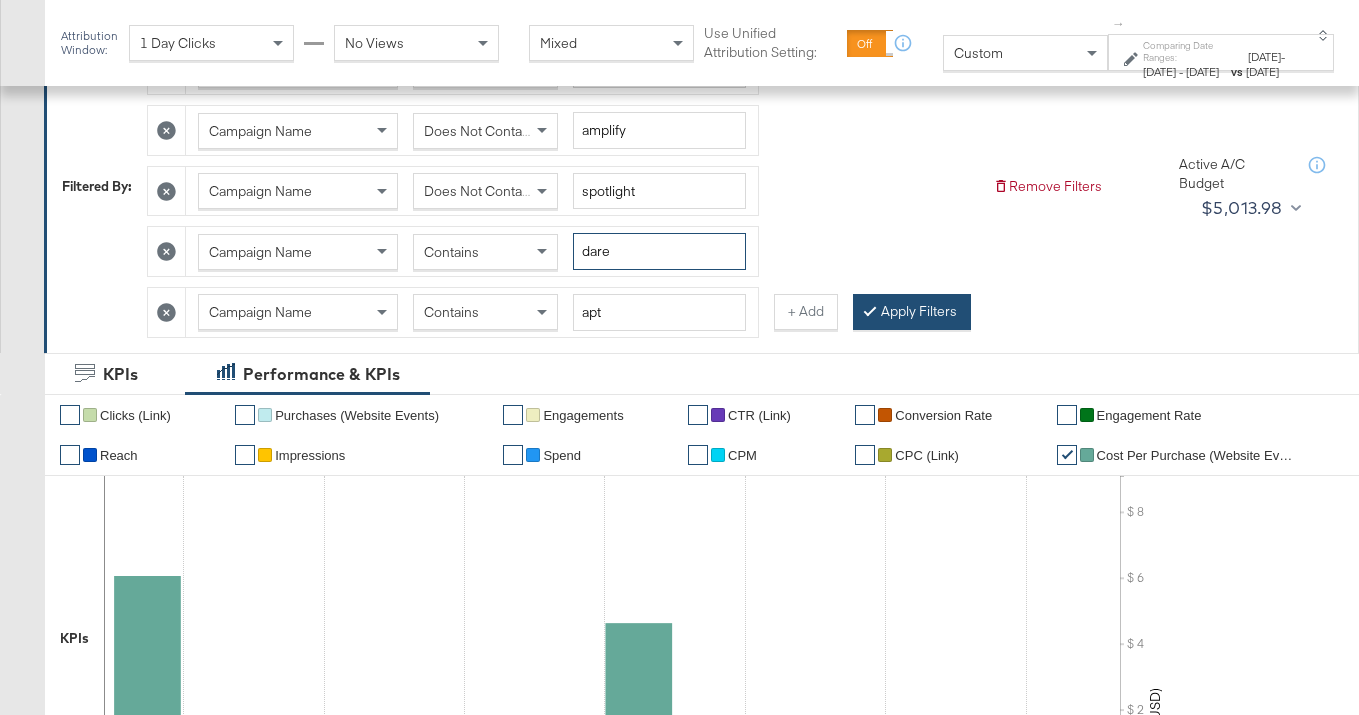 type on "dare" 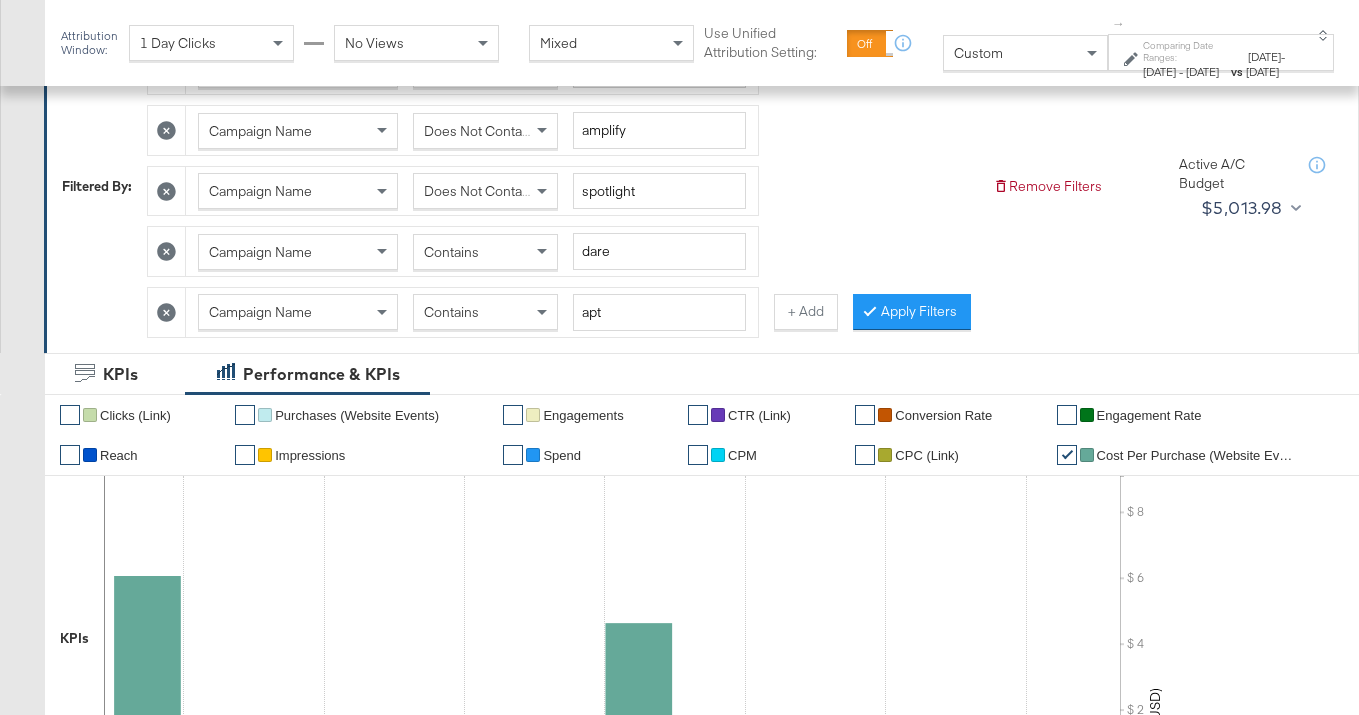 click on "Apply Filters" at bounding box center (912, 312) 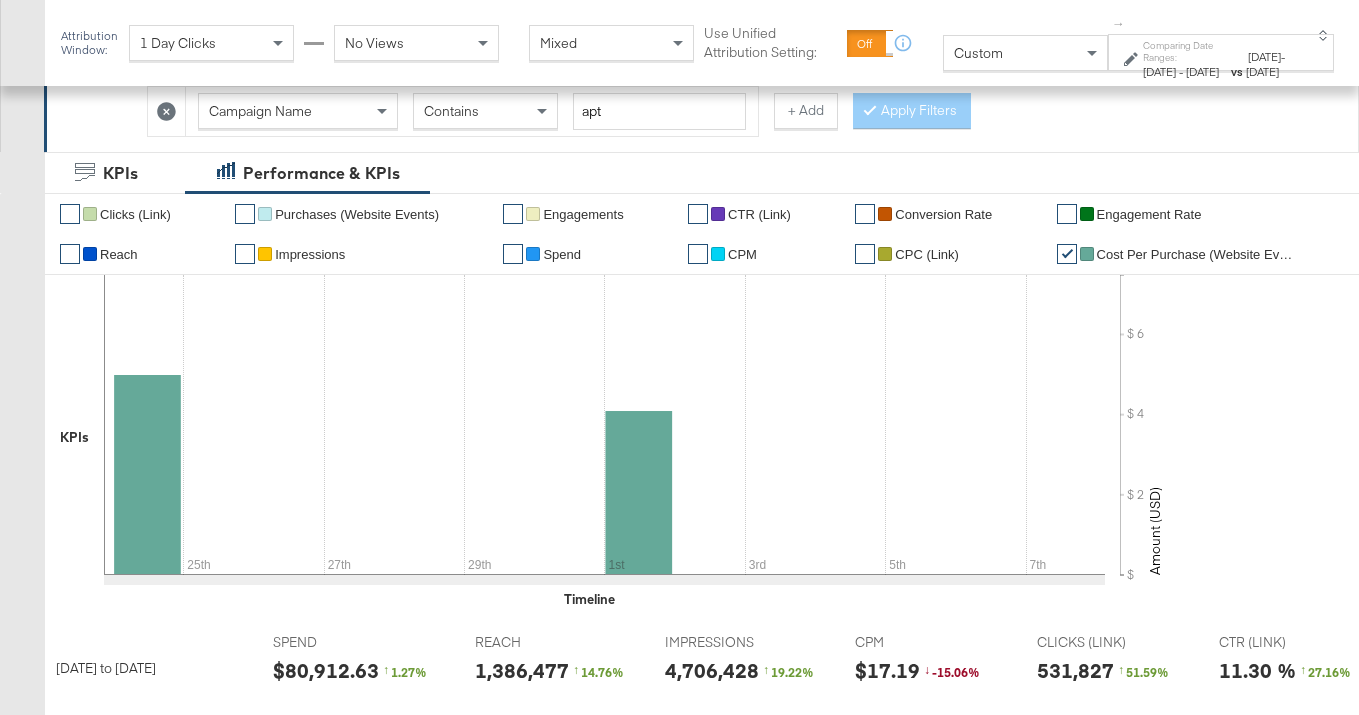 scroll, scrollTop: 389, scrollLeft: 0, axis: vertical 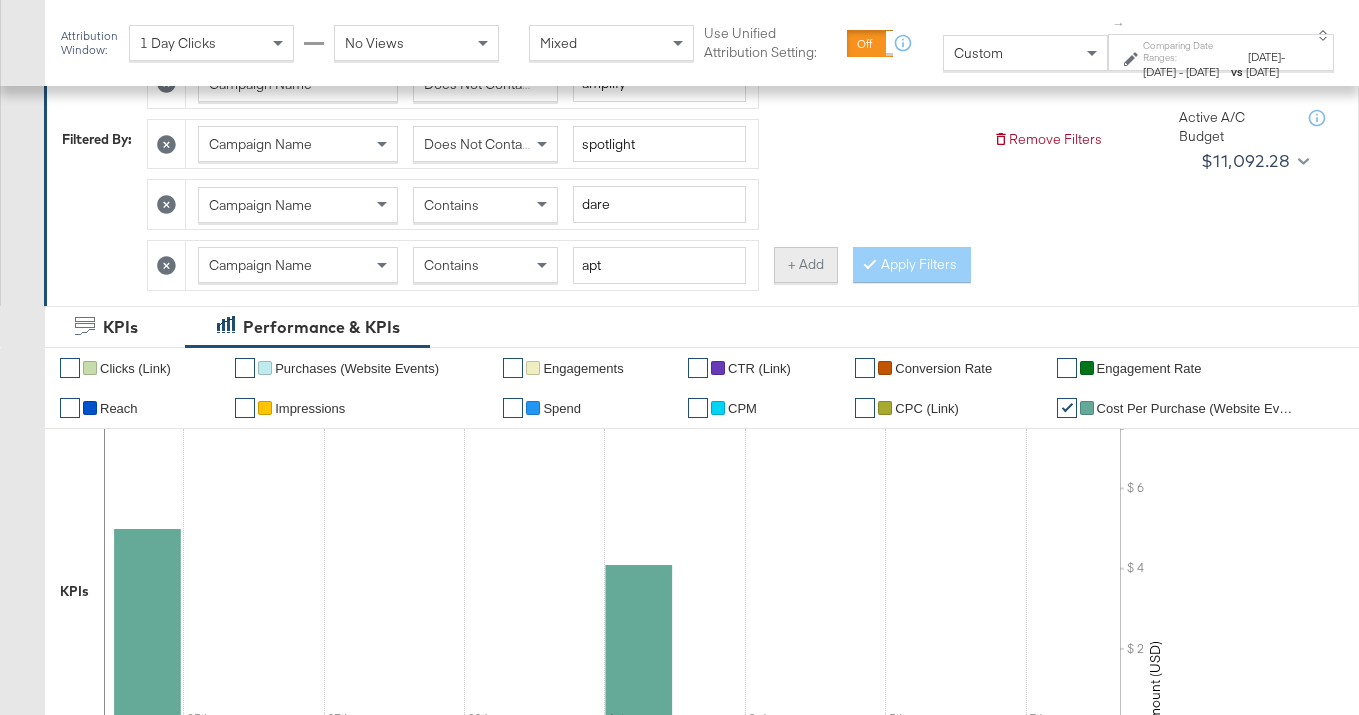 click on "+ Add" at bounding box center [806, 265] 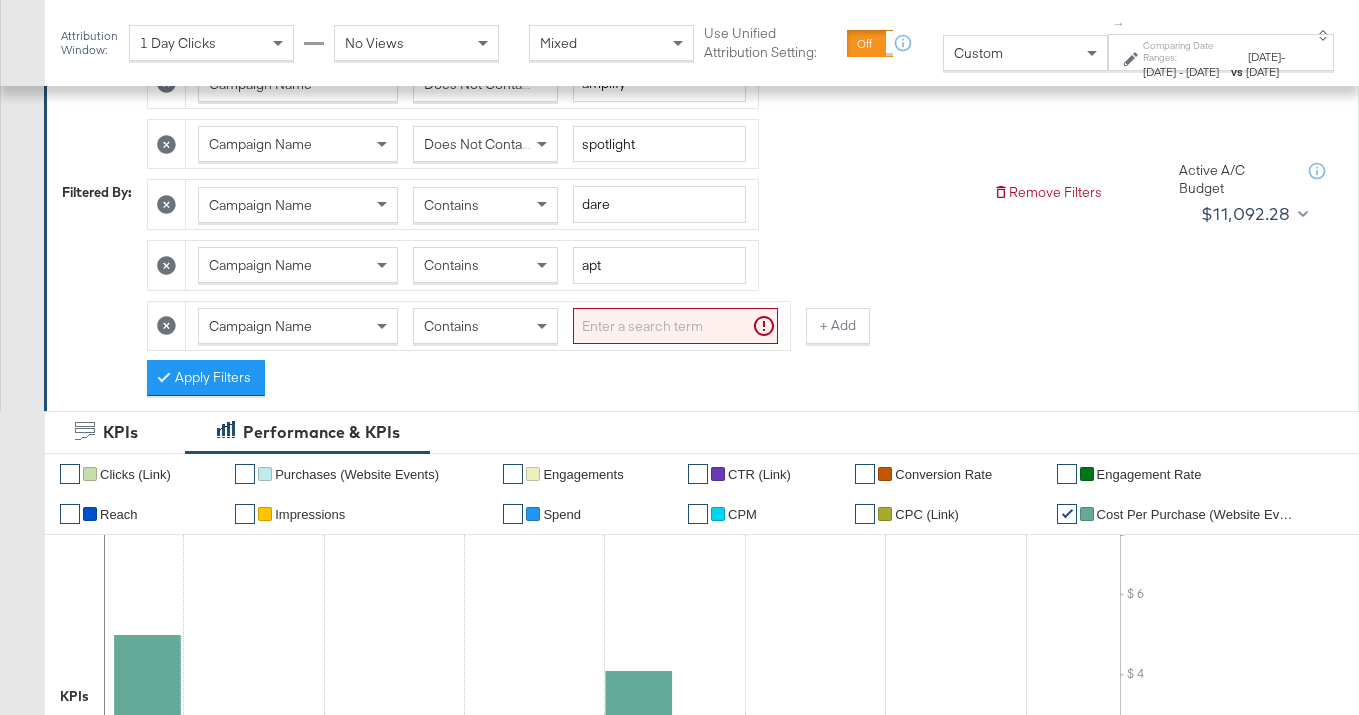 click at bounding box center (675, 326) 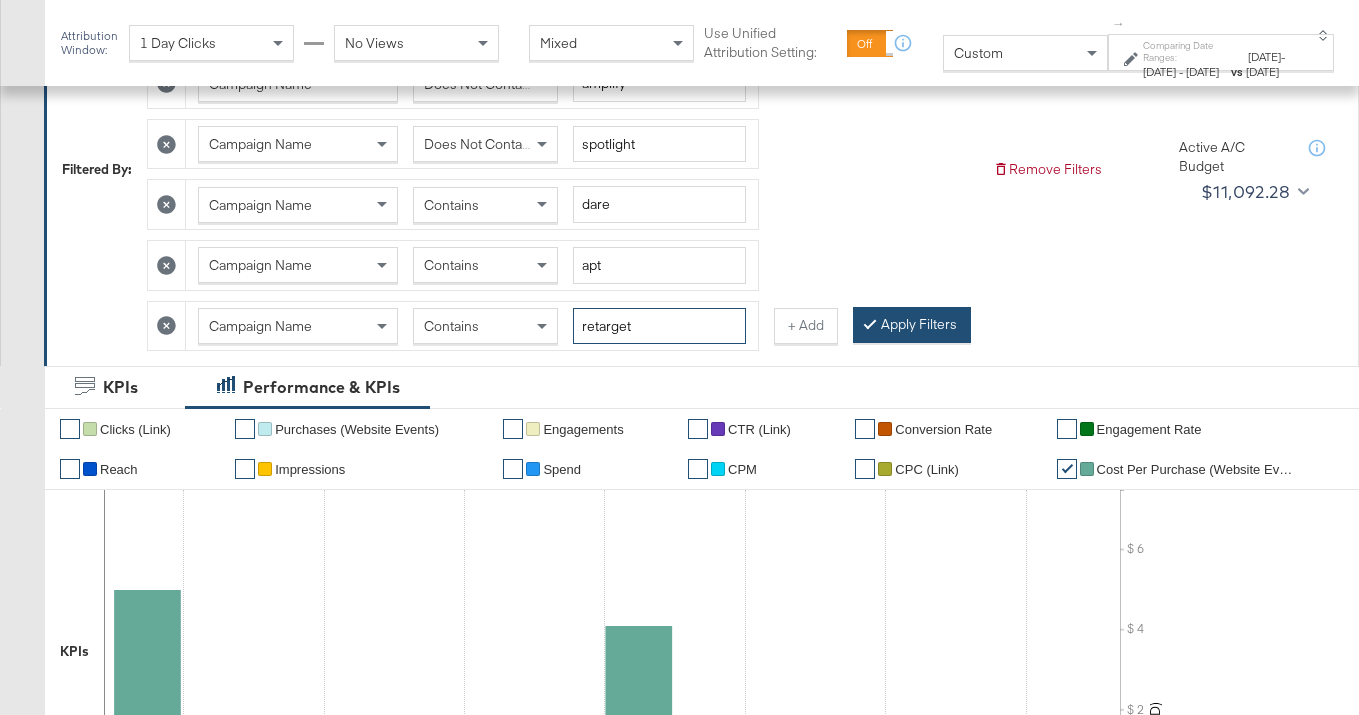 type on "retarget" 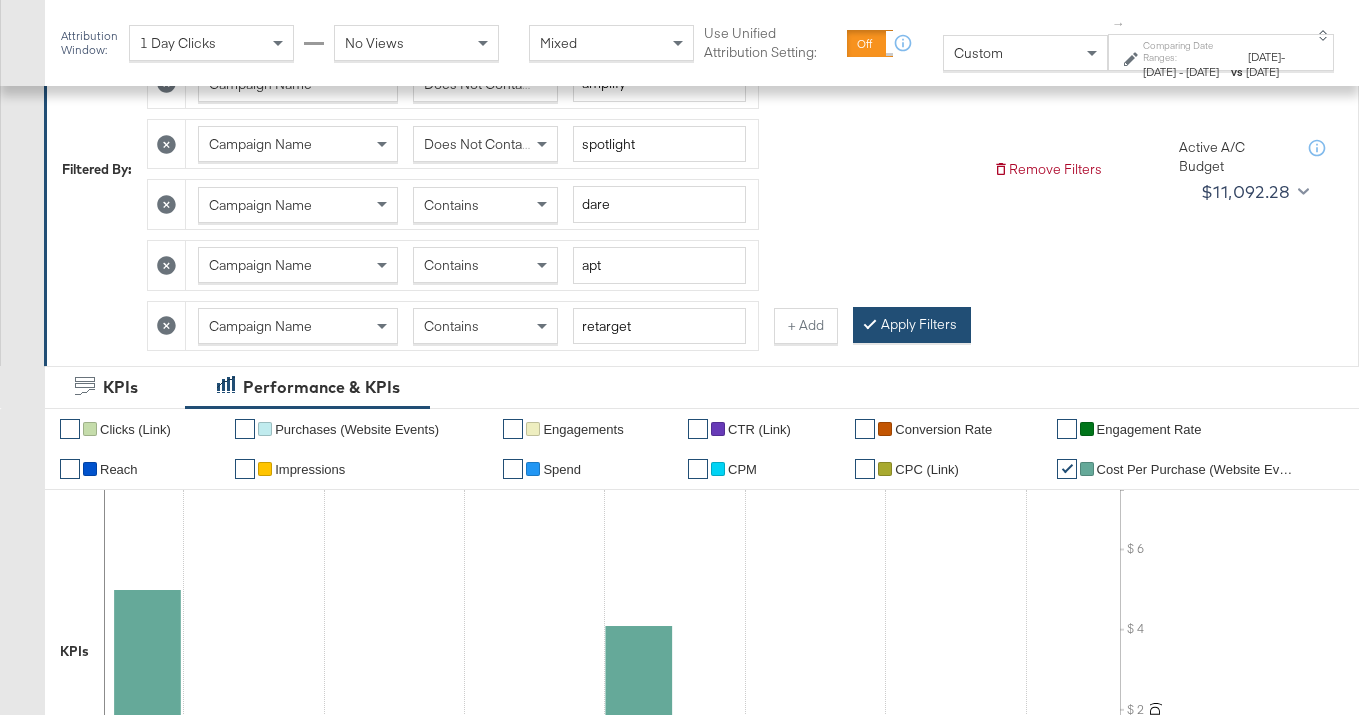 click on "Apply Filters" at bounding box center [912, 325] 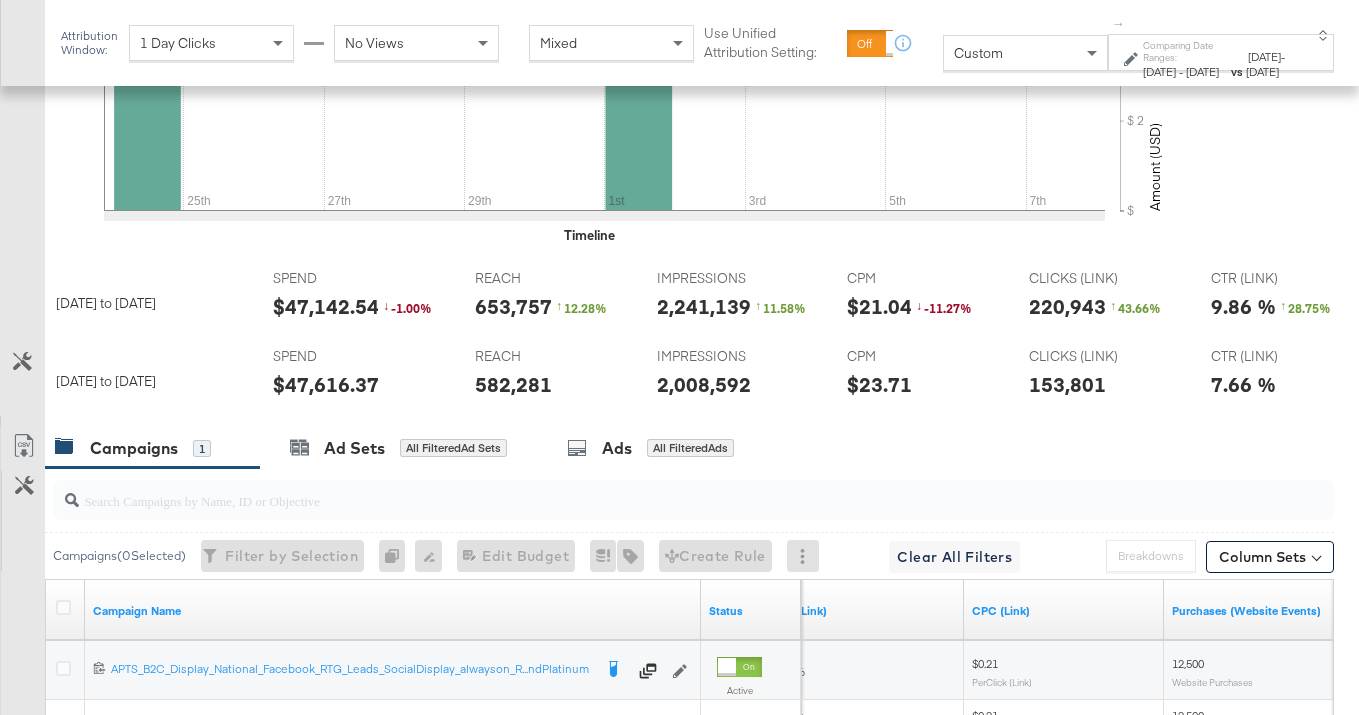 scroll, scrollTop: 966, scrollLeft: 0, axis: vertical 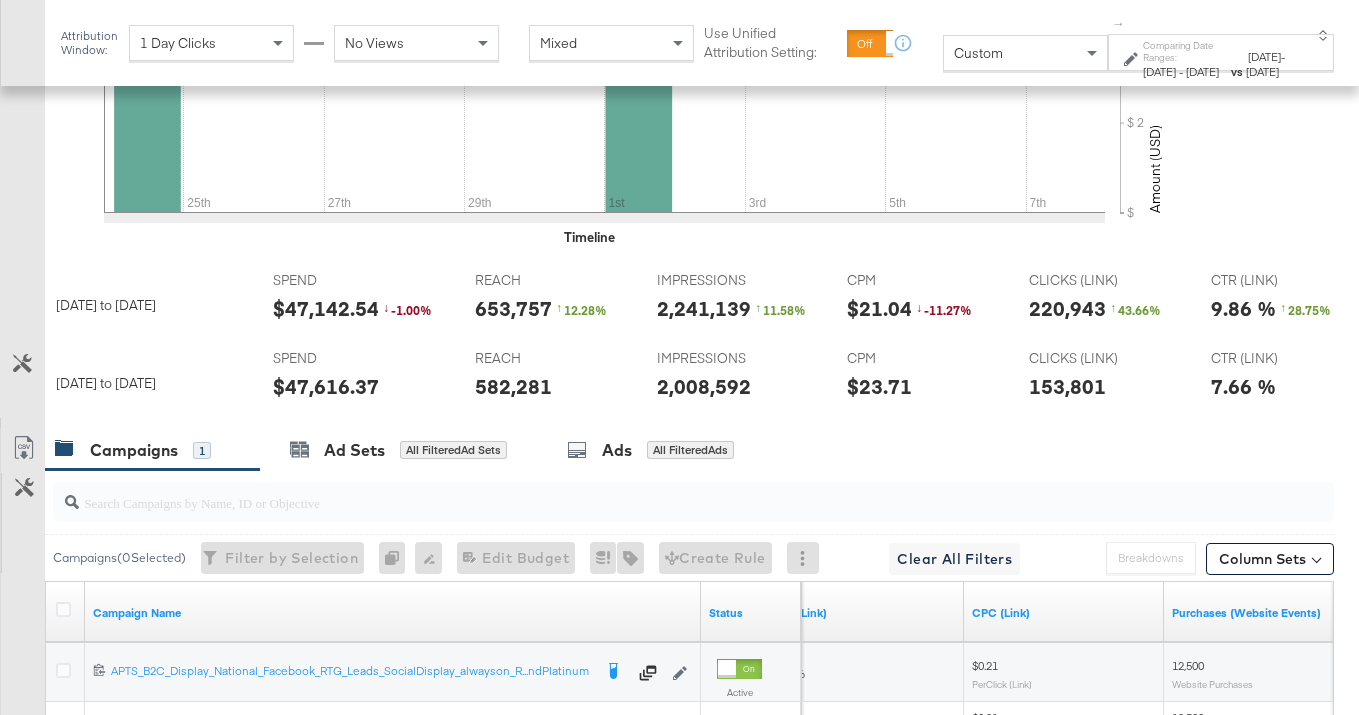 click on "$47,142.54" at bounding box center (326, 308) 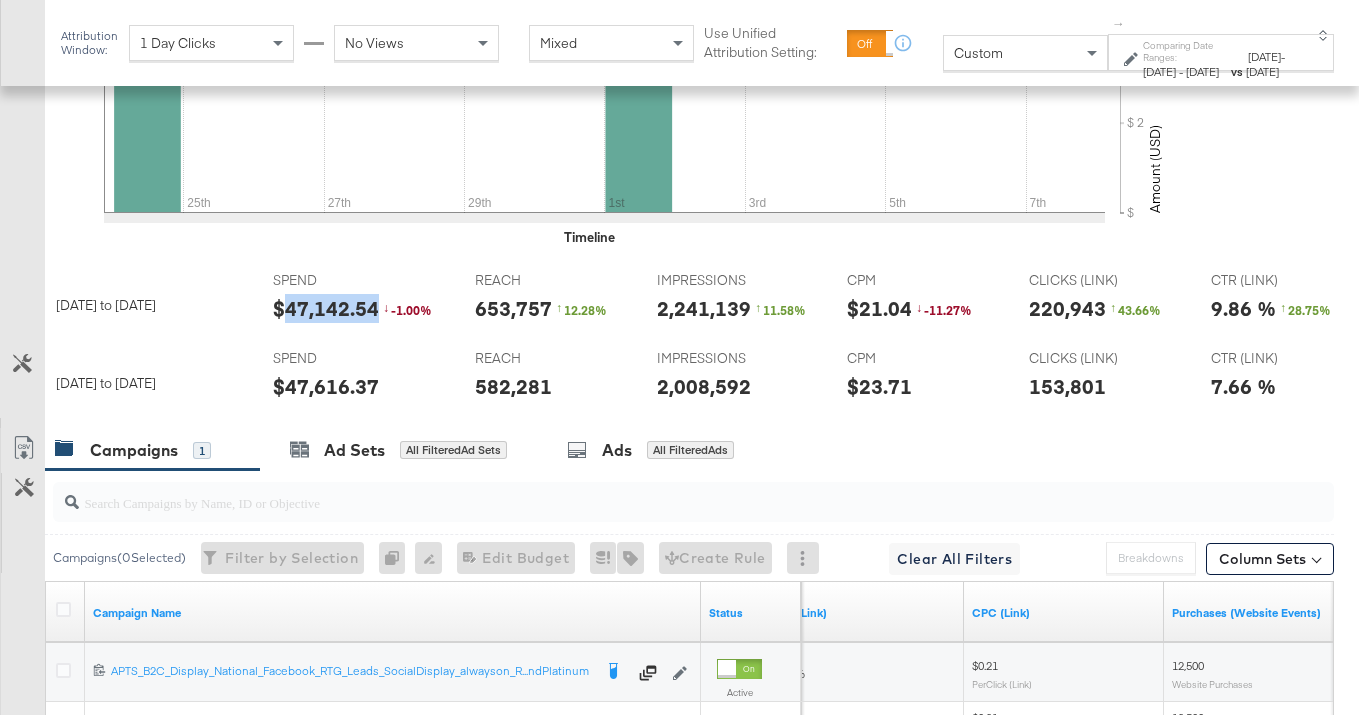 click on "$47,142.54" at bounding box center (326, 308) 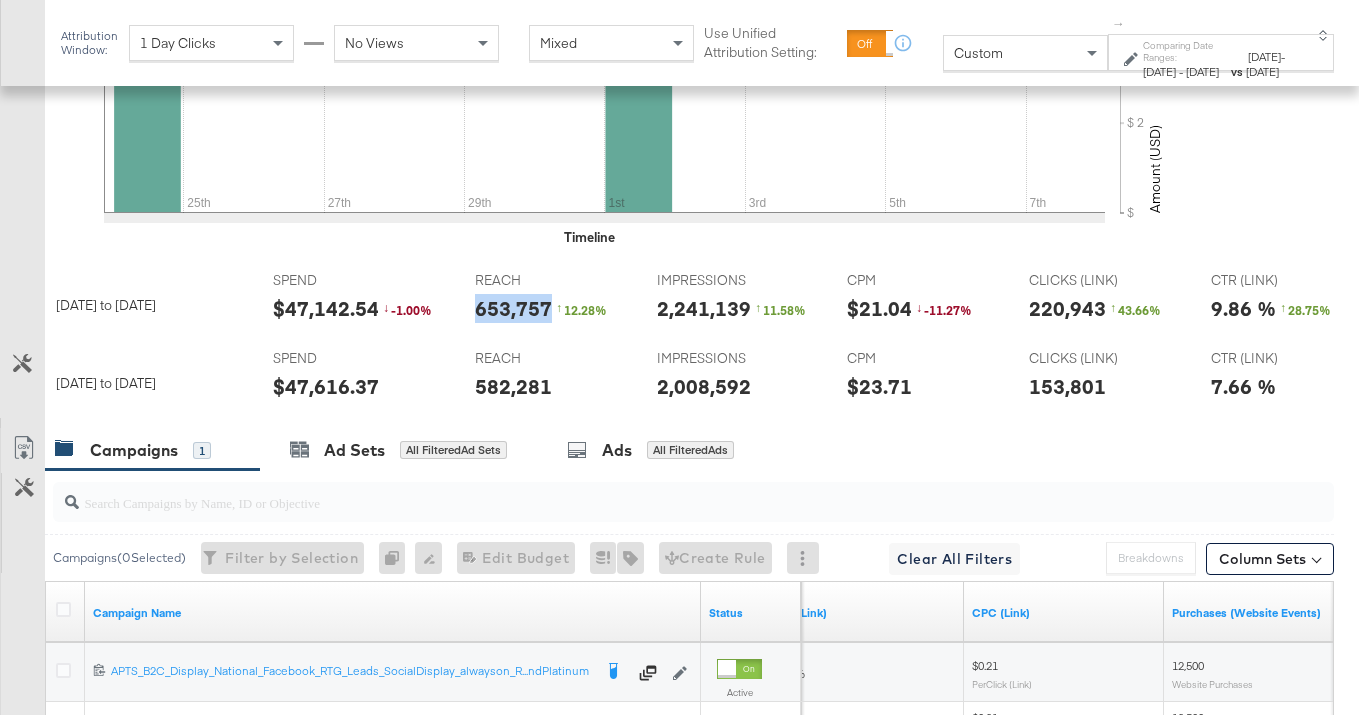 click on "653,757" at bounding box center (513, 308) 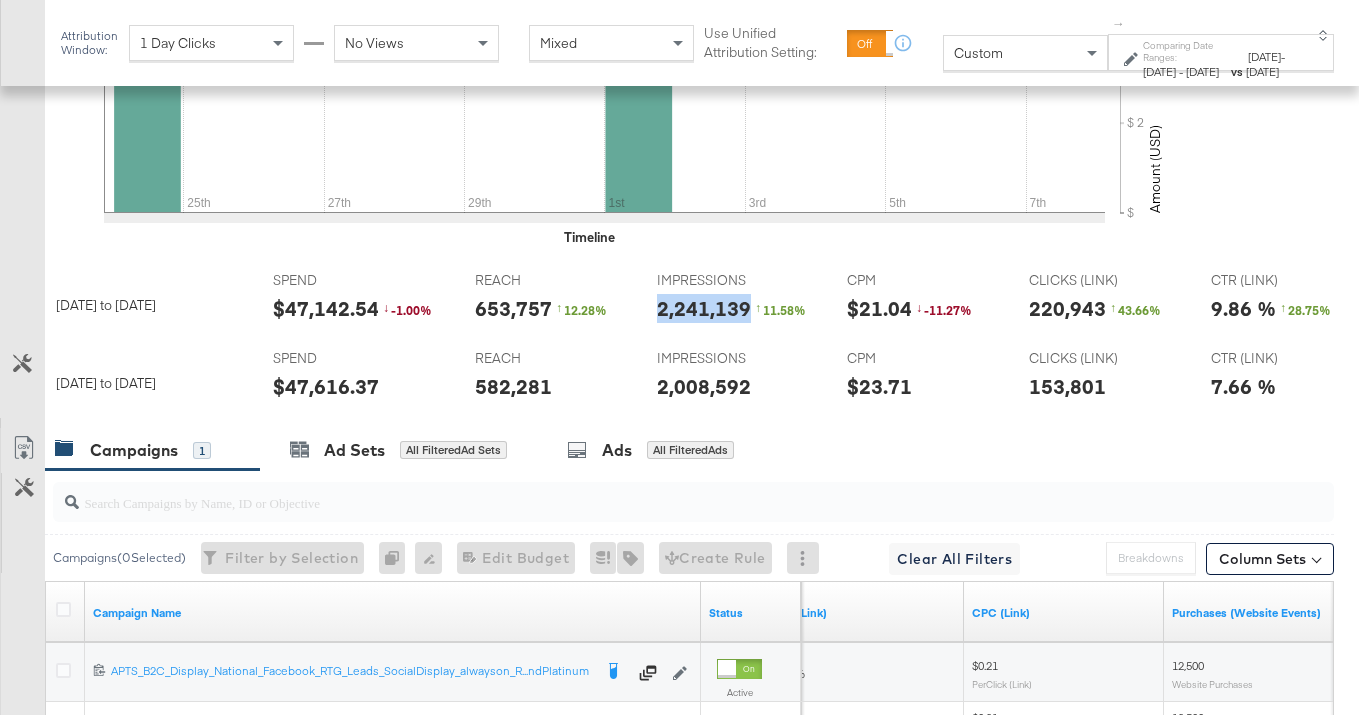 click on "2,241,139" at bounding box center [704, 308] 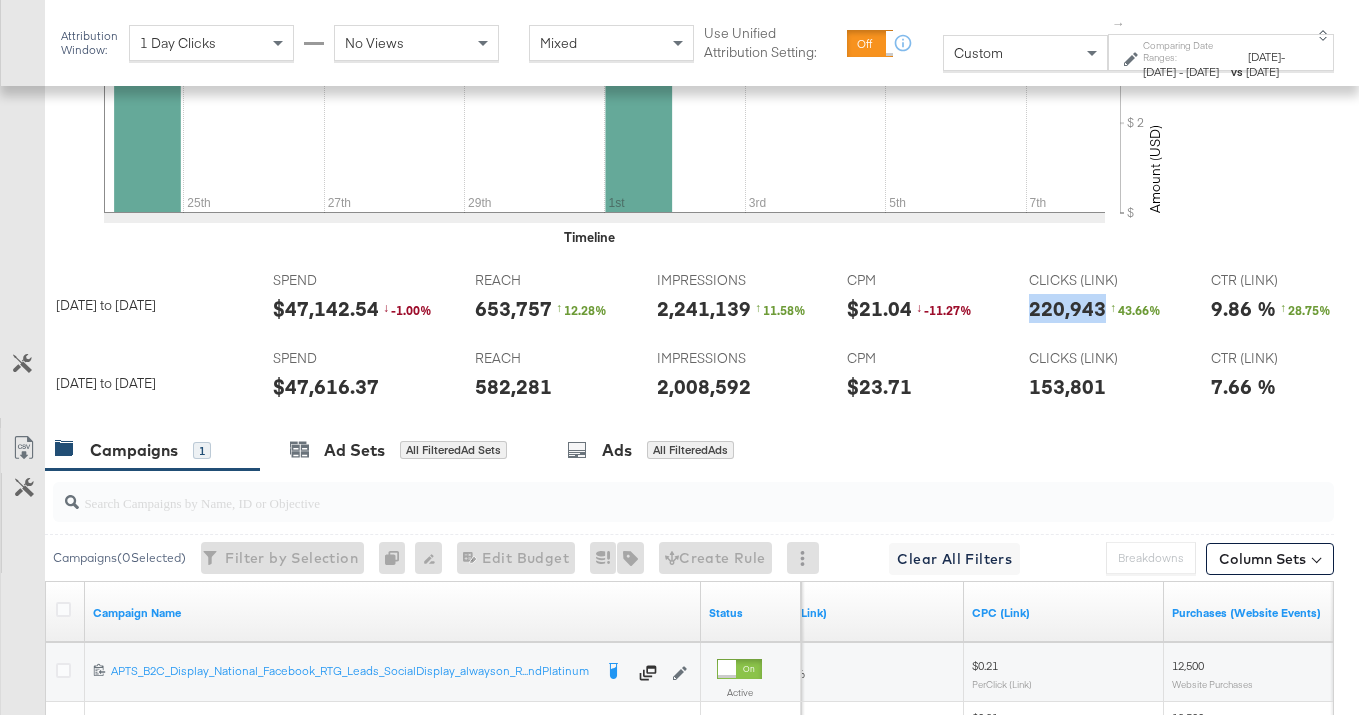 click on "220,943" at bounding box center (1067, 308) 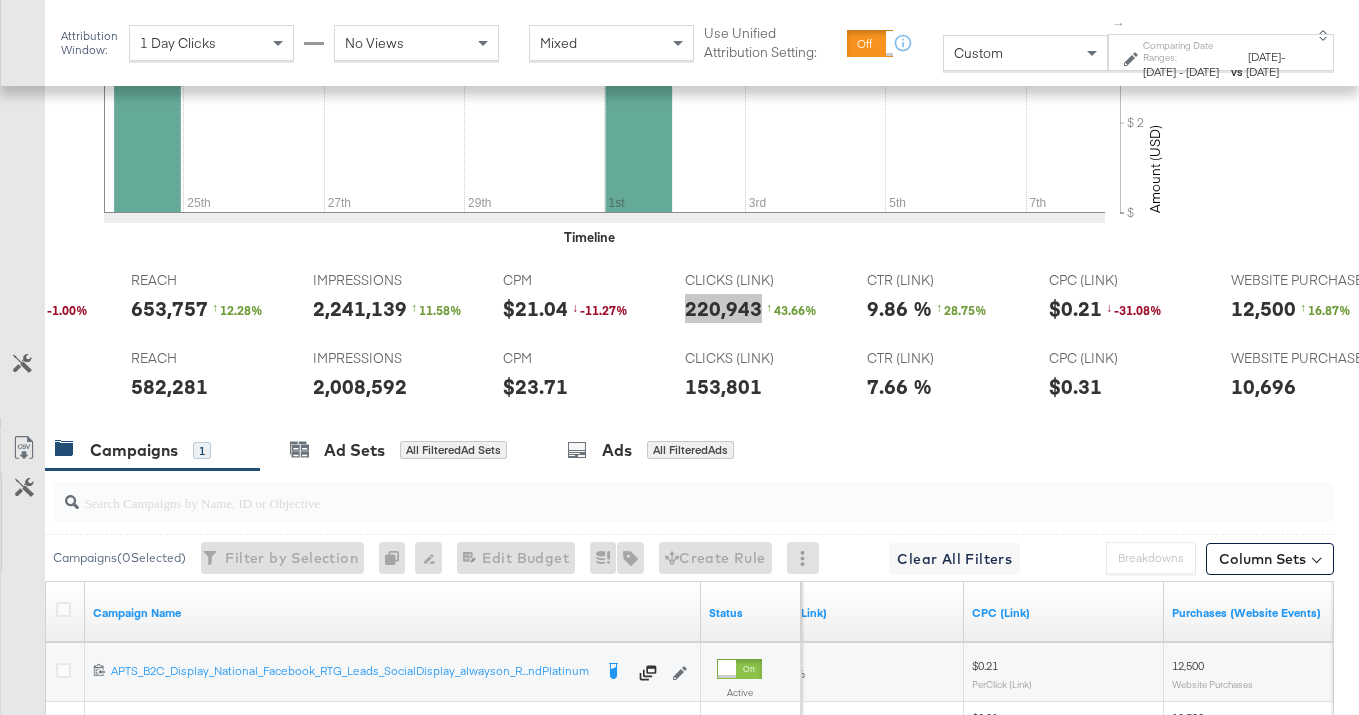 scroll, scrollTop: 0, scrollLeft: 464, axis: horizontal 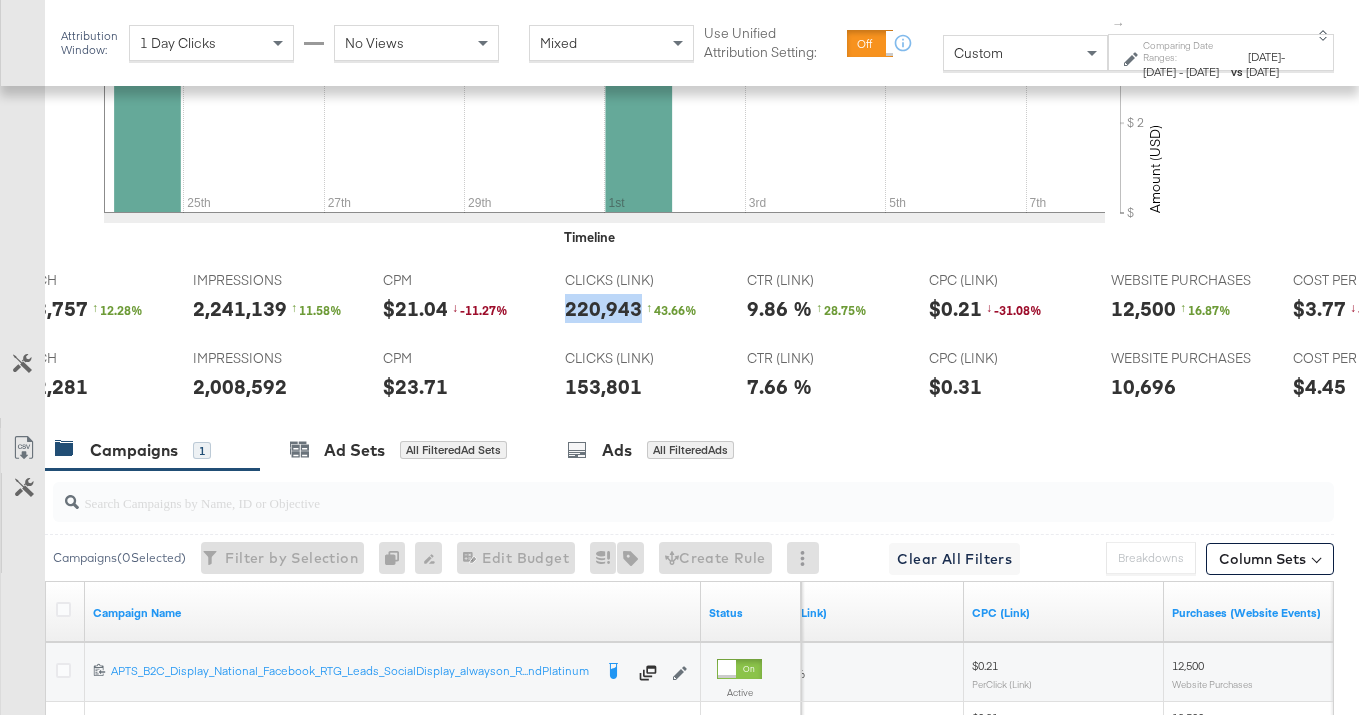 click on "12,500" at bounding box center [1143, 308] 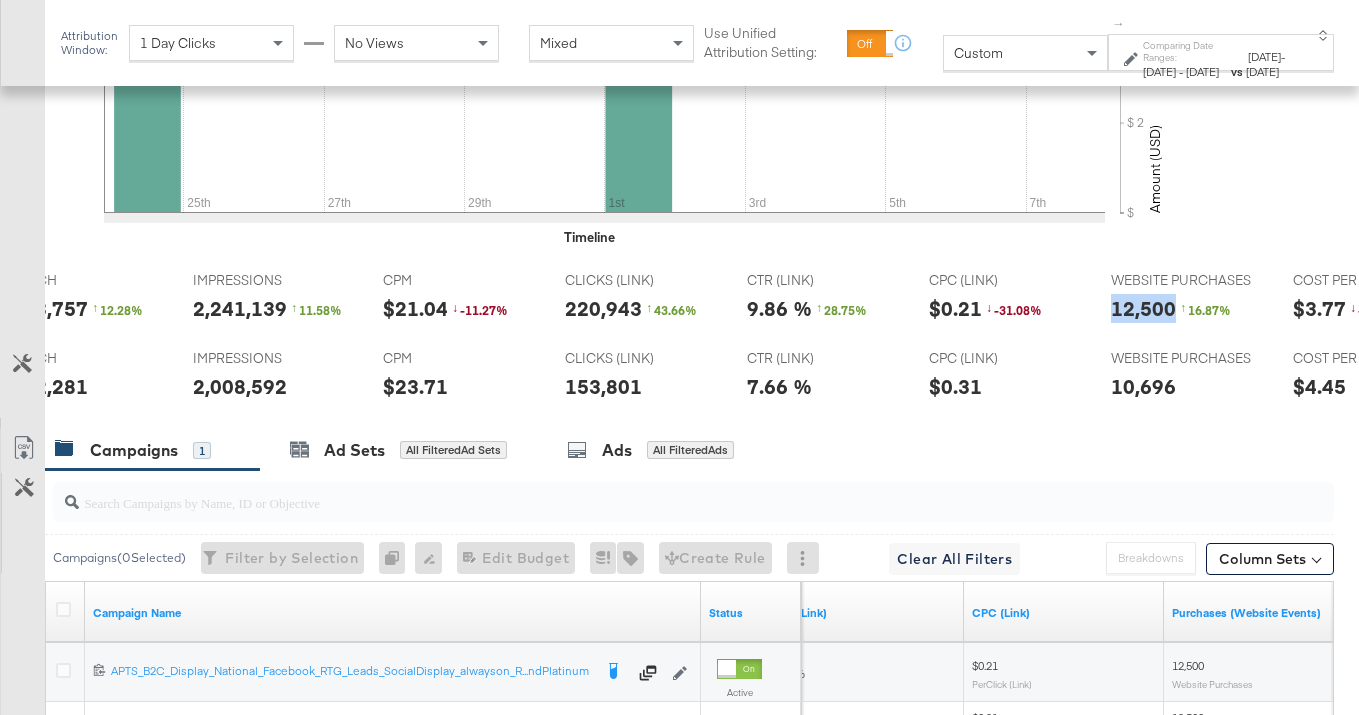 click on "12,500" at bounding box center (1143, 308) 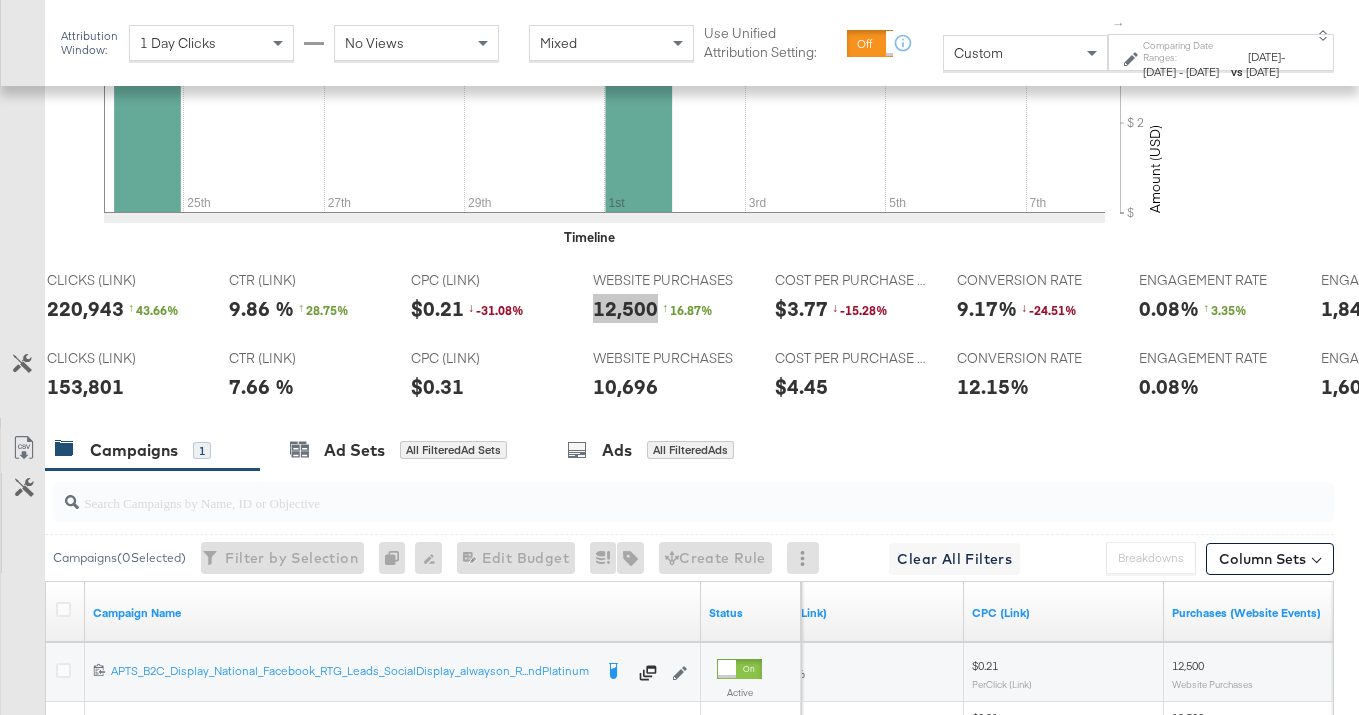 scroll, scrollTop: 0, scrollLeft: 1105, axis: horizontal 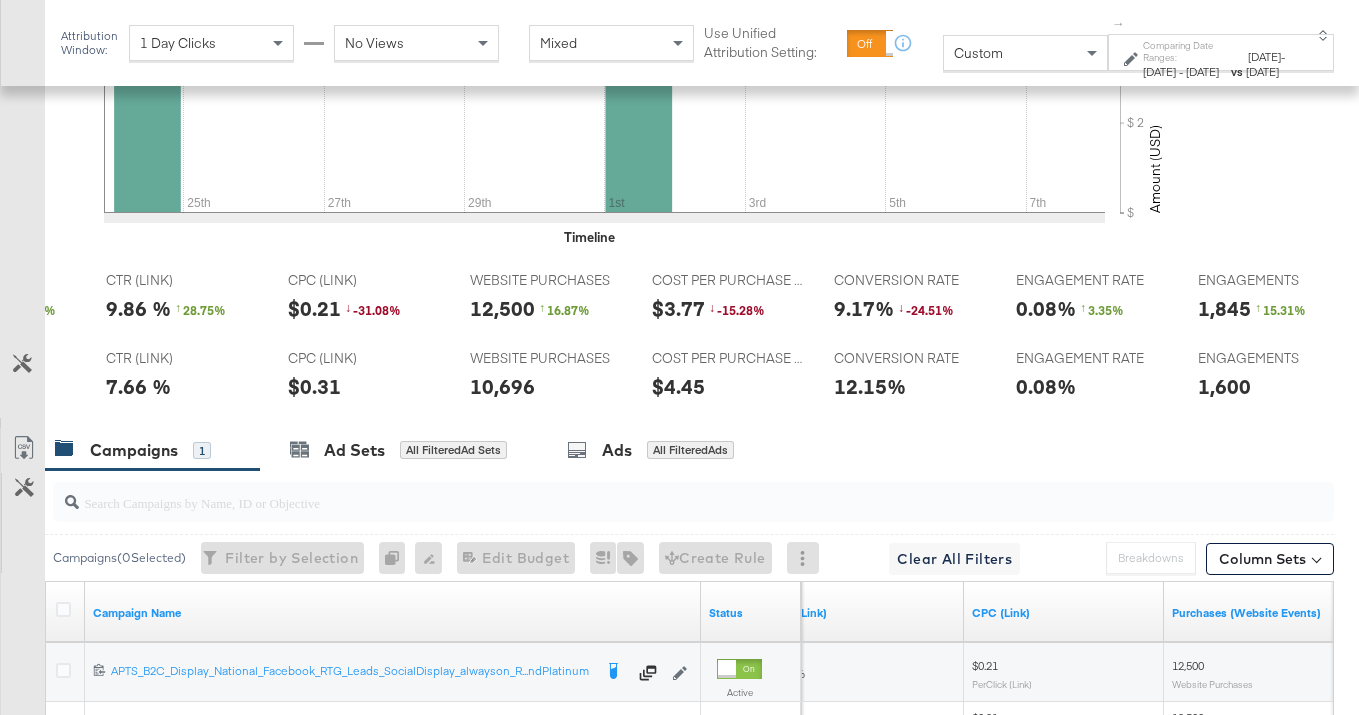 click on "WEBSITE PURCHASES WEBSITE PURCHASES 10,696" at bounding box center (545, 379) 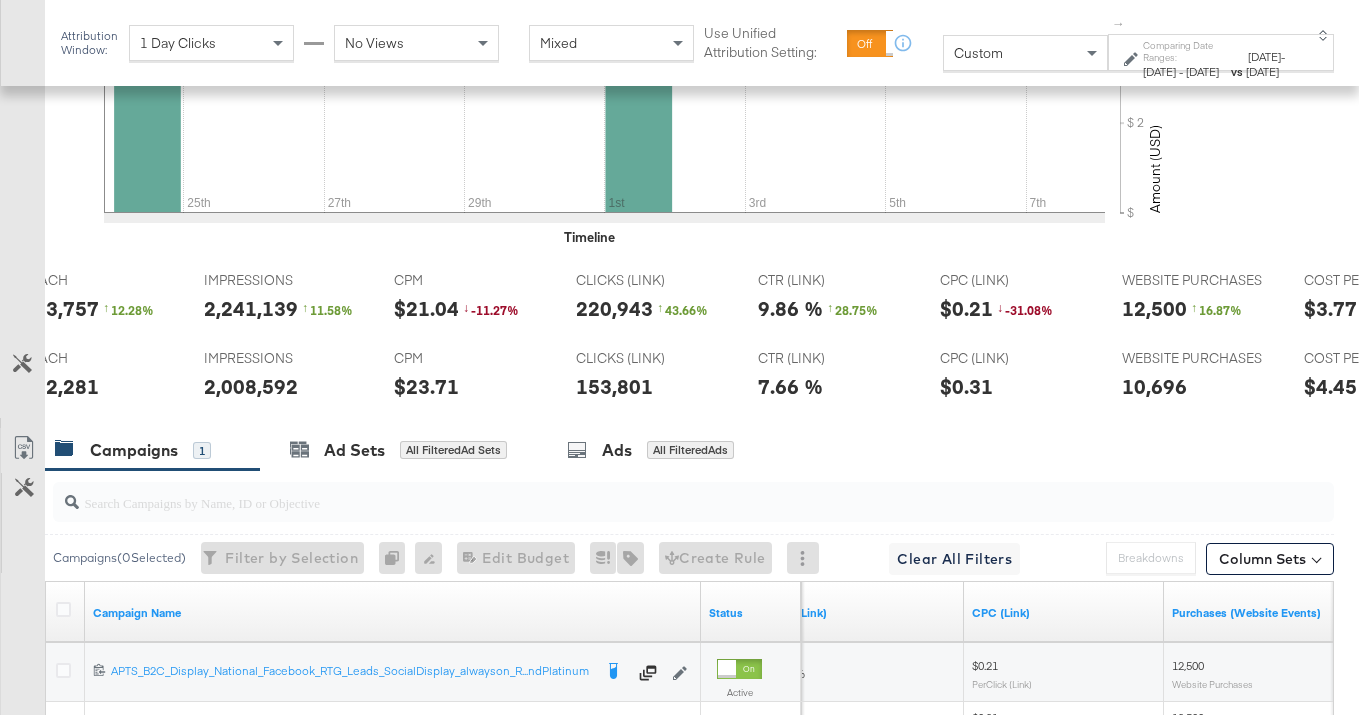 scroll, scrollTop: 0, scrollLeft: 0, axis: both 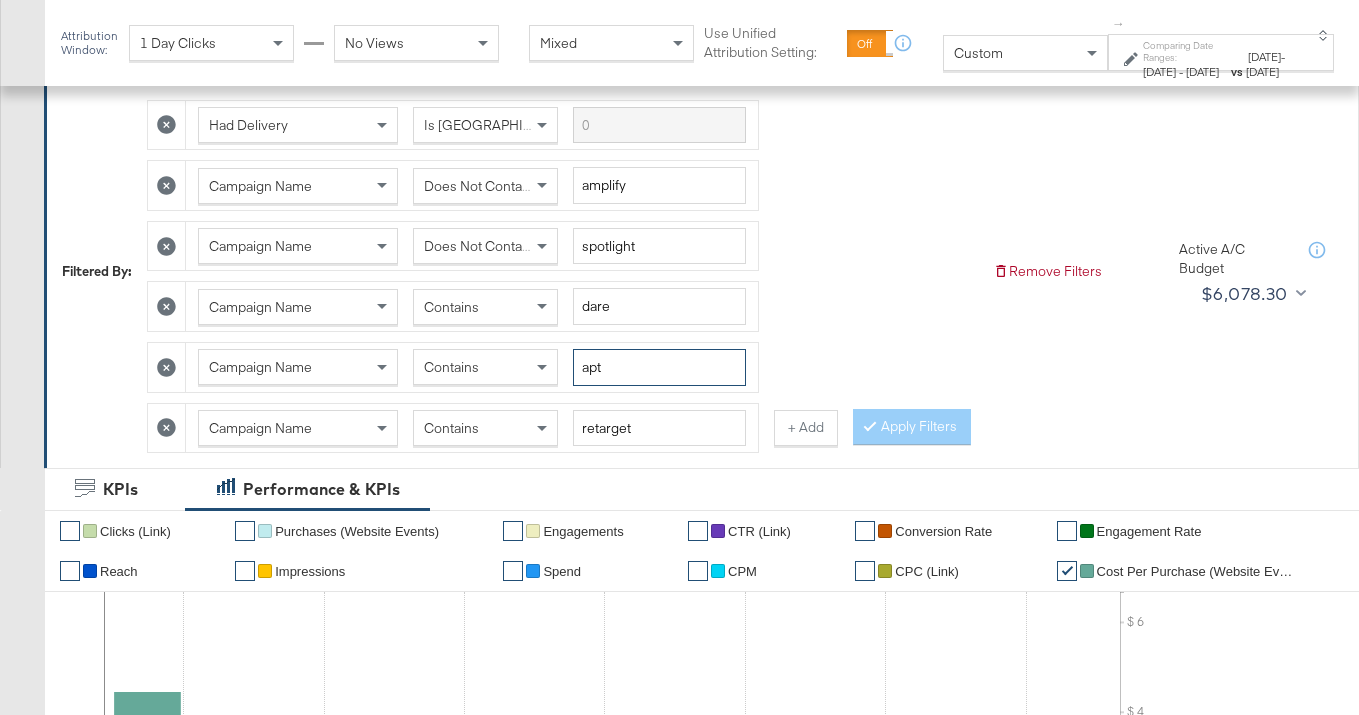 click on "apt" at bounding box center (659, 367) 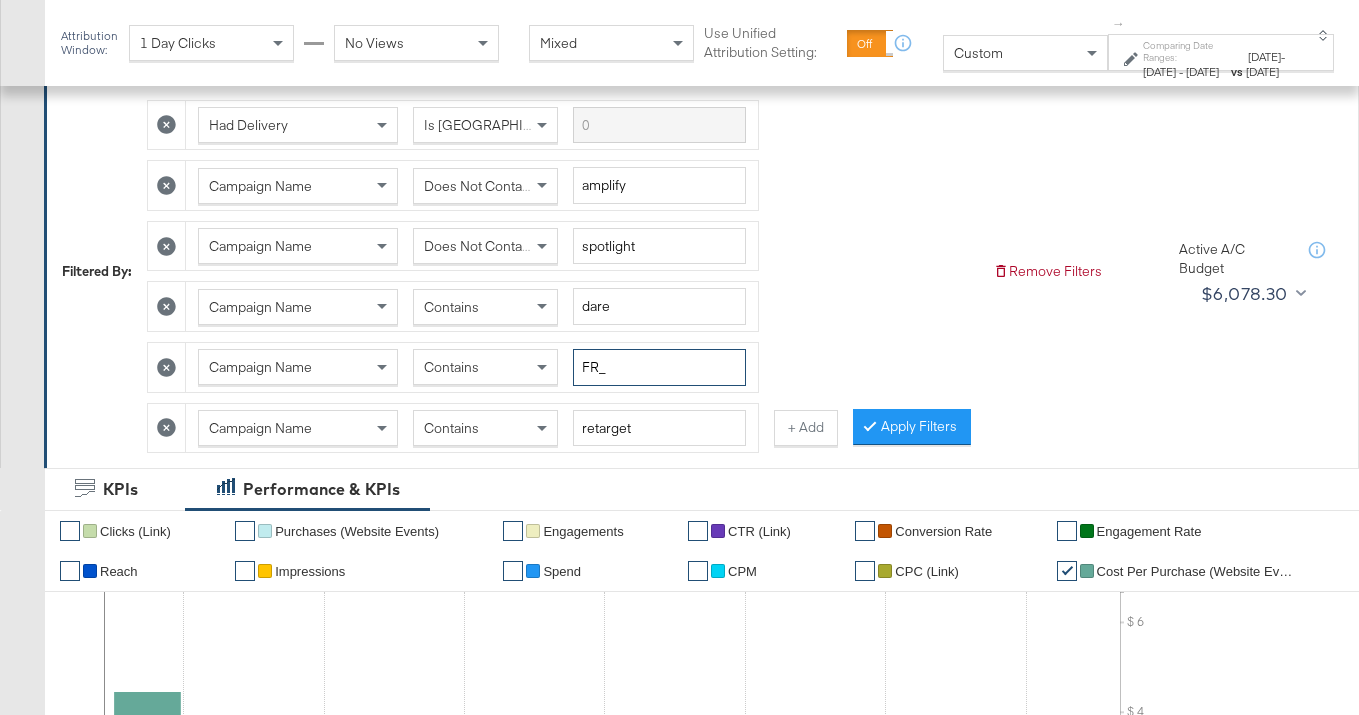 type on "FR_" 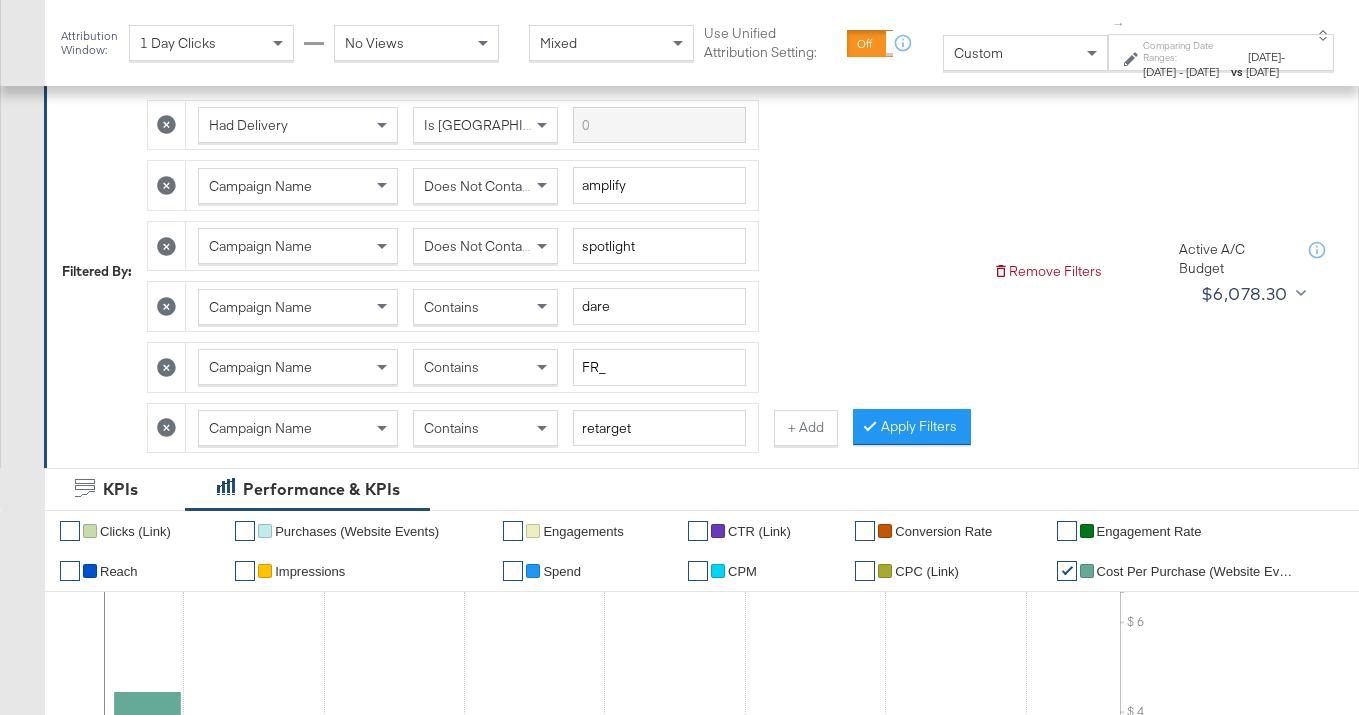 drag, startPoint x: 167, startPoint y: 308, endPoint x: 532, endPoint y: 361, distance: 368.82788 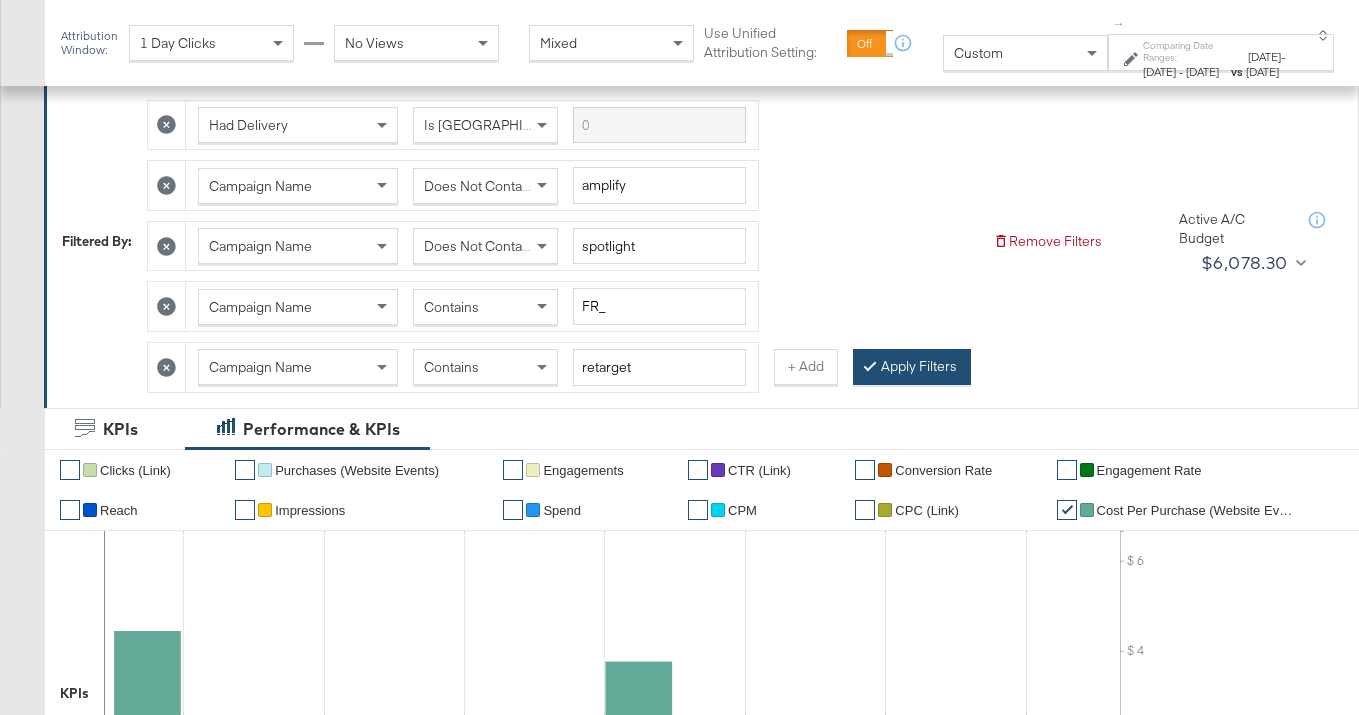 click on "Apply Filters" at bounding box center [912, 367] 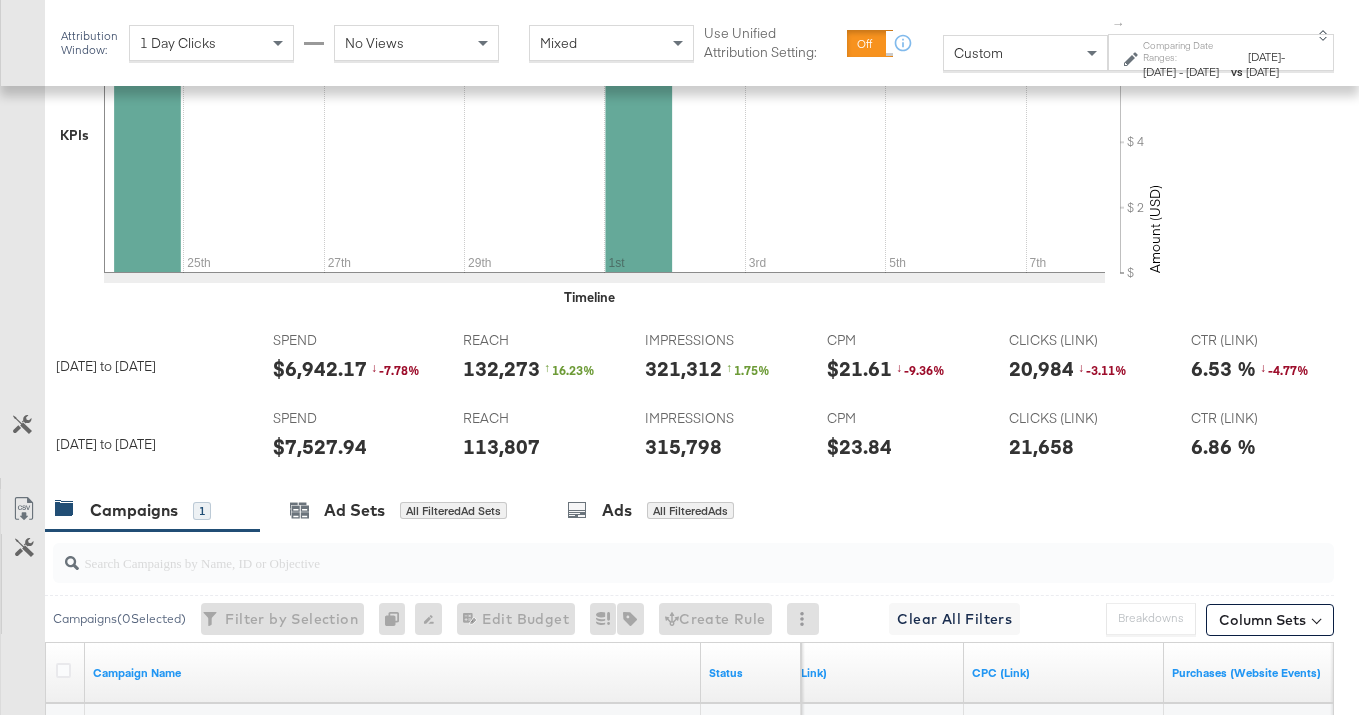 scroll, scrollTop: 786, scrollLeft: 0, axis: vertical 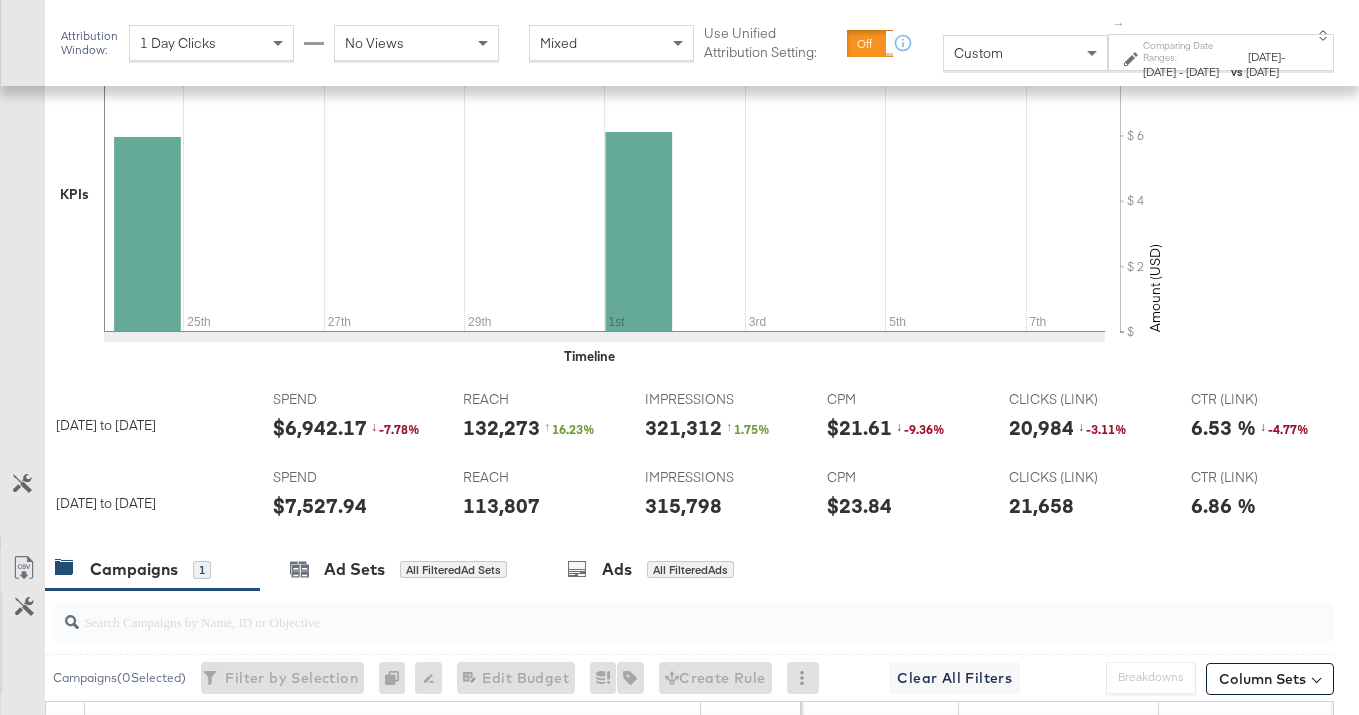 click on "$6,942.17" at bounding box center (320, 427) 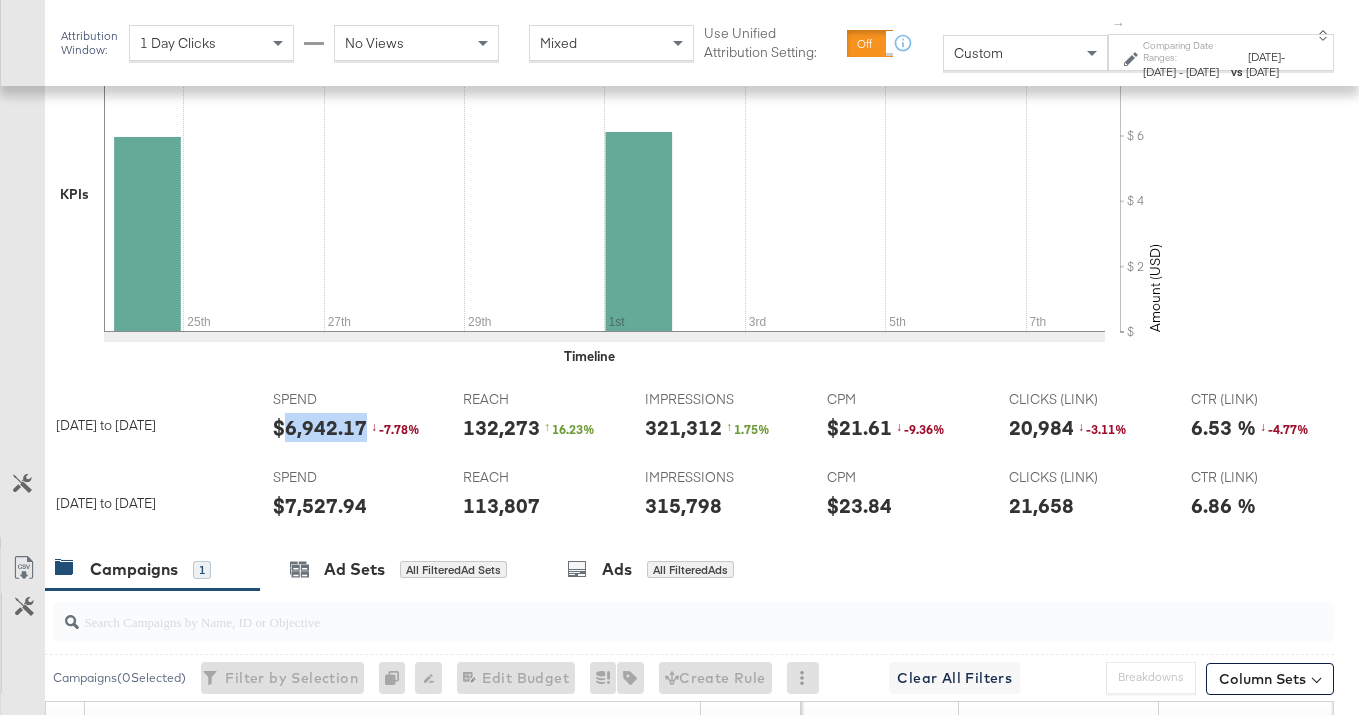 click on "$6,942.17" at bounding box center [320, 427] 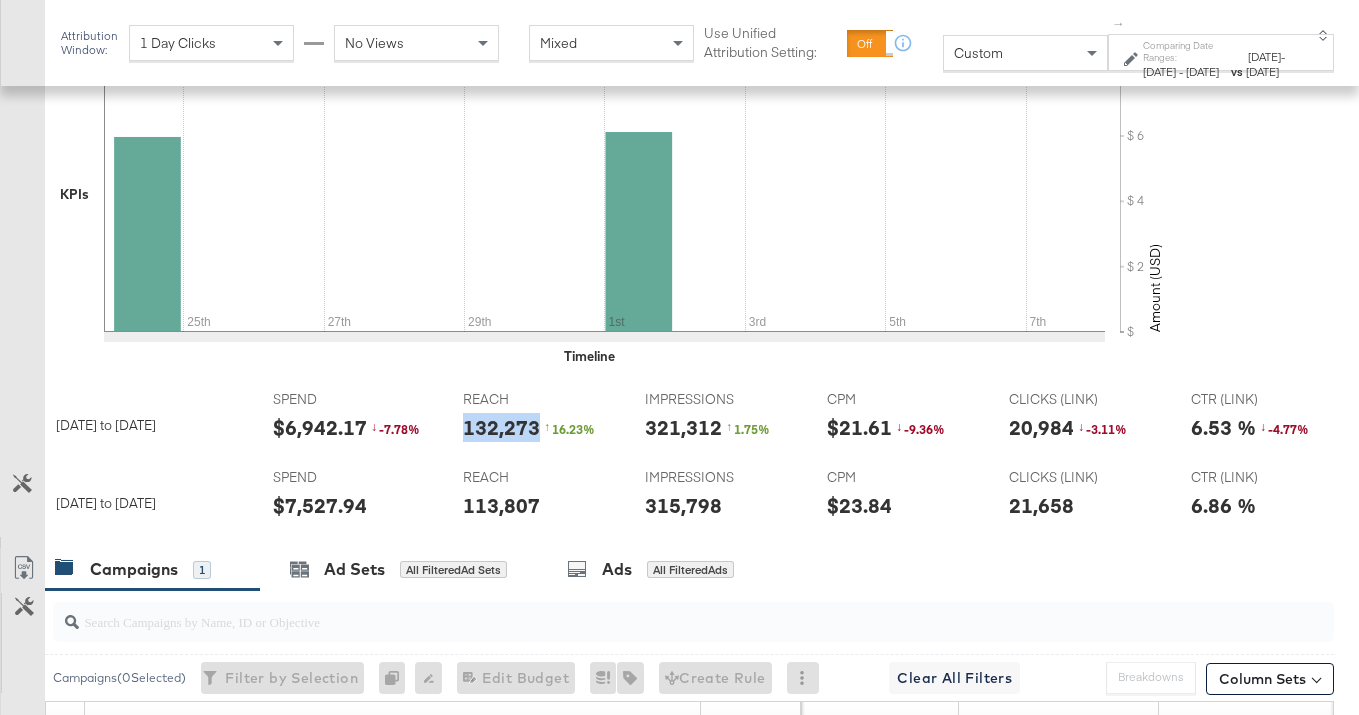 click on "132,273" at bounding box center (501, 427) 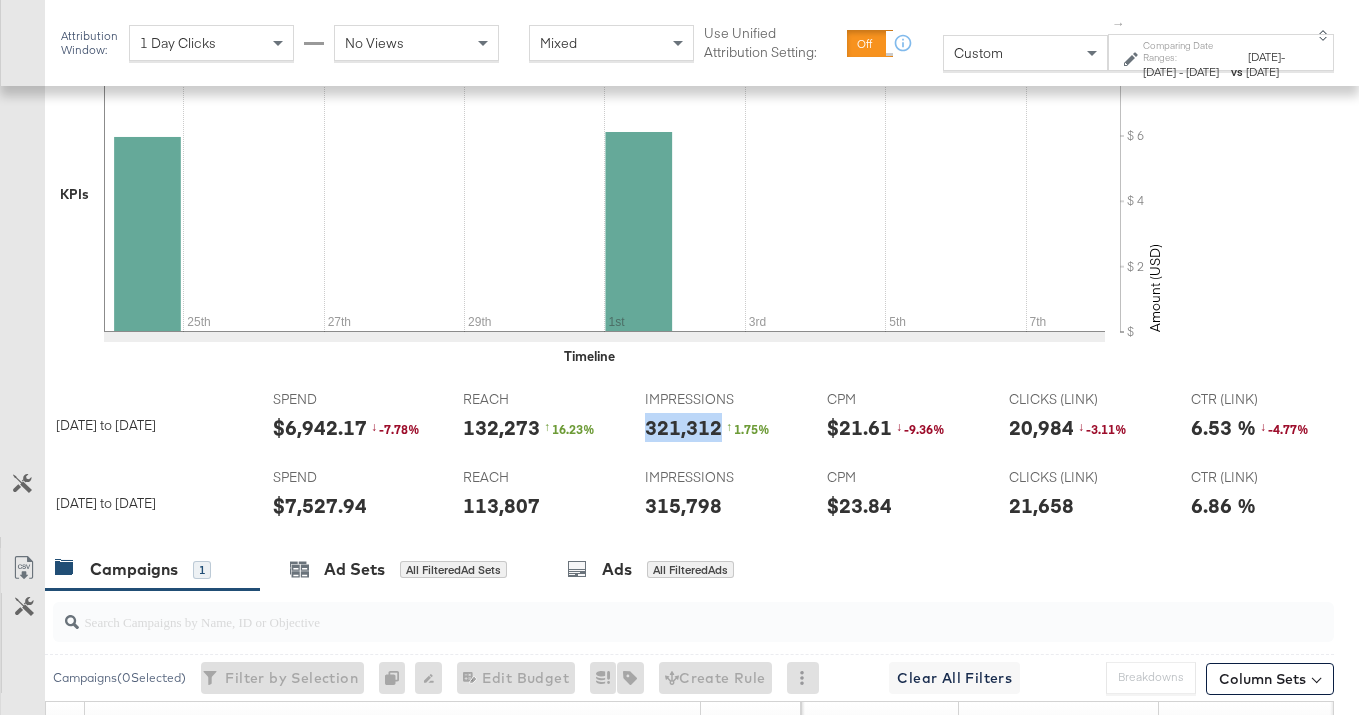 click on "321,312" at bounding box center (683, 427) 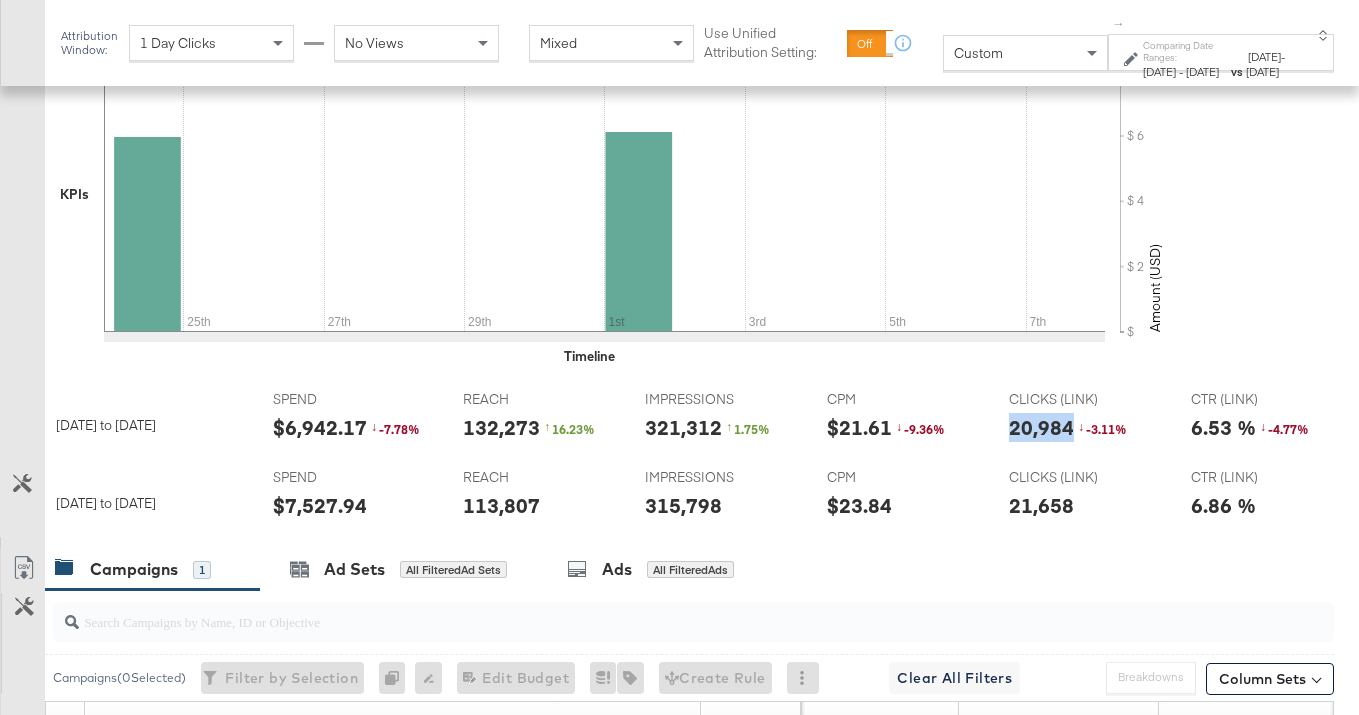 click on "20,984" at bounding box center [1041, 427] 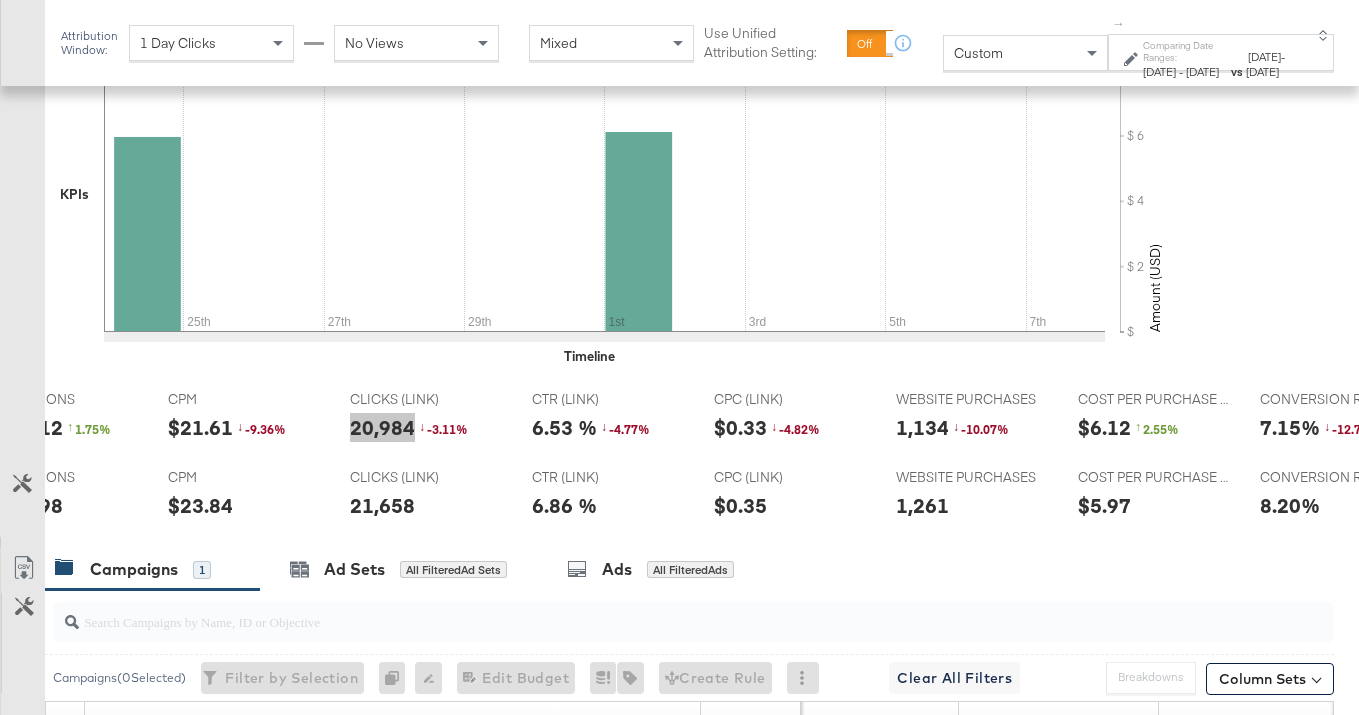 scroll, scrollTop: 0, scrollLeft: 657, axis: horizontal 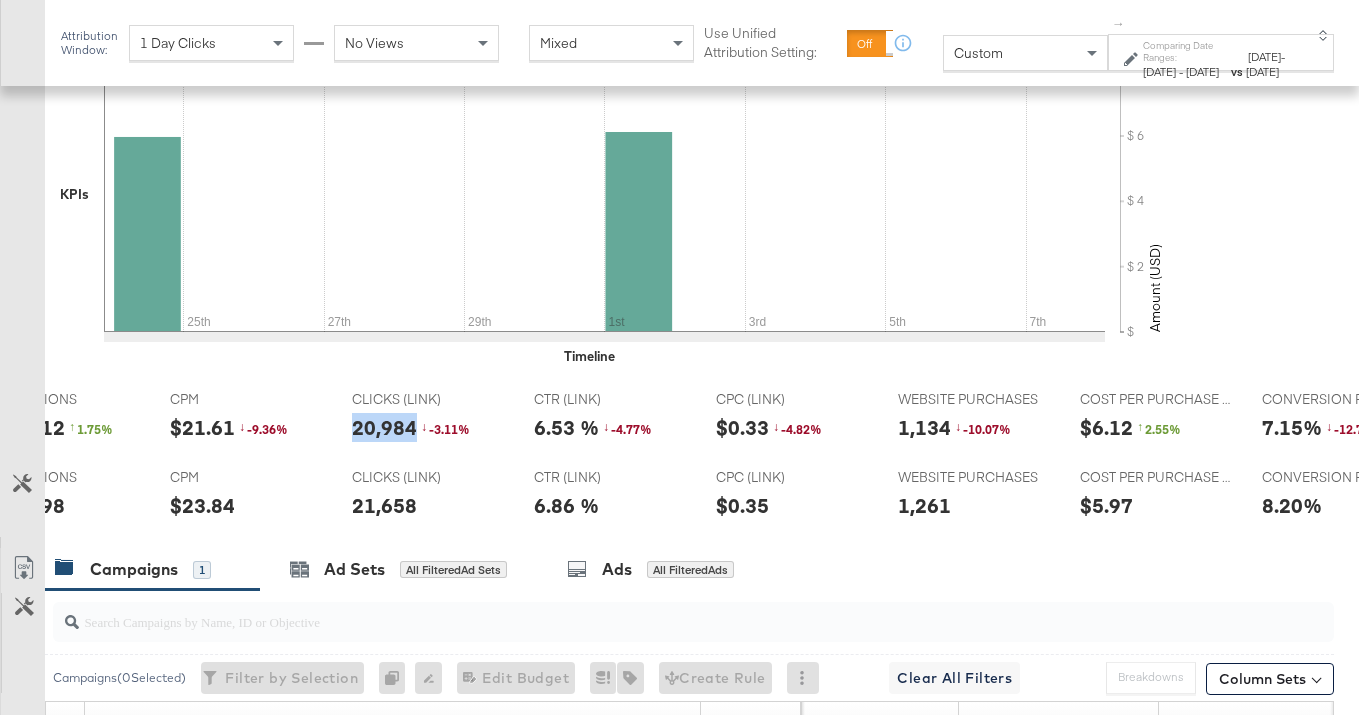 click on "1,134" at bounding box center (924, 427) 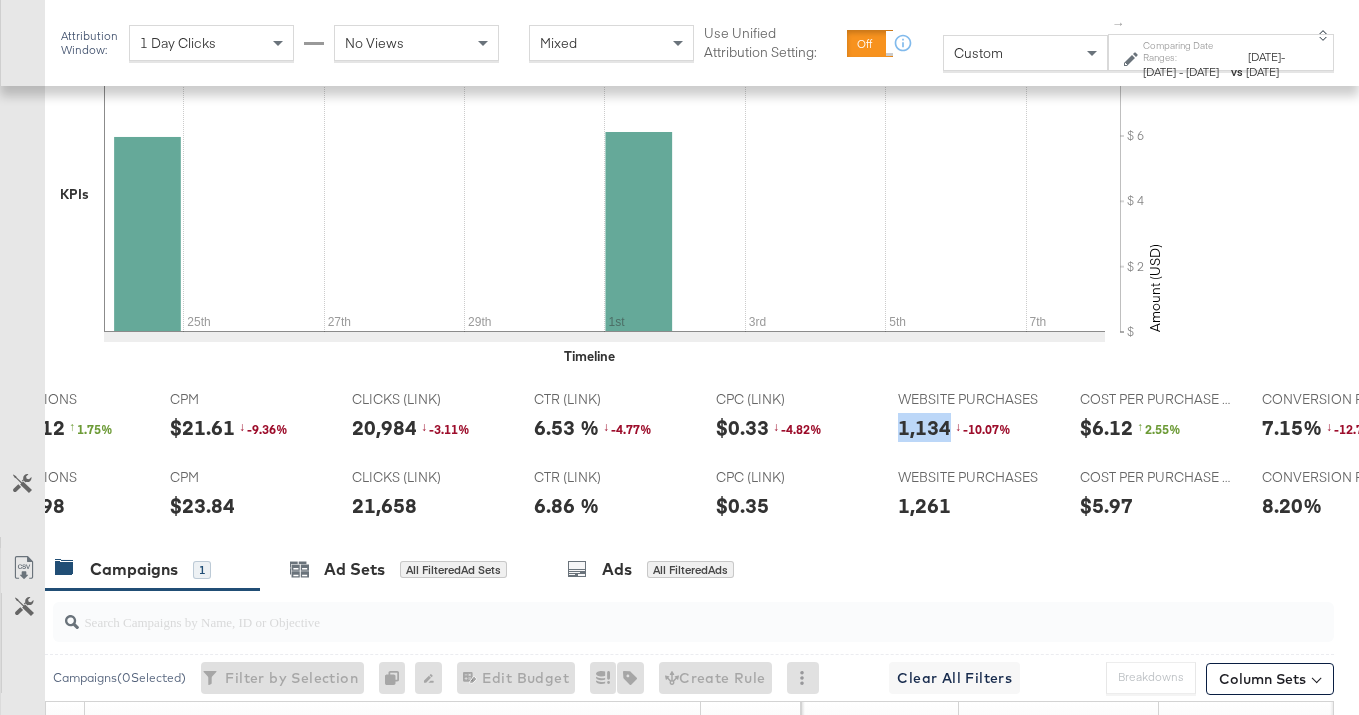 click on "1,134" at bounding box center [924, 427] 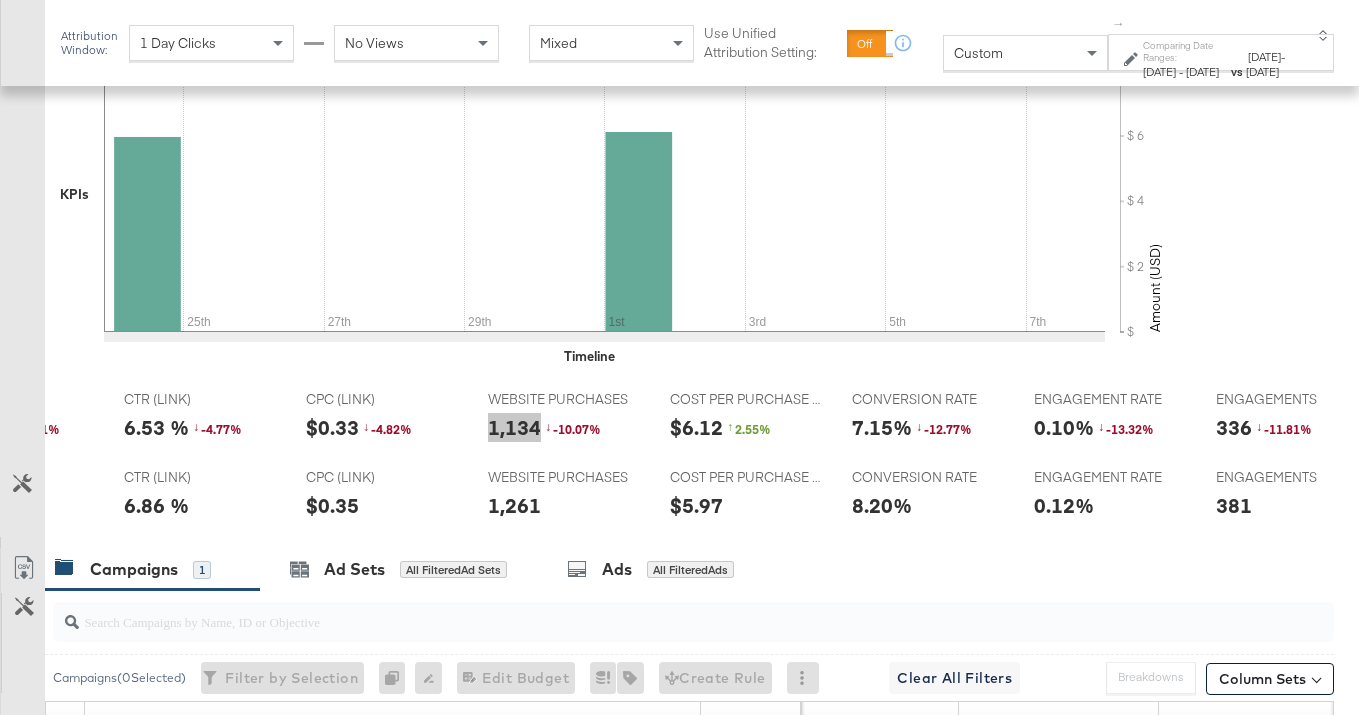 scroll, scrollTop: 0, scrollLeft: 1088, axis: horizontal 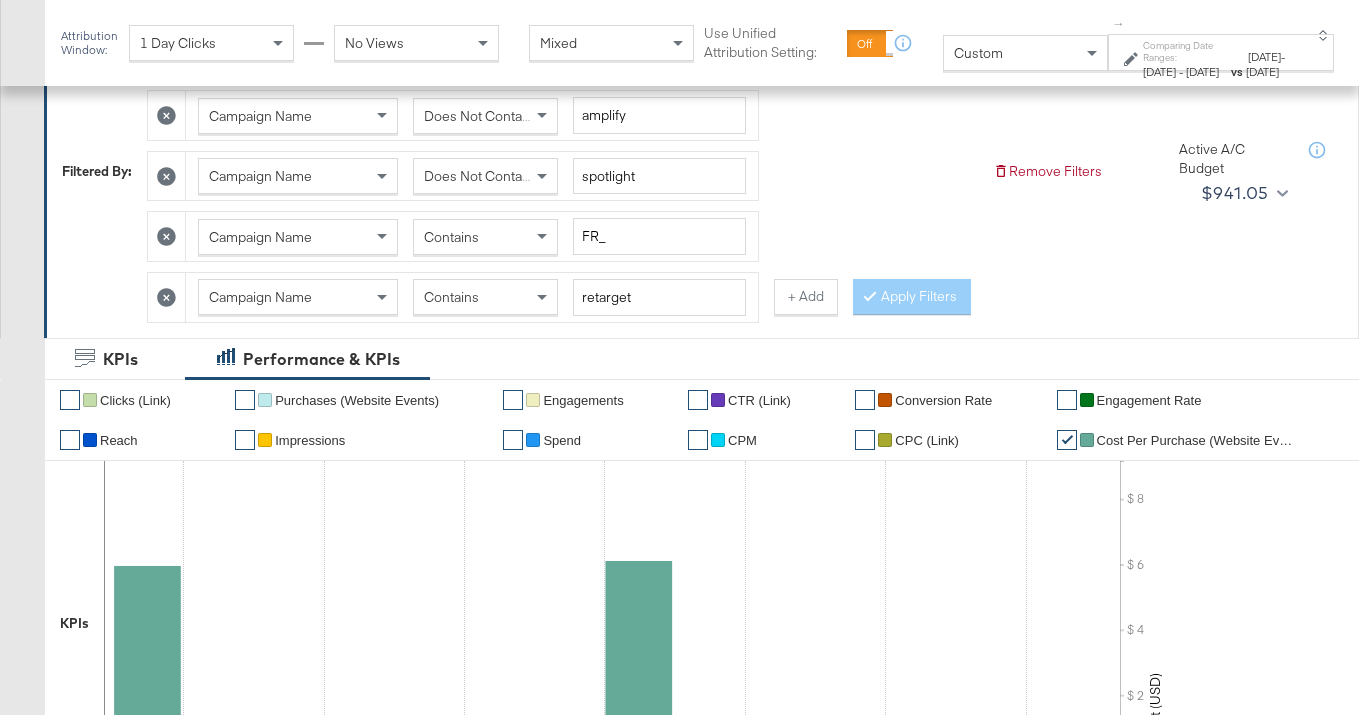 click on "Contains" at bounding box center [485, 297] 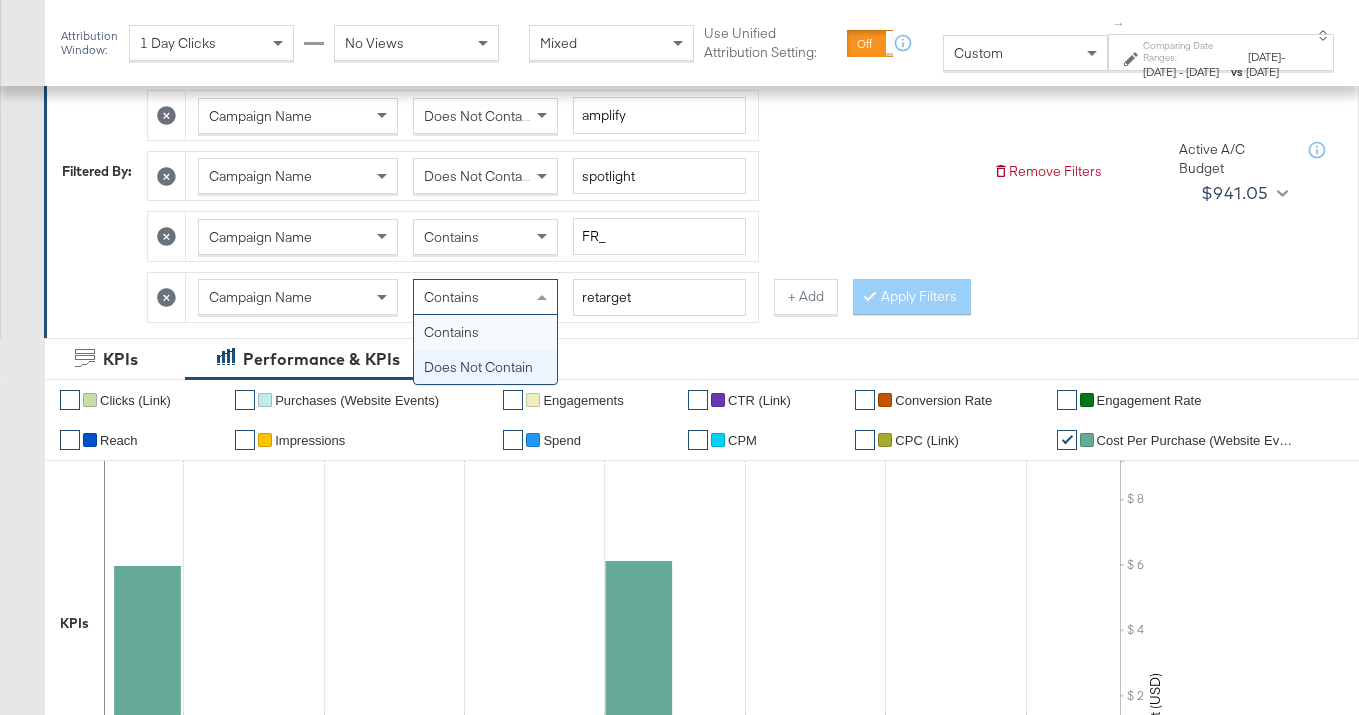 drag, startPoint x: 507, startPoint y: 359, endPoint x: 541, endPoint y: 353, distance: 34.525352 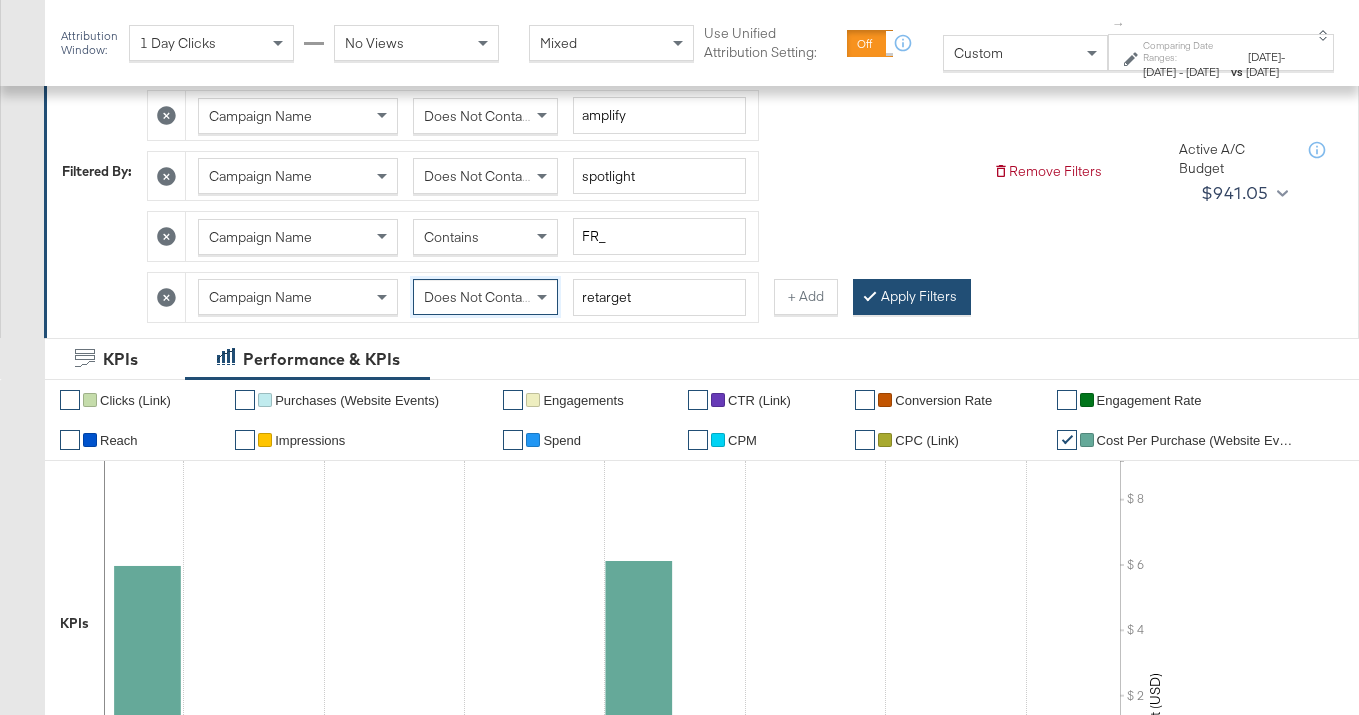 click on "Apply Filters" at bounding box center (912, 297) 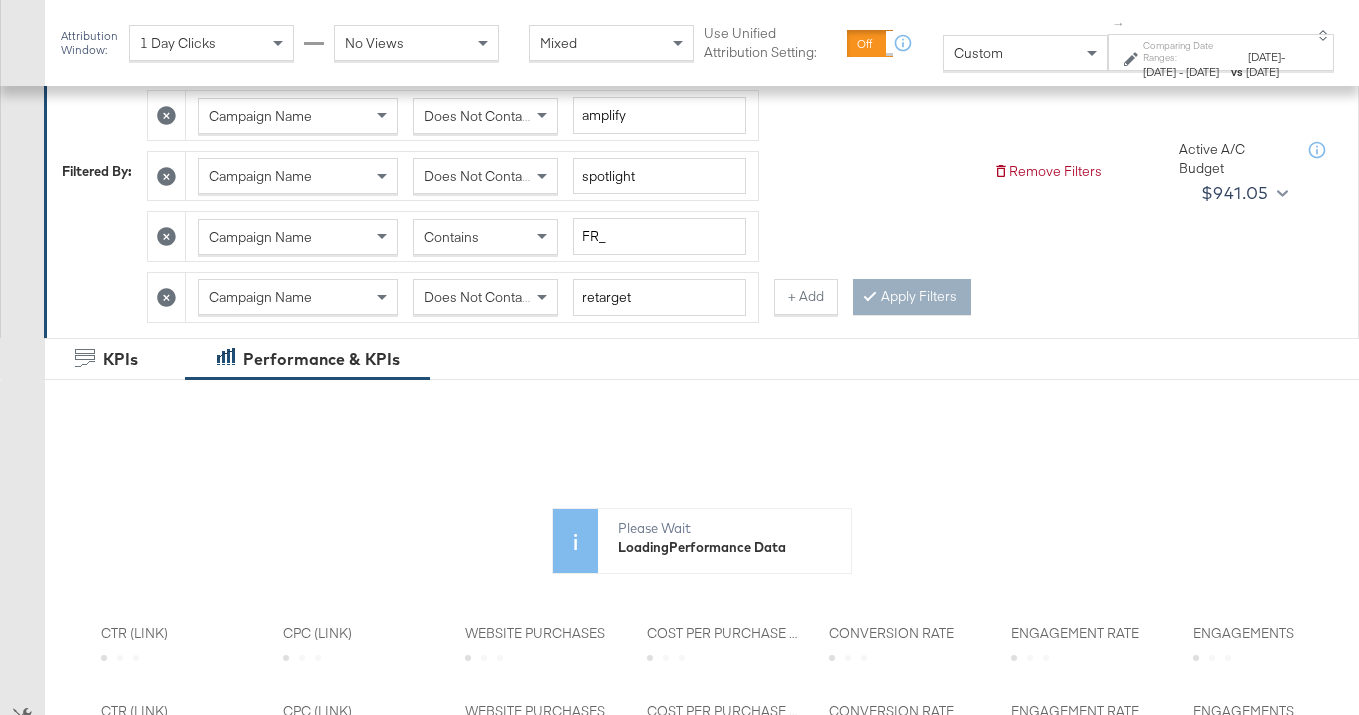 scroll, scrollTop: 0, scrollLeft: 1082, axis: horizontal 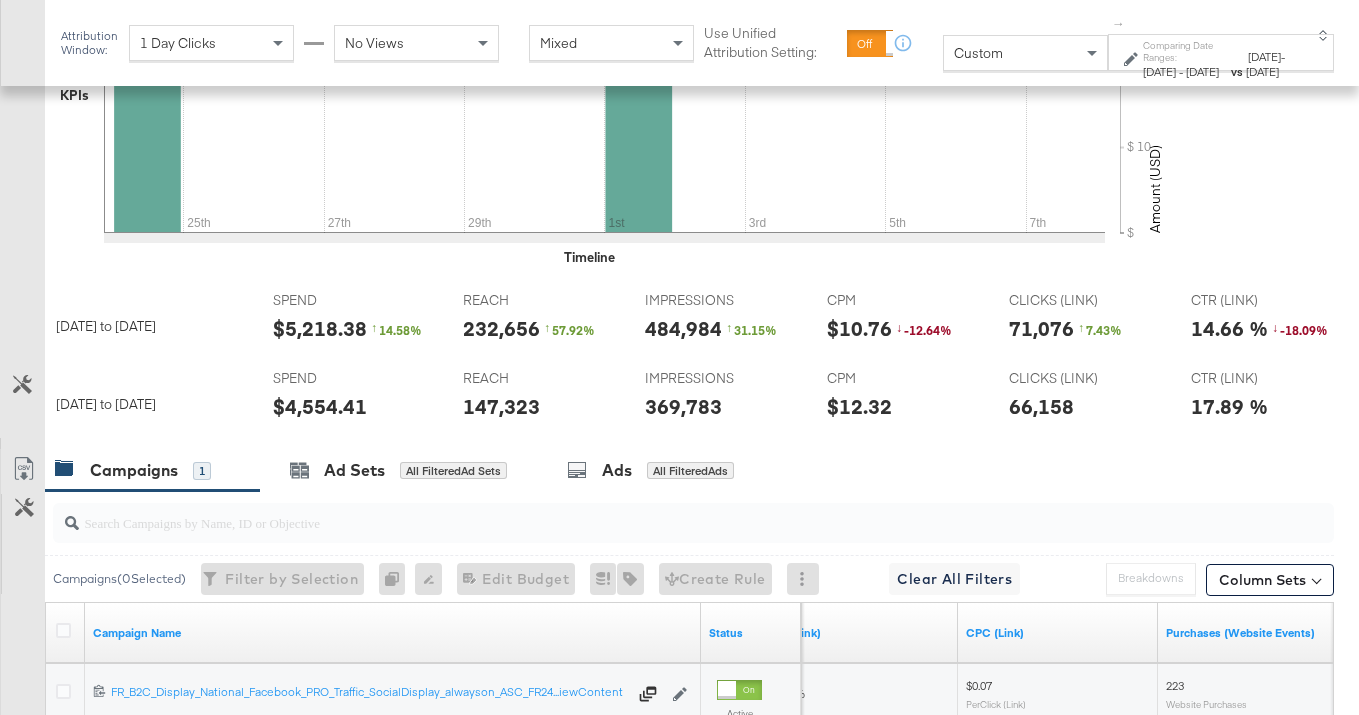 click on "$5,218.38" at bounding box center (320, 328) 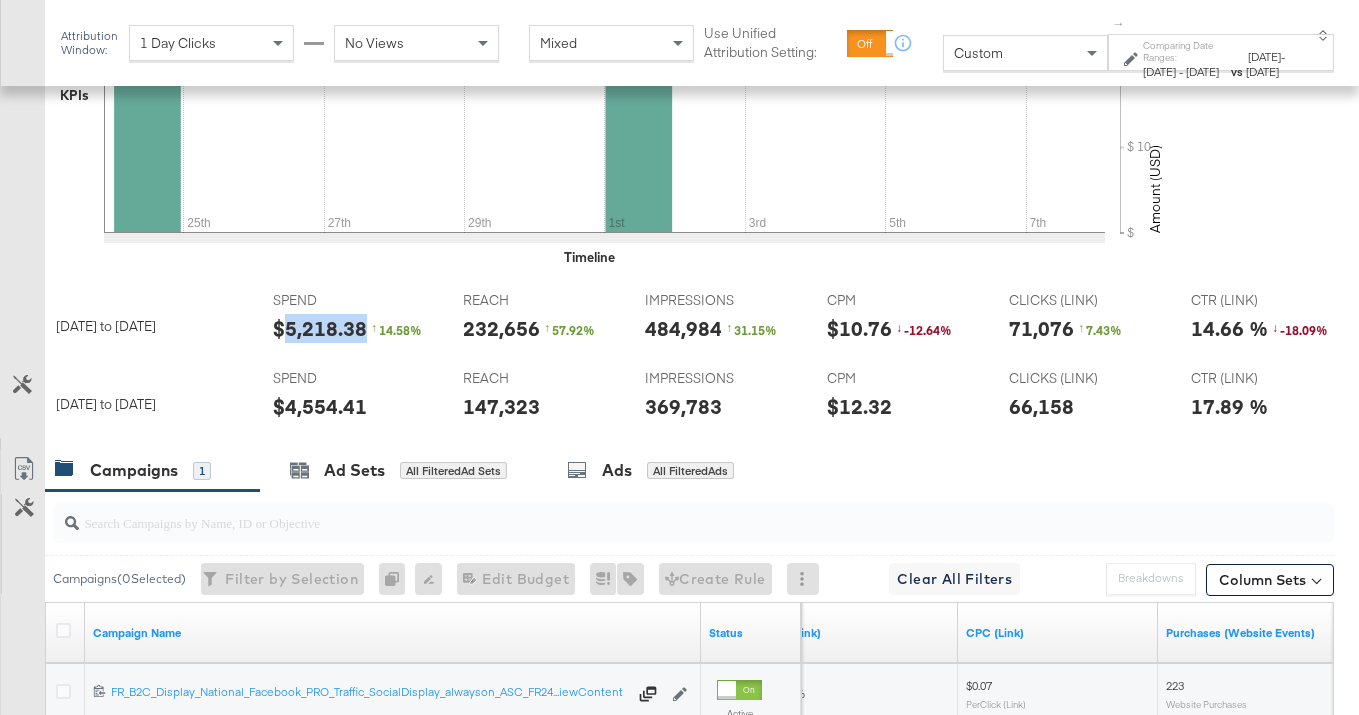 click on "$5,218.38" at bounding box center (320, 328) 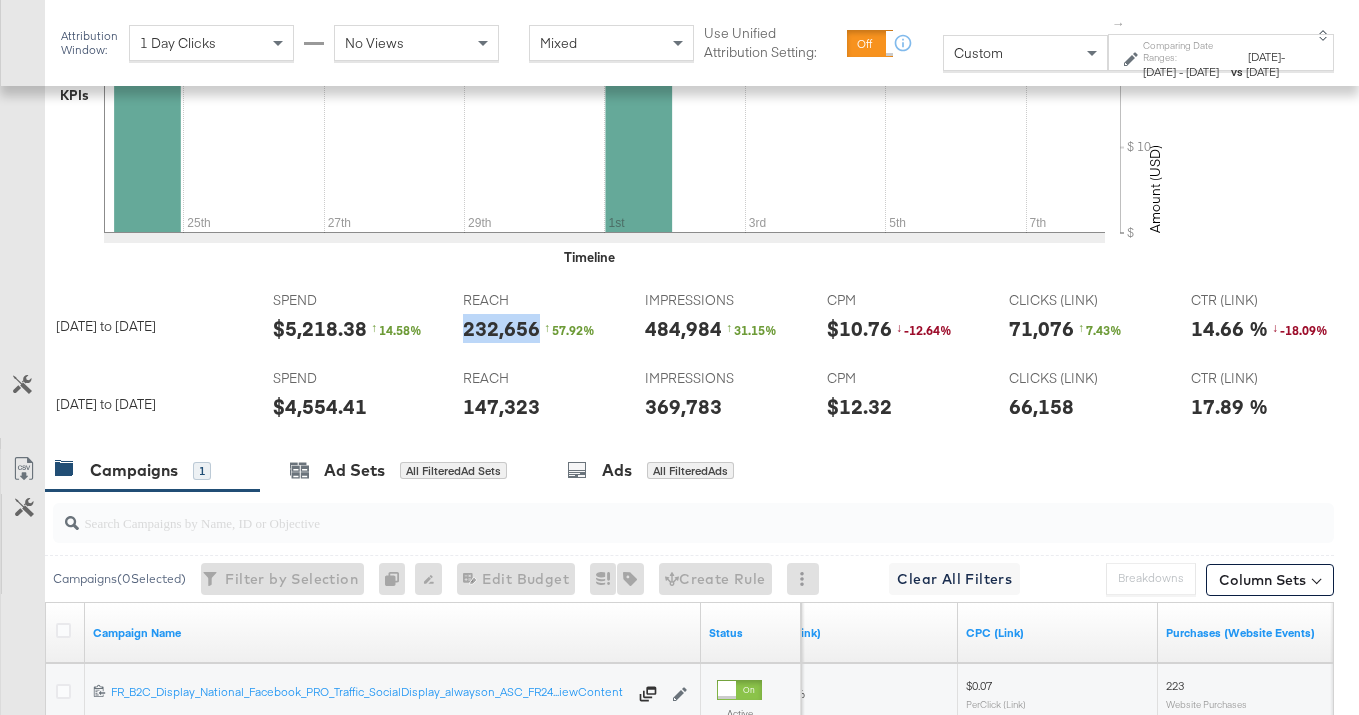 click on "232,656" at bounding box center [501, 328] 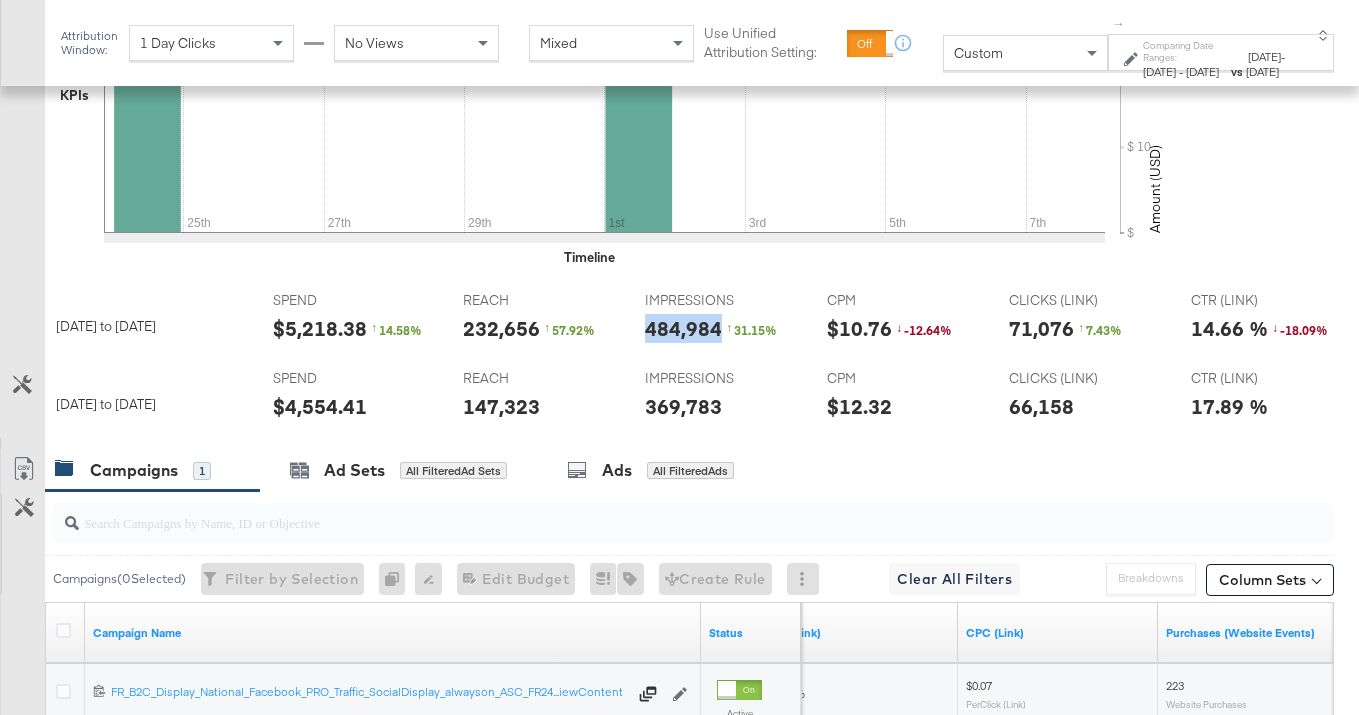click on "484,984" at bounding box center [683, 328] 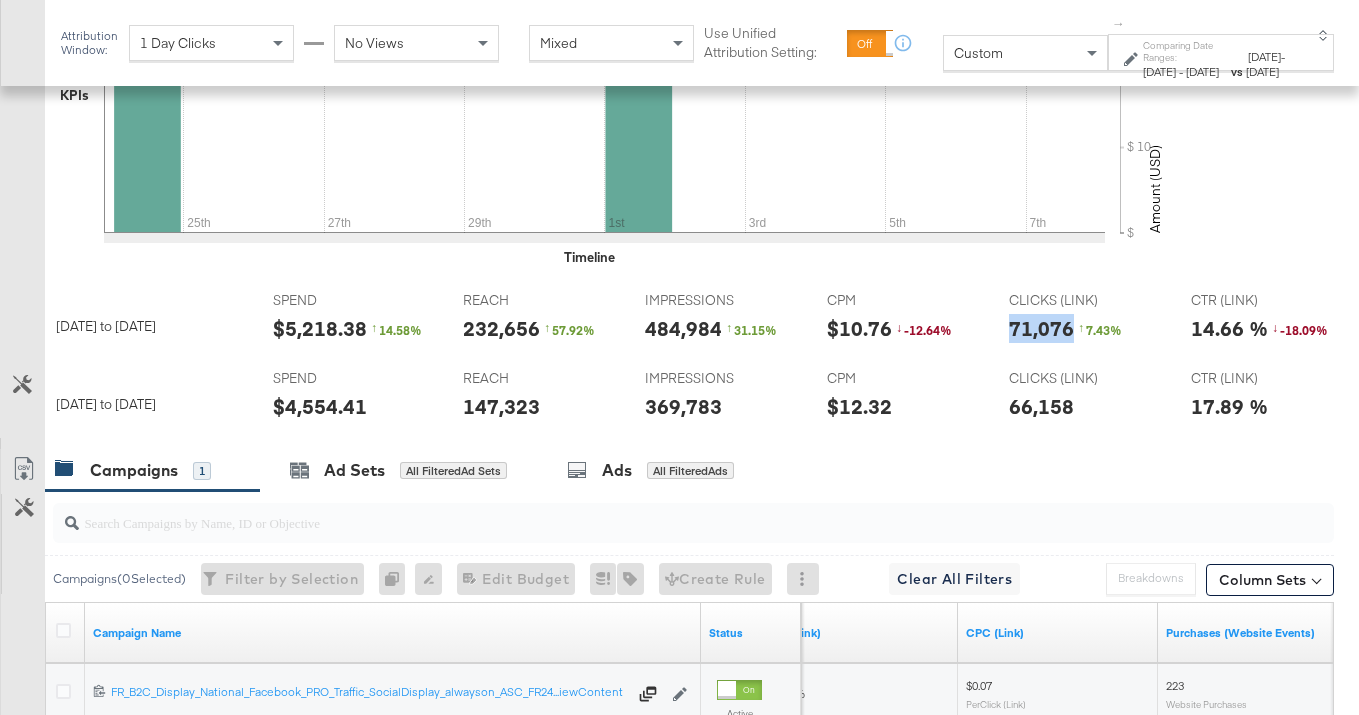 click on "71,076" at bounding box center [1041, 328] 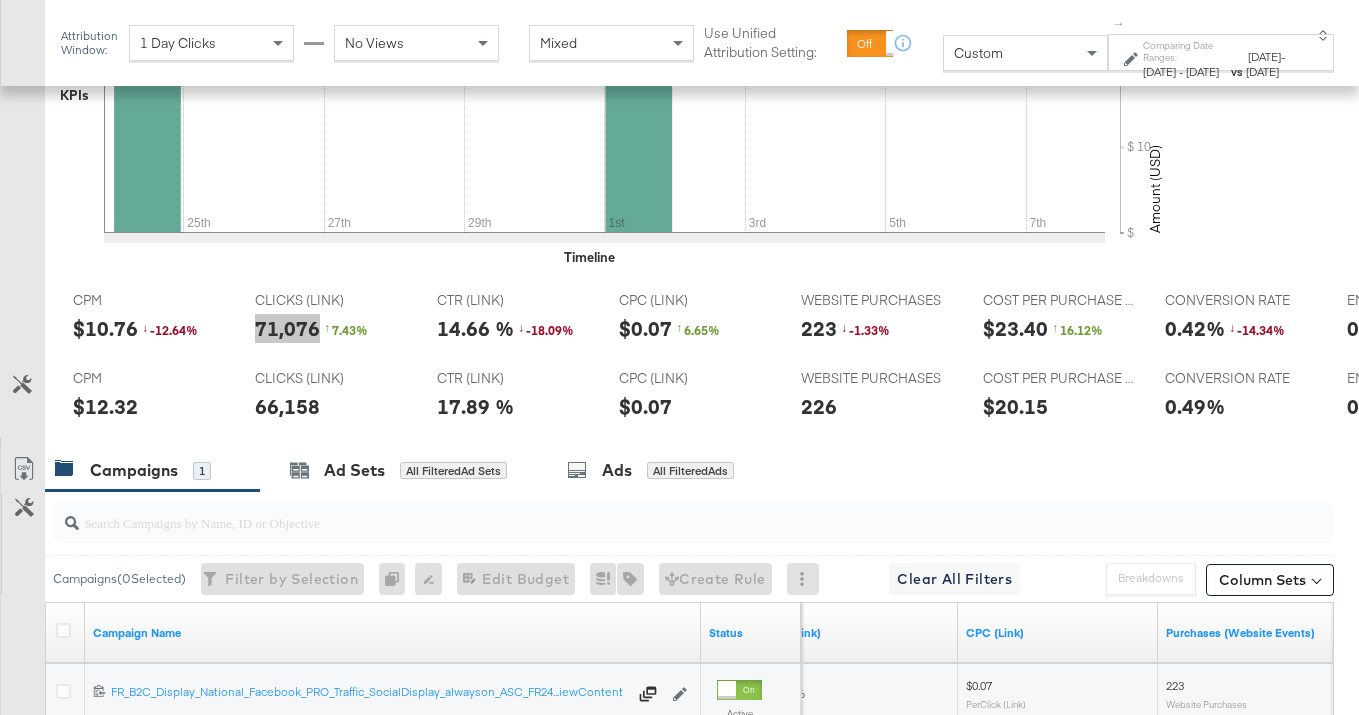 scroll, scrollTop: 0, scrollLeft: 1088, axis: horizontal 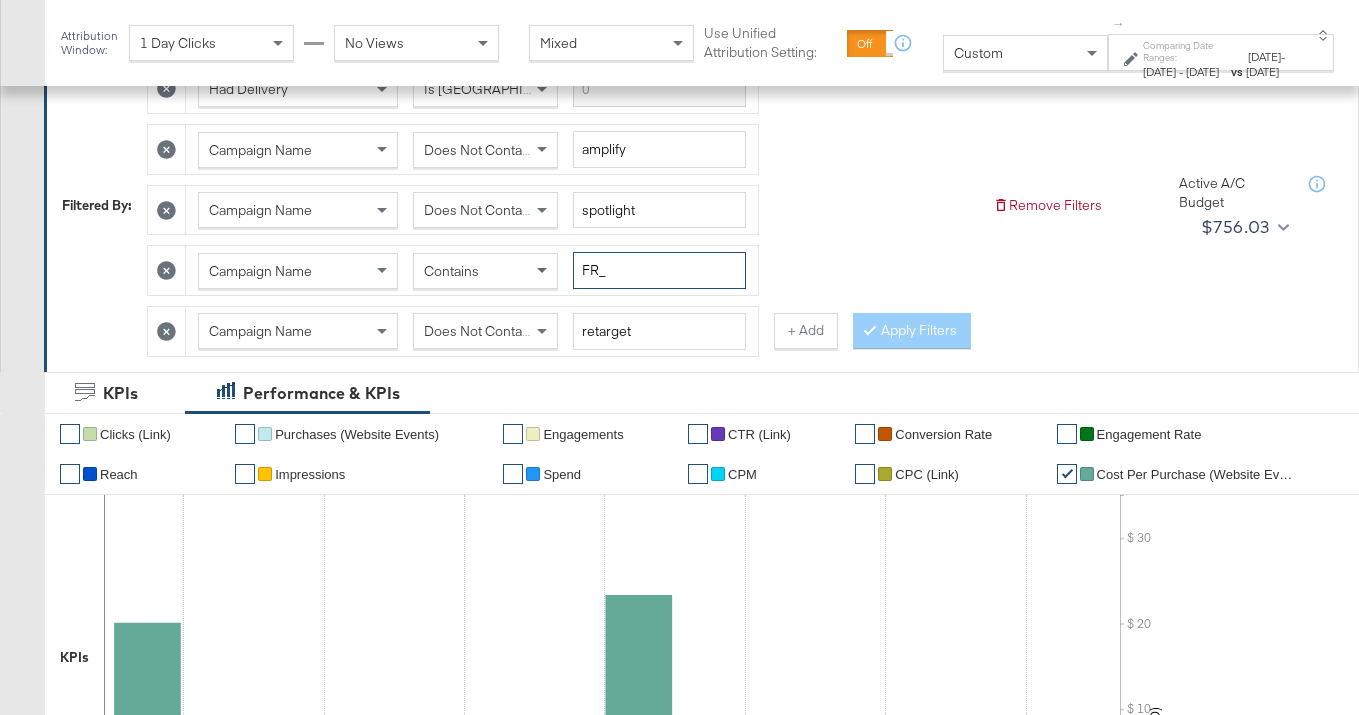 drag, startPoint x: 598, startPoint y: 260, endPoint x: 553, endPoint y: 259, distance: 45.01111 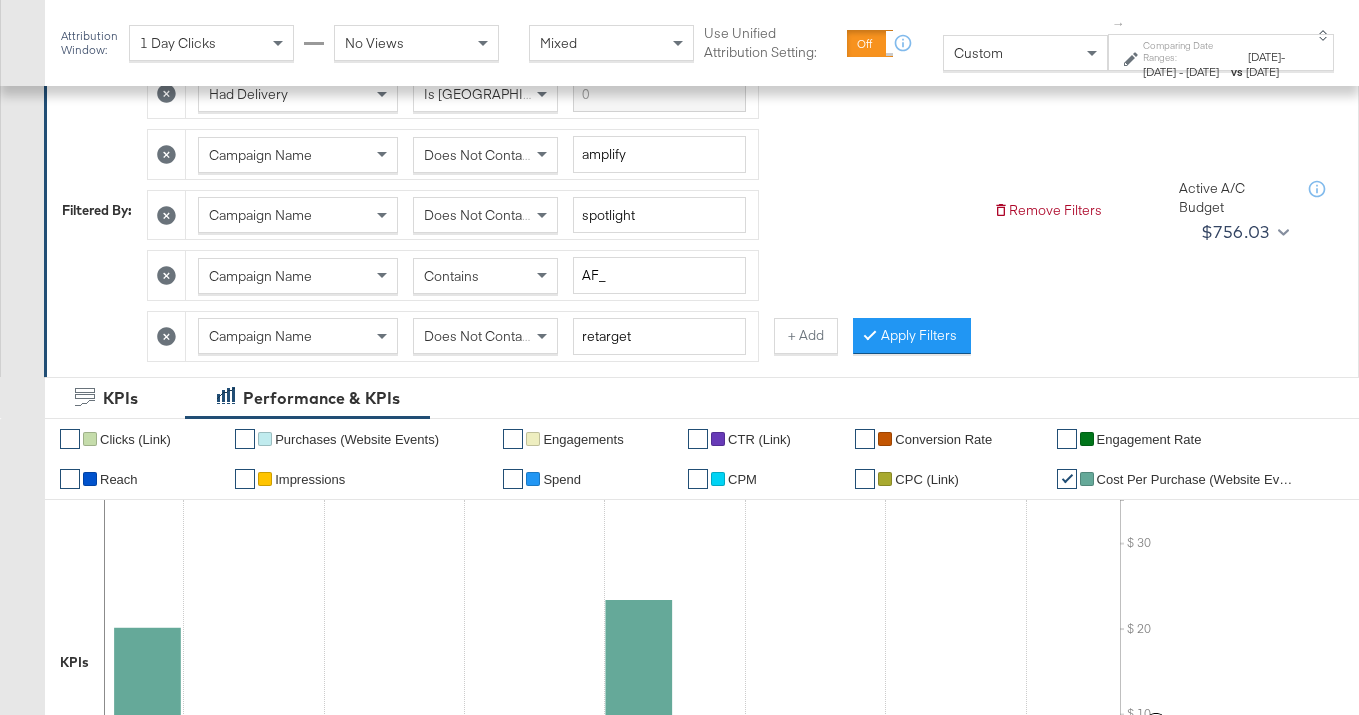 click on "Does Not Contain" at bounding box center (478, 336) 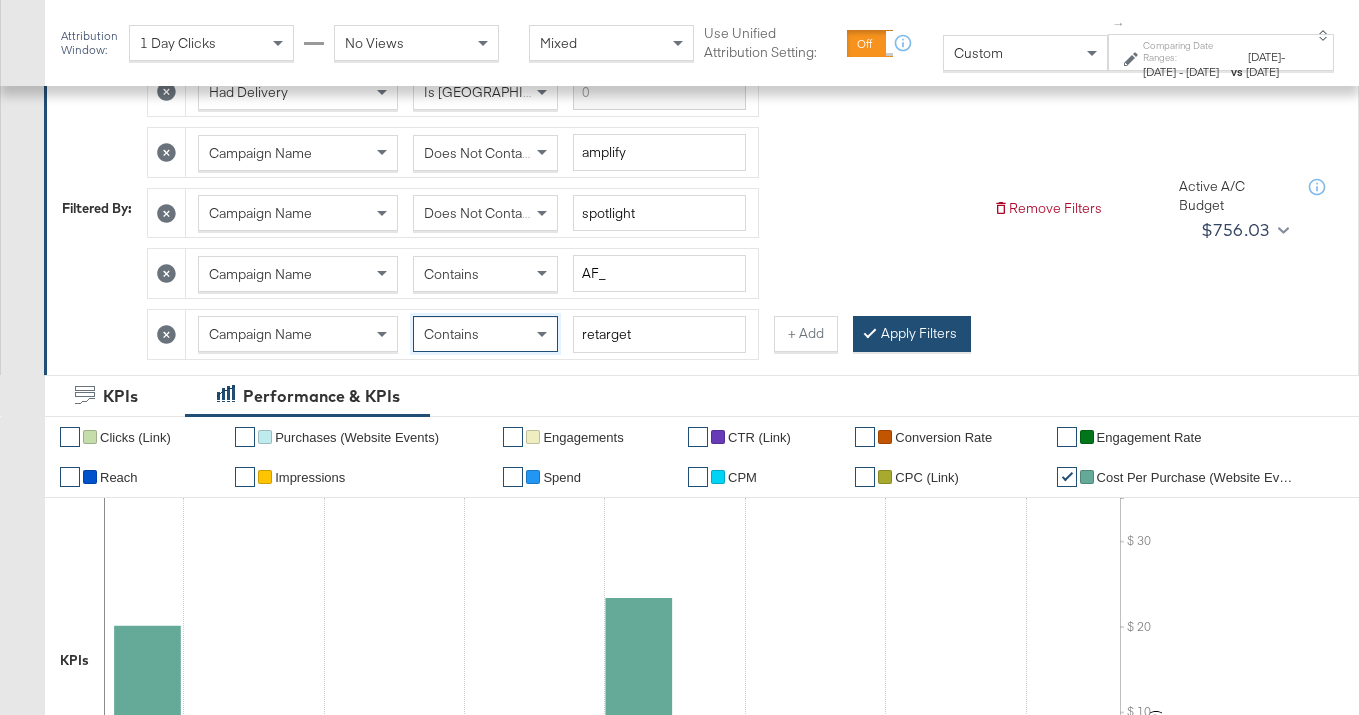 click on "Apply Filters" at bounding box center (912, 334) 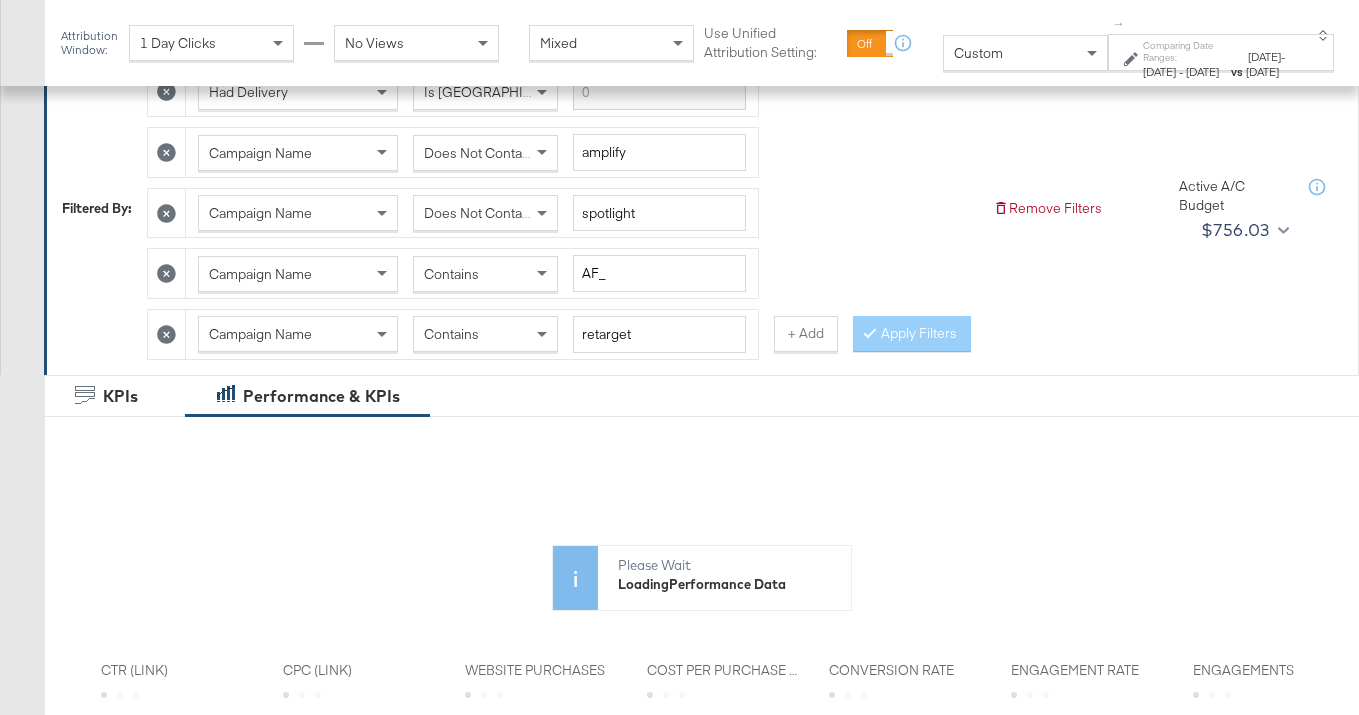 scroll, scrollTop: 318, scrollLeft: 0, axis: vertical 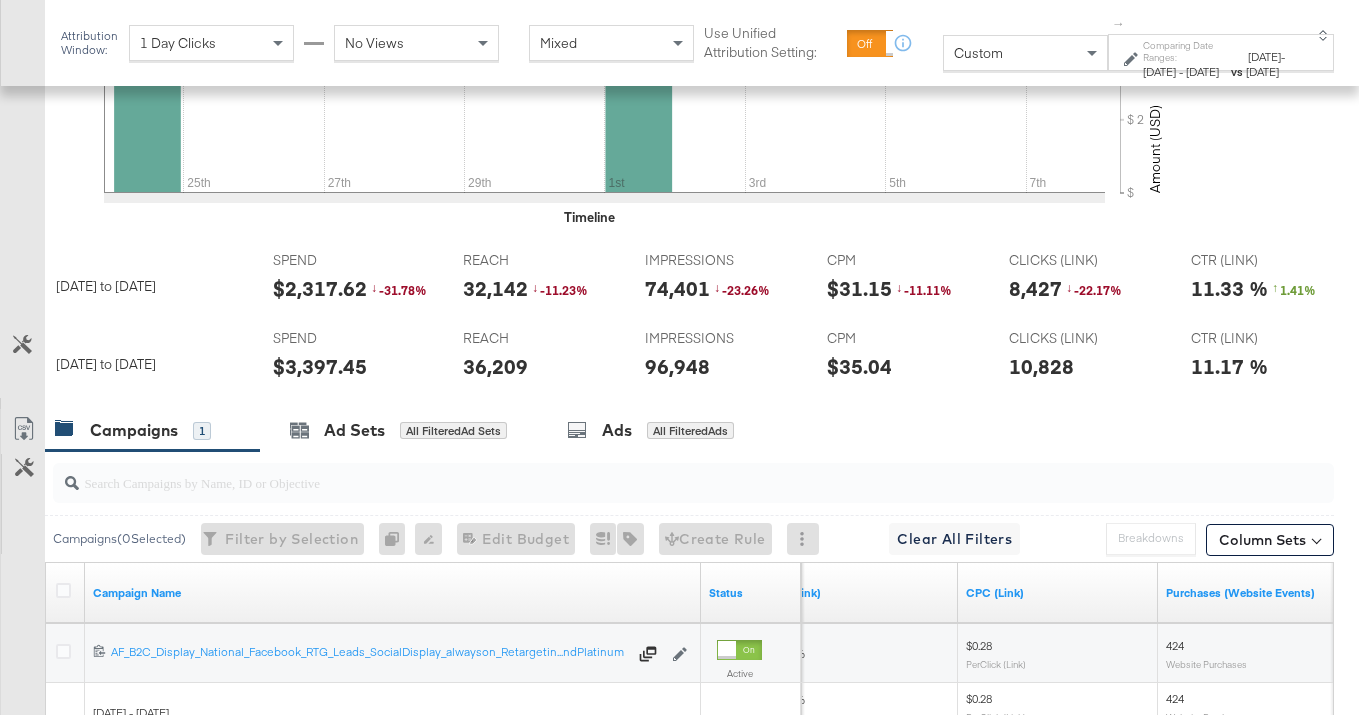 click on "$2,317.62" at bounding box center [320, 288] 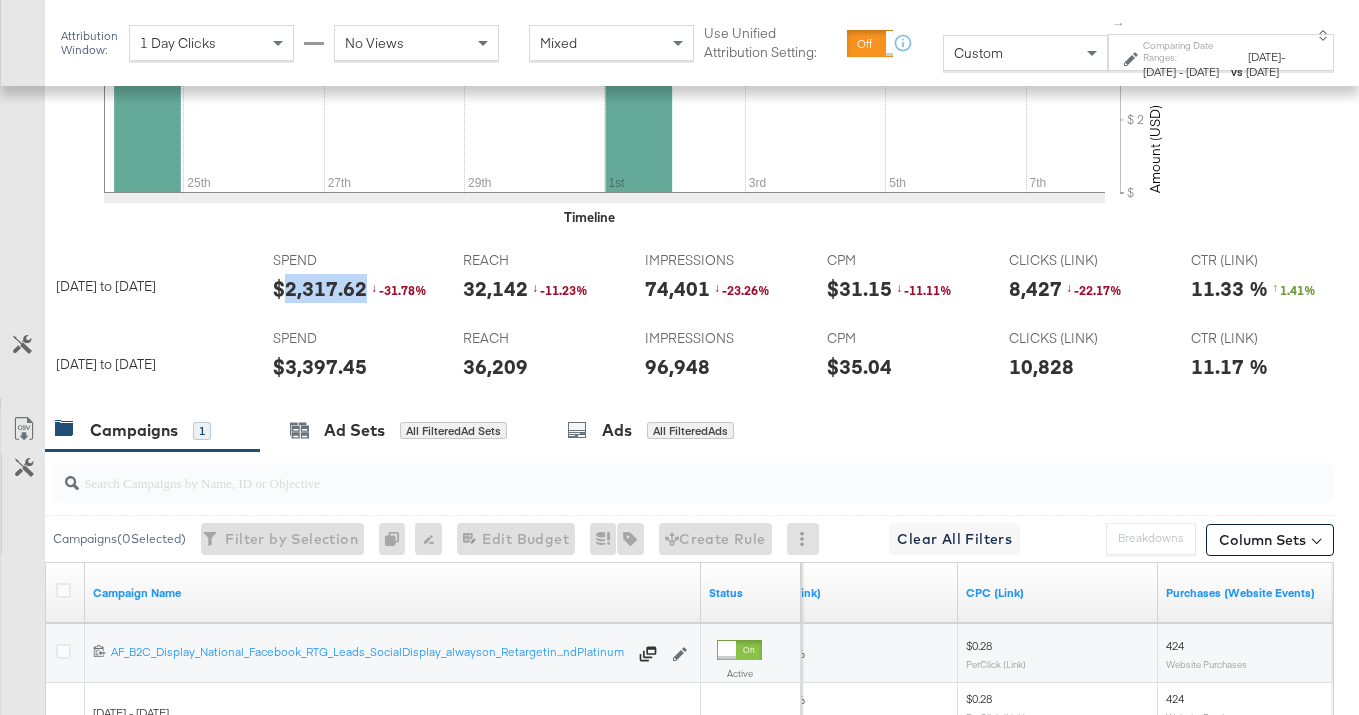 click on "$2,317.62" at bounding box center (320, 288) 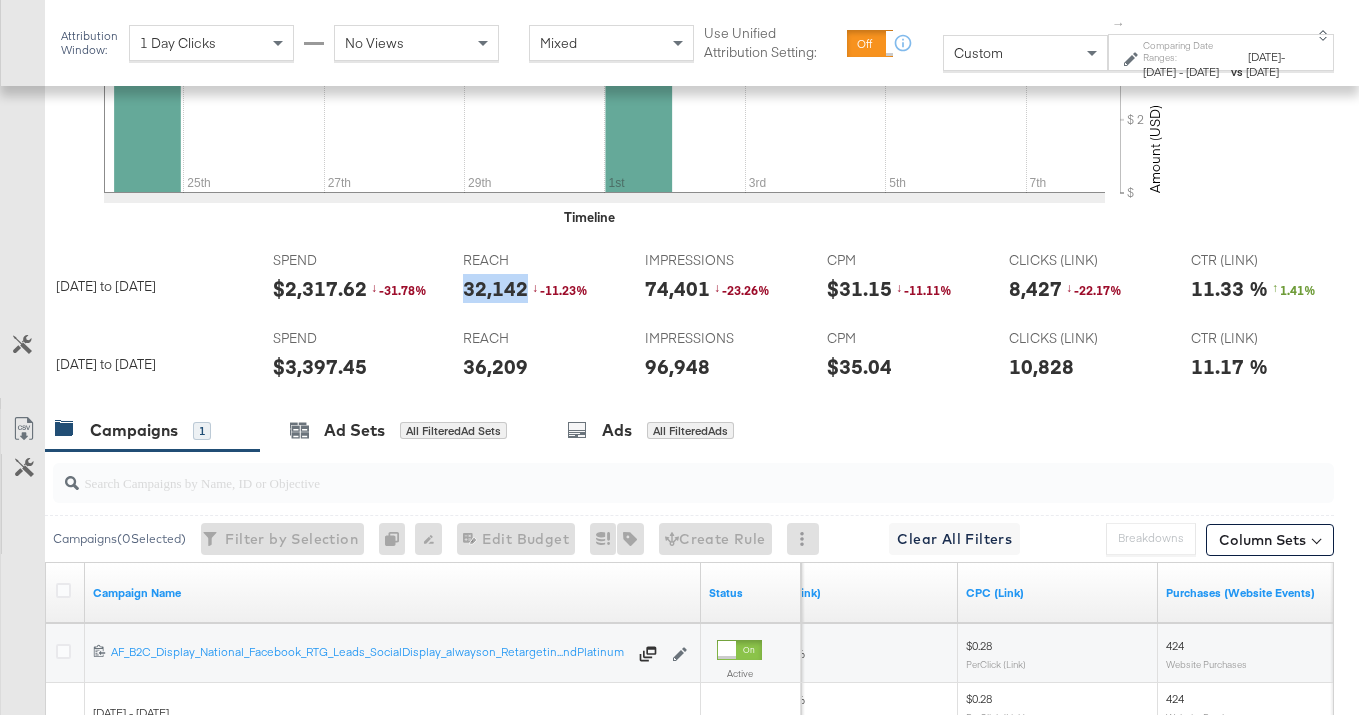 click on "32,142" at bounding box center (495, 288) 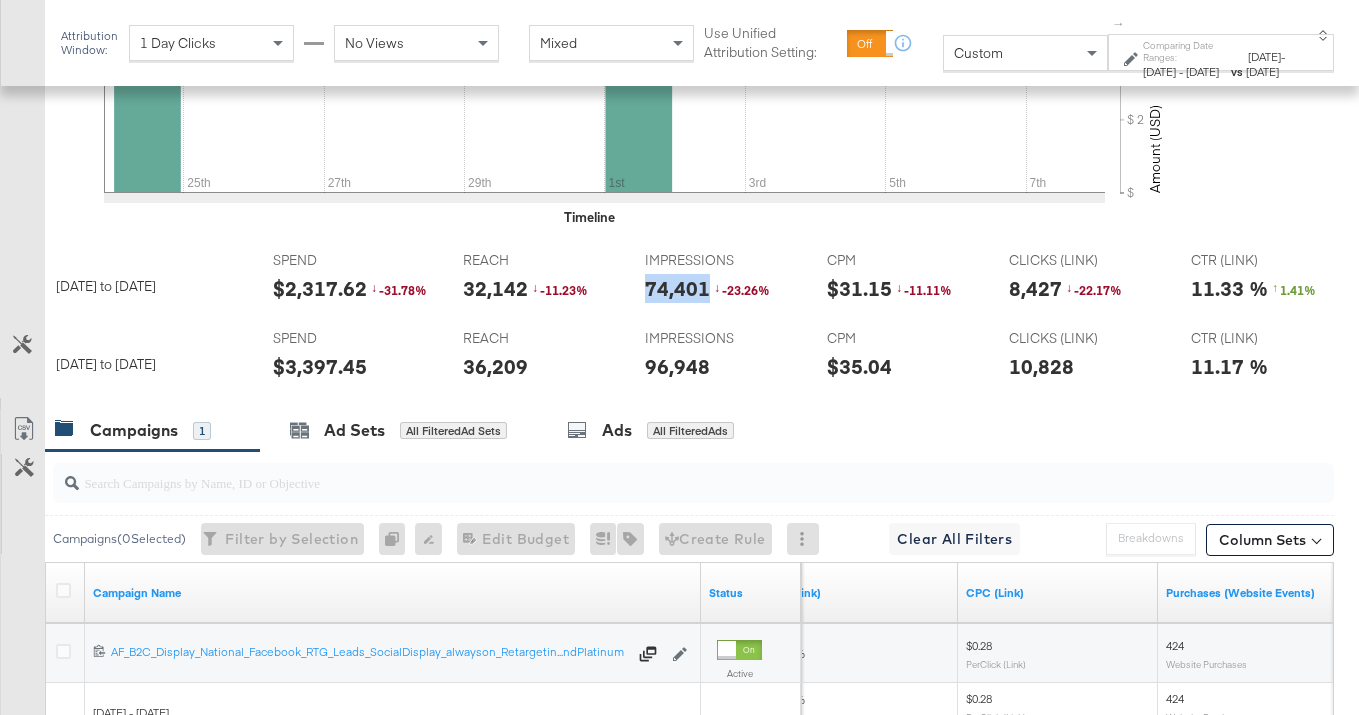click on "74,401" at bounding box center (677, 288) 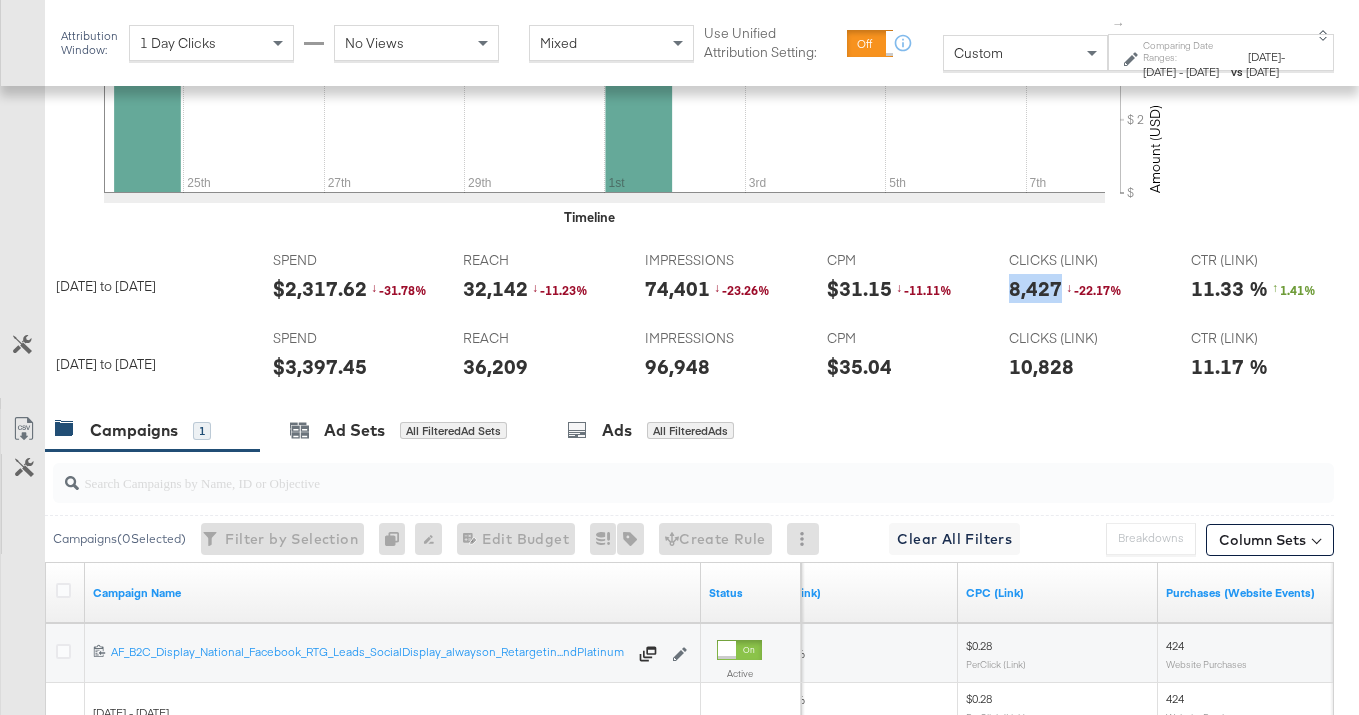 click on "8,427" at bounding box center (1035, 288) 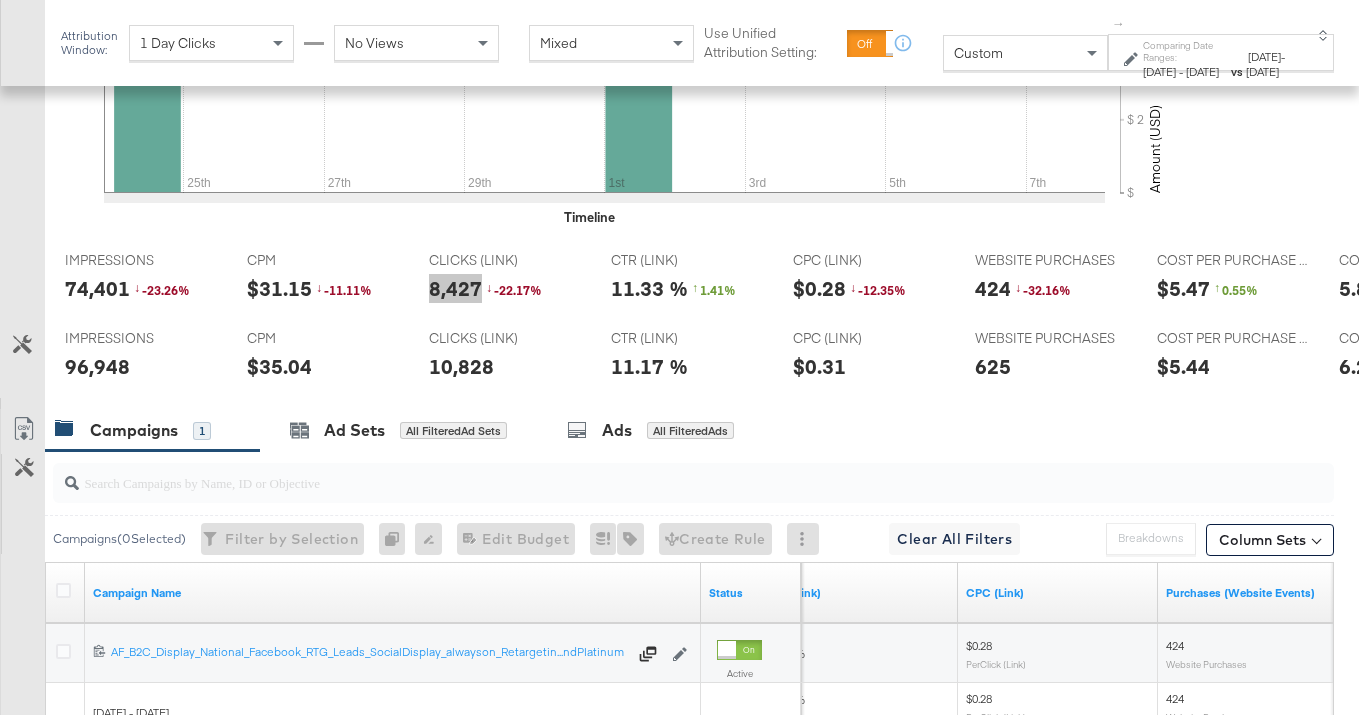 scroll, scrollTop: 0, scrollLeft: 581, axis: horizontal 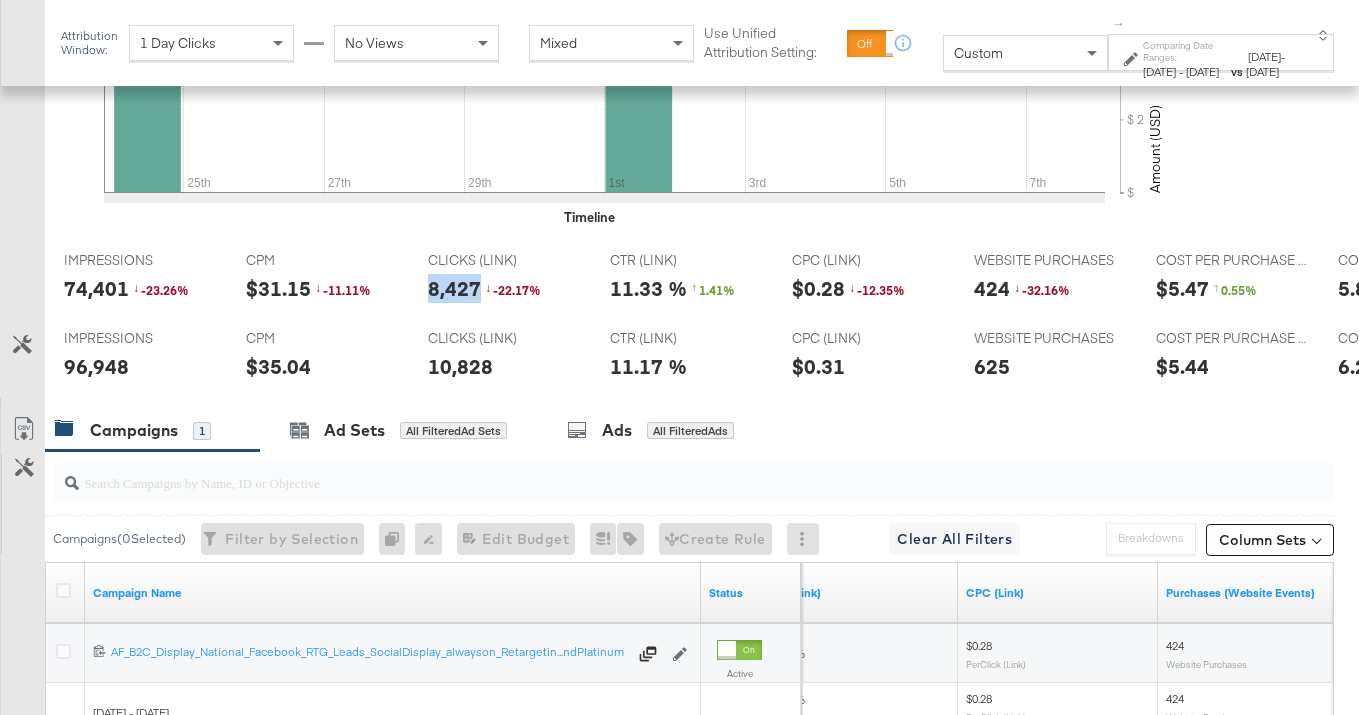 click on "424" at bounding box center (992, 288) 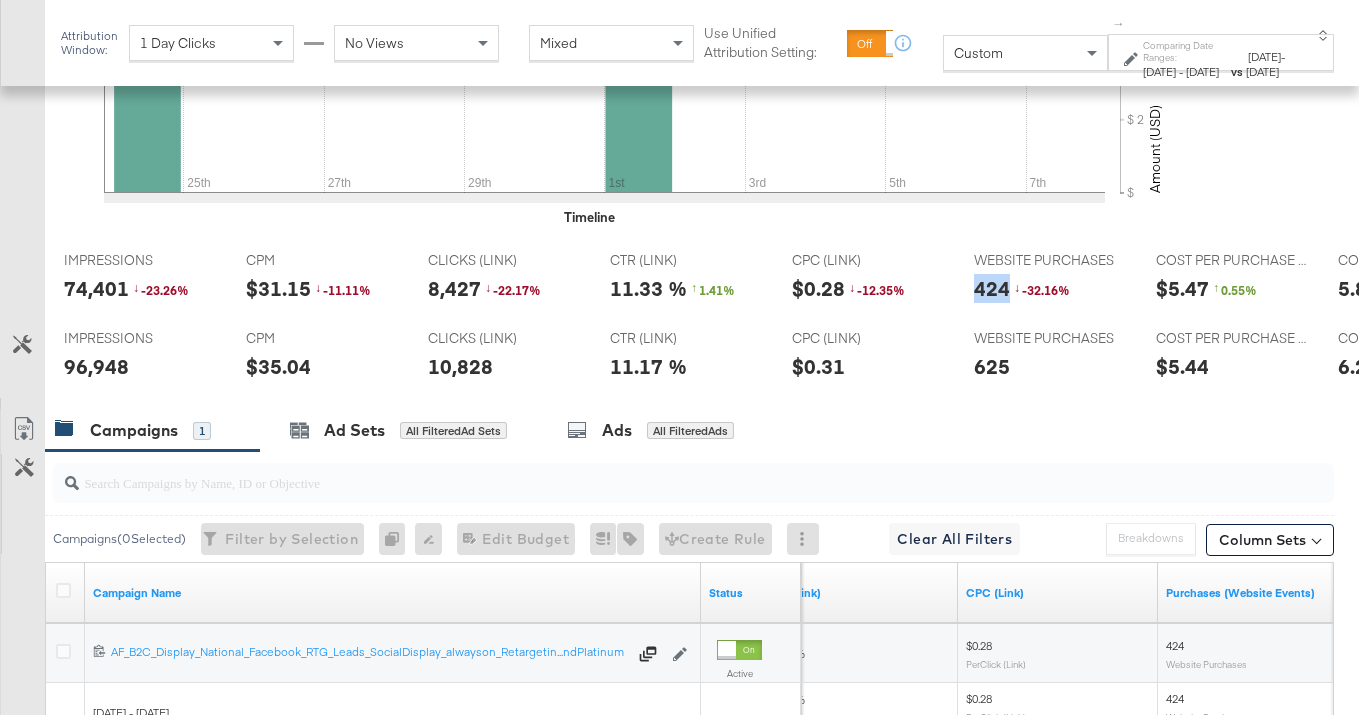 click on "424" at bounding box center (992, 288) 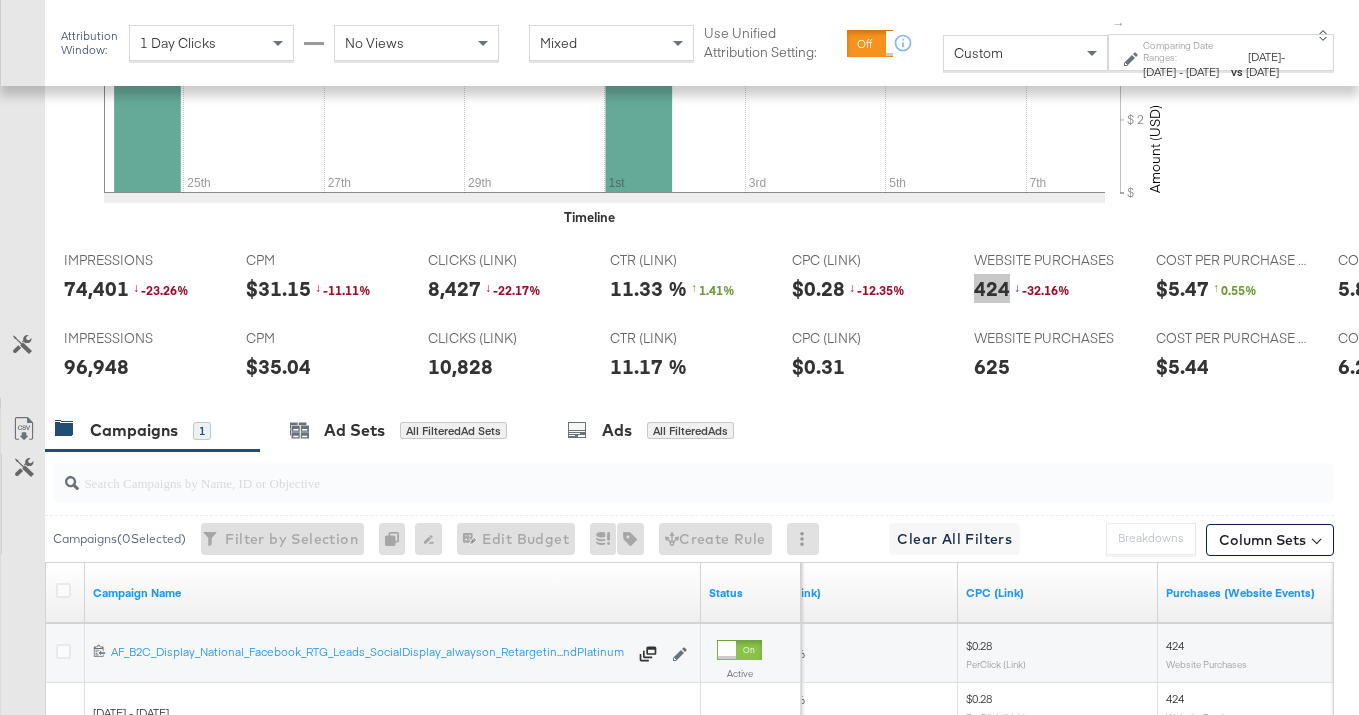 scroll, scrollTop: 918, scrollLeft: 0, axis: vertical 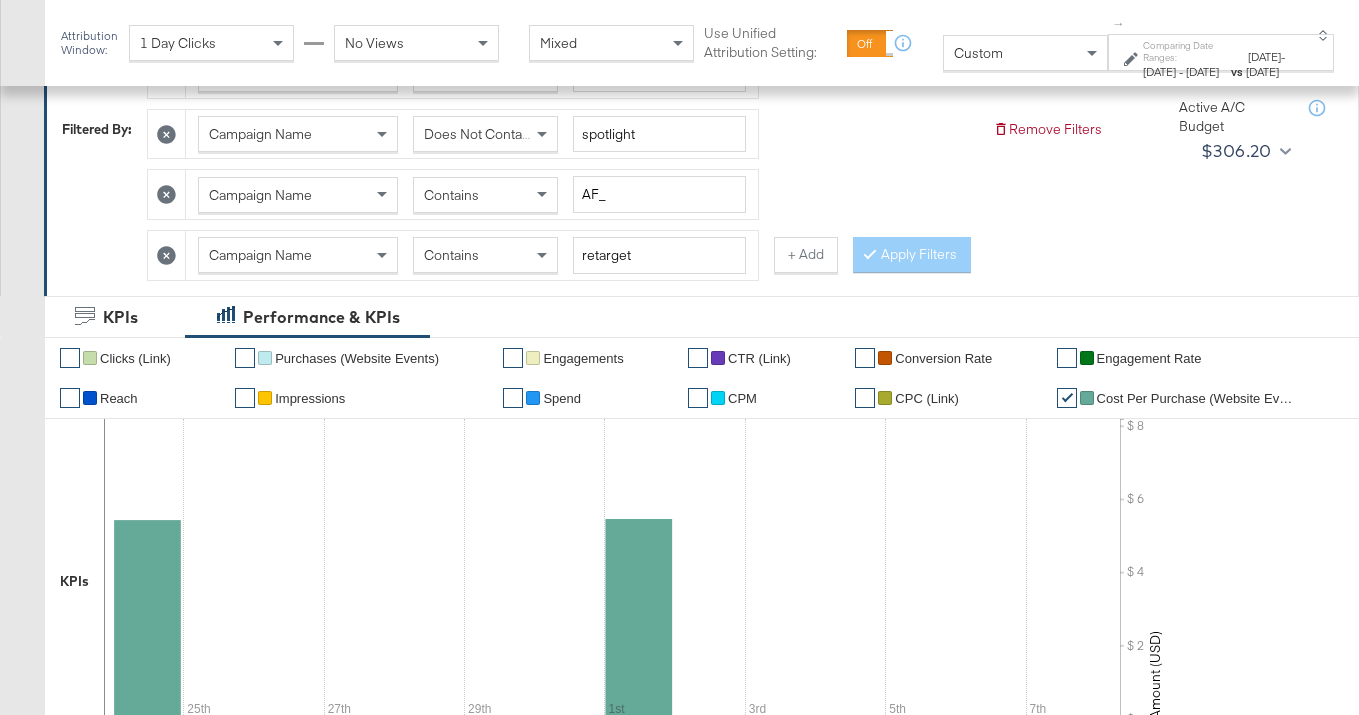 click on "Contains" at bounding box center (485, 255) 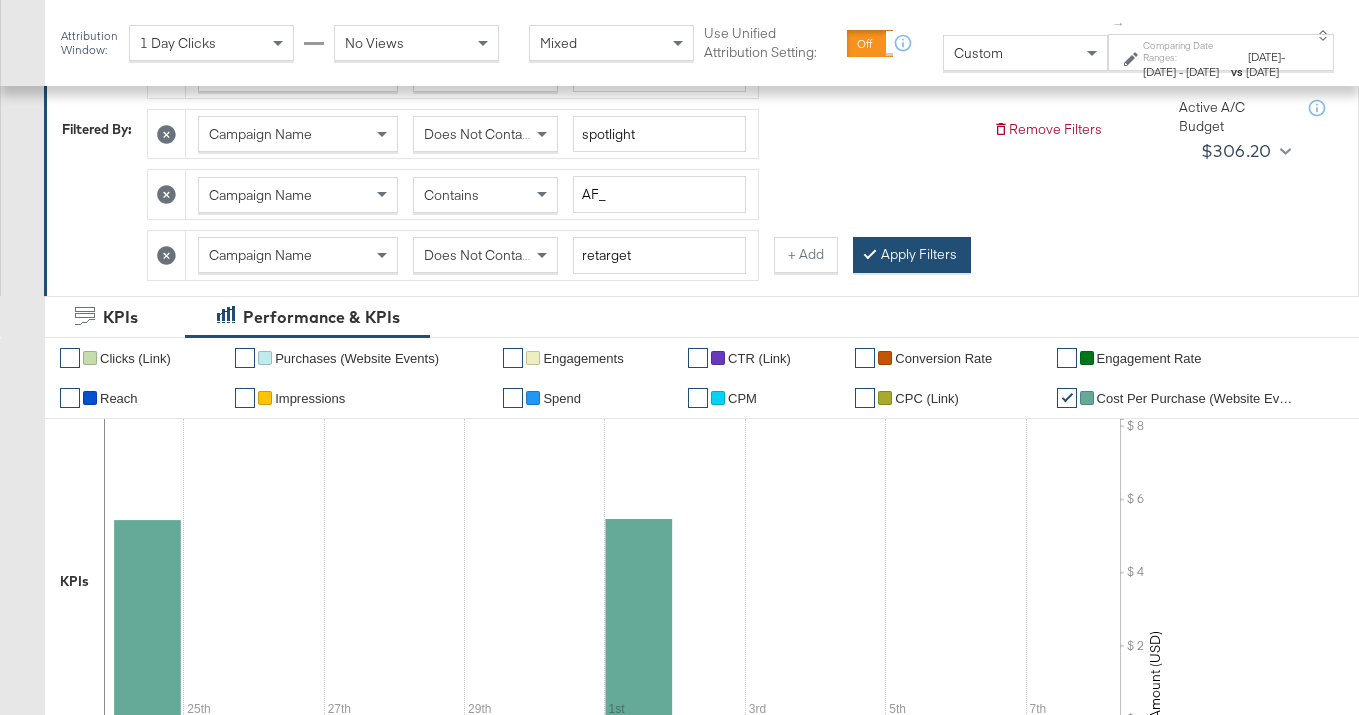 click on "Apply Filters" at bounding box center (912, 255) 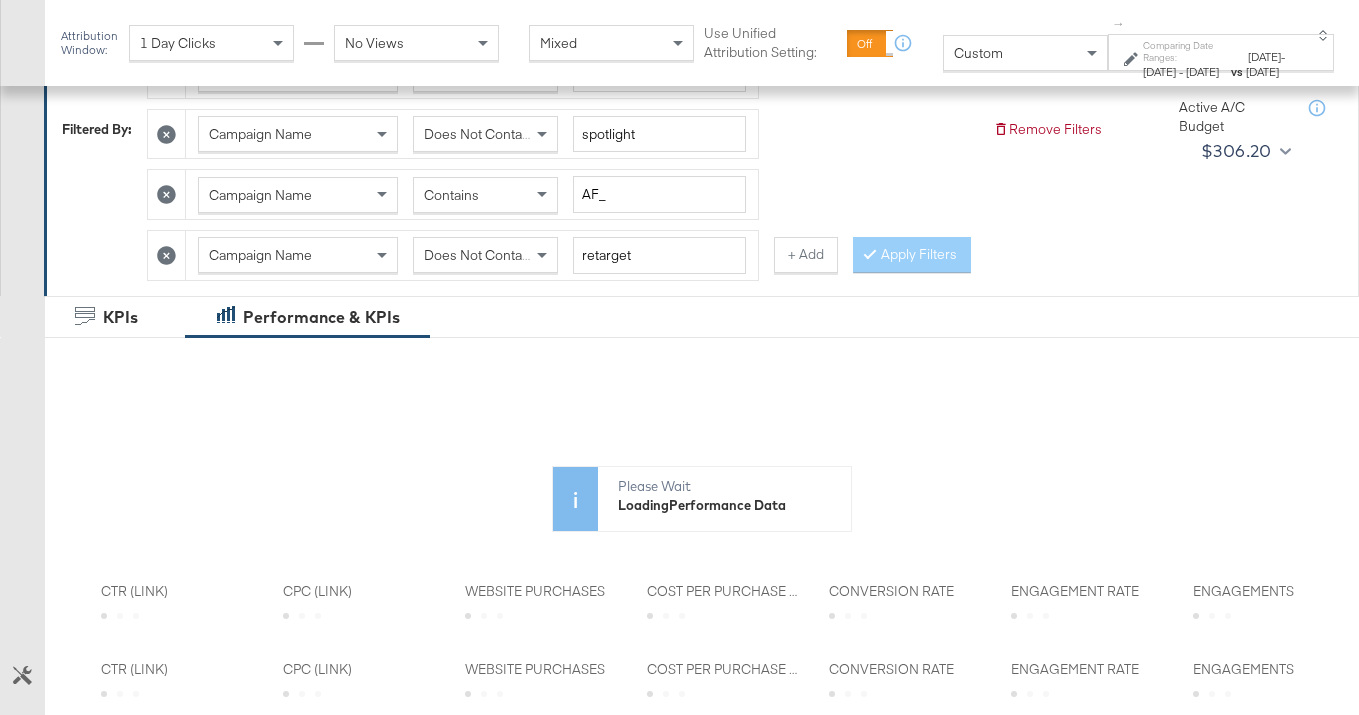 scroll, scrollTop: 0, scrollLeft: 1082, axis: horizontal 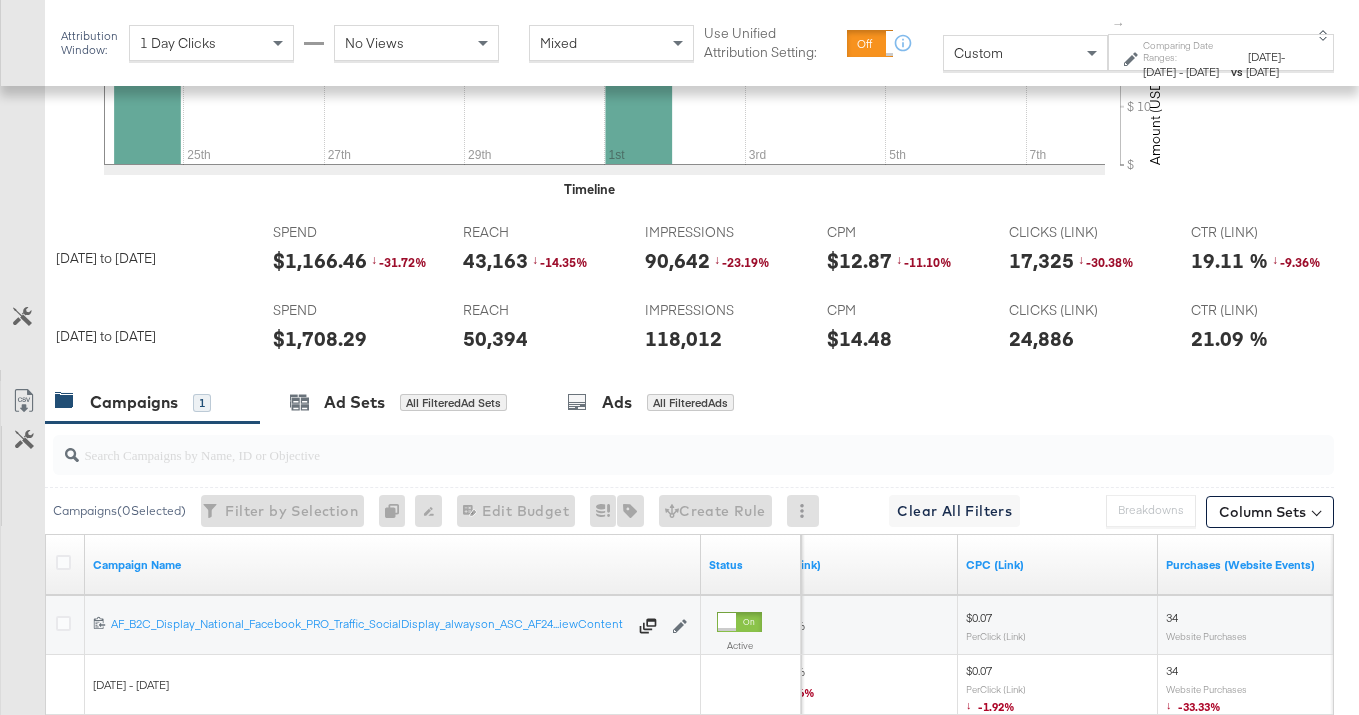 click on "$1,166.46" at bounding box center (320, 260) 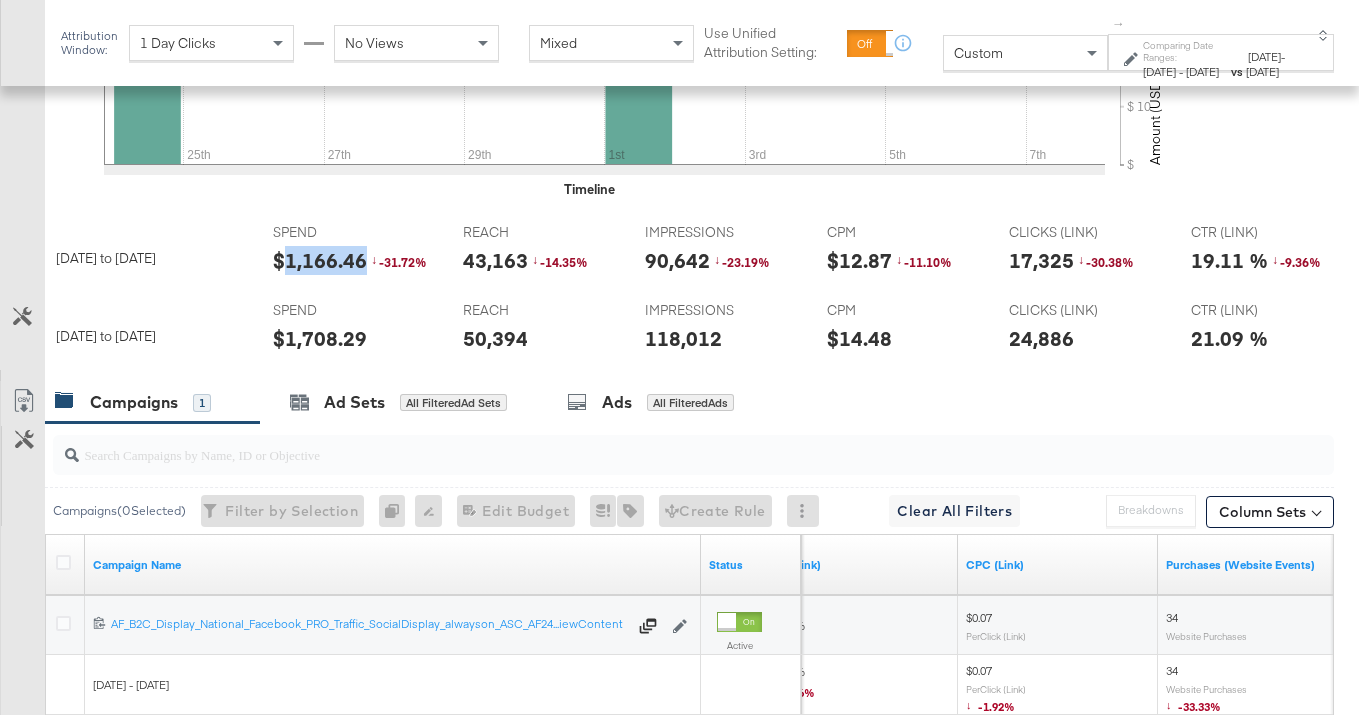 click on "$1,166.46" at bounding box center (320, 260) 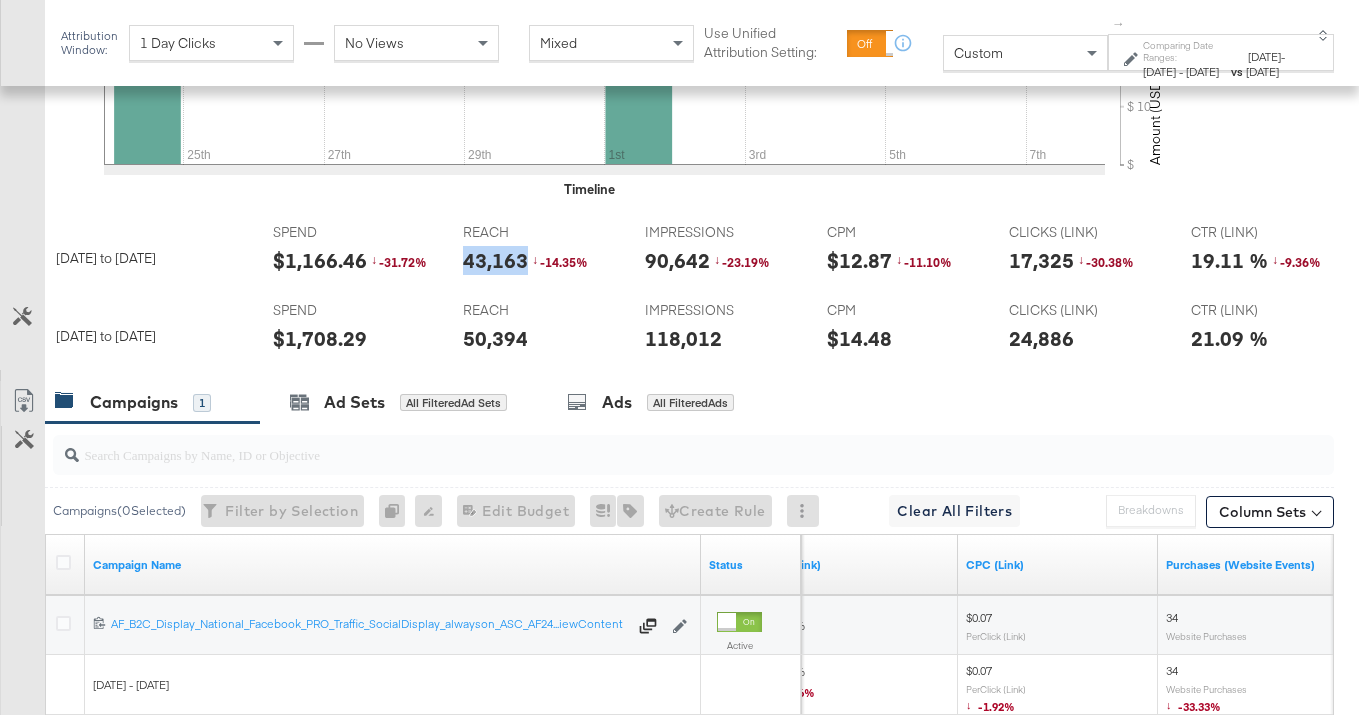 click on "43,163" at bounding box center (495, 260) 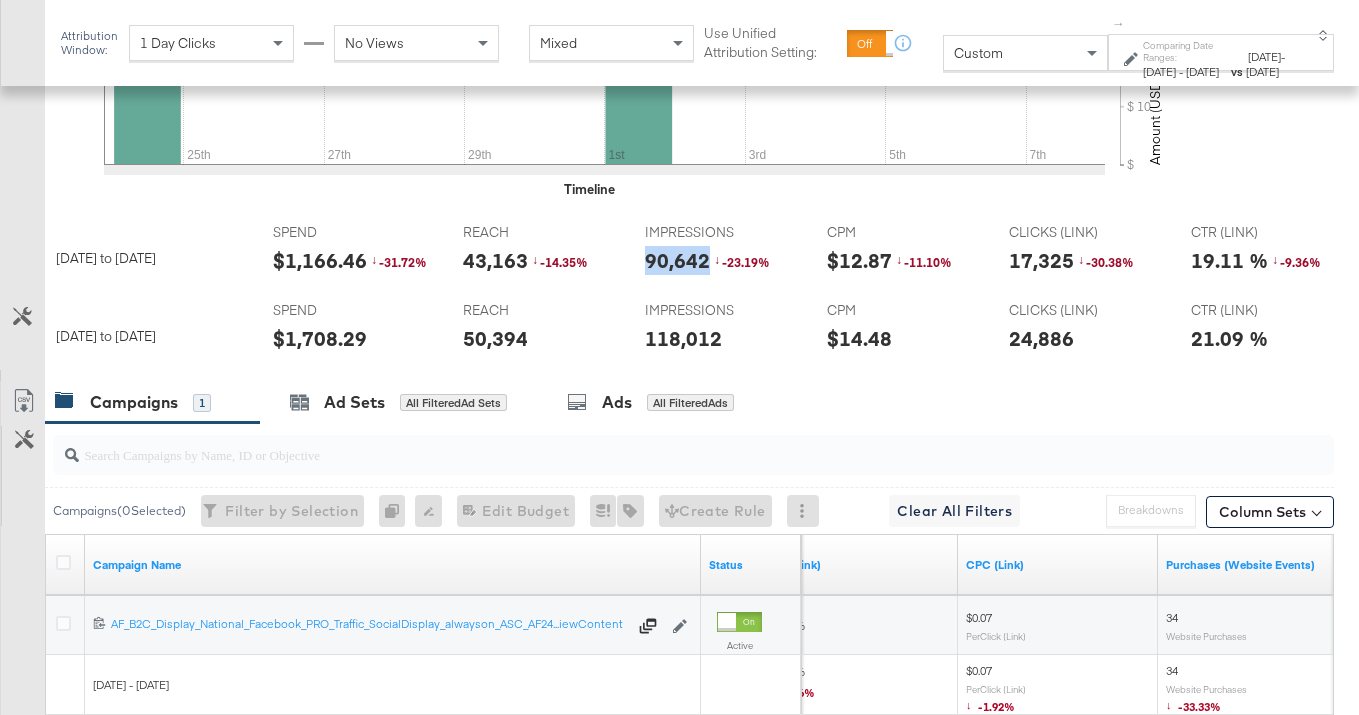 click on "90,642" at bounding box center (677, 260) 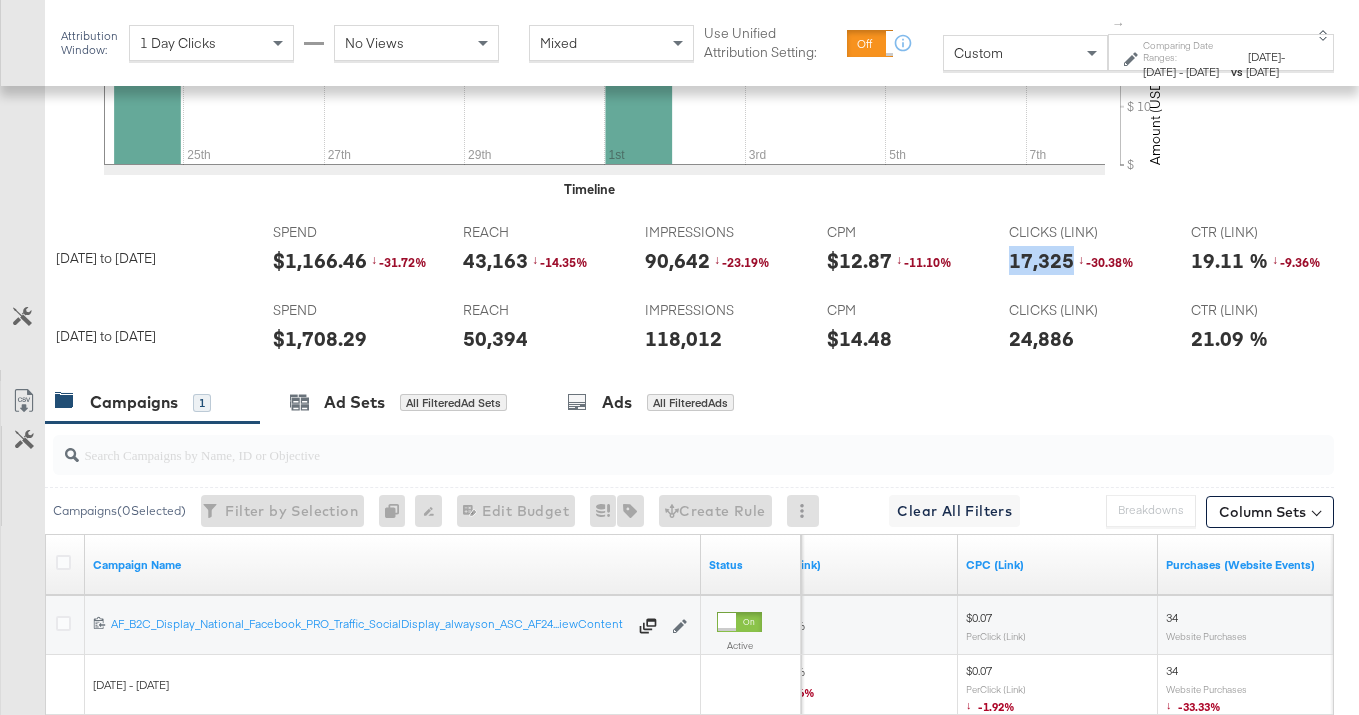 click on "17,325" at bounding box center [1041, 260] 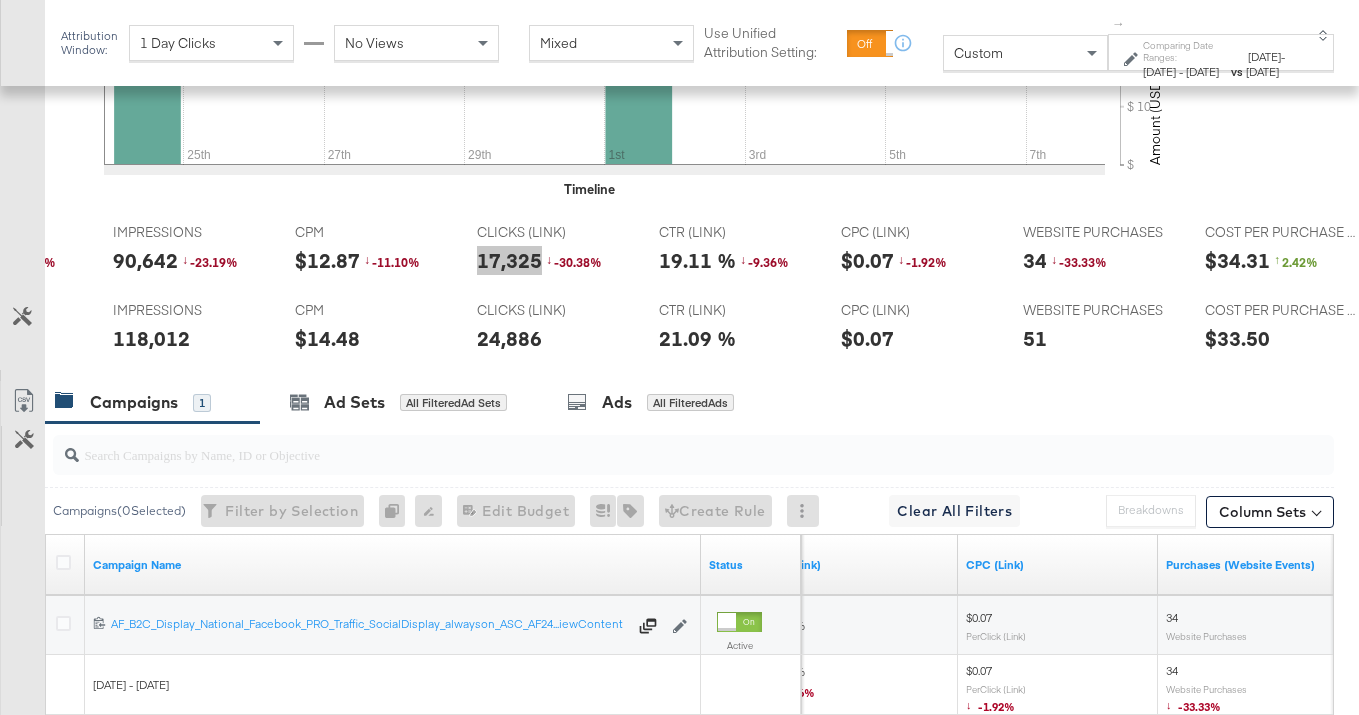scroll, scrollTop: 0, scrollLeft: 544, axis: horizontal 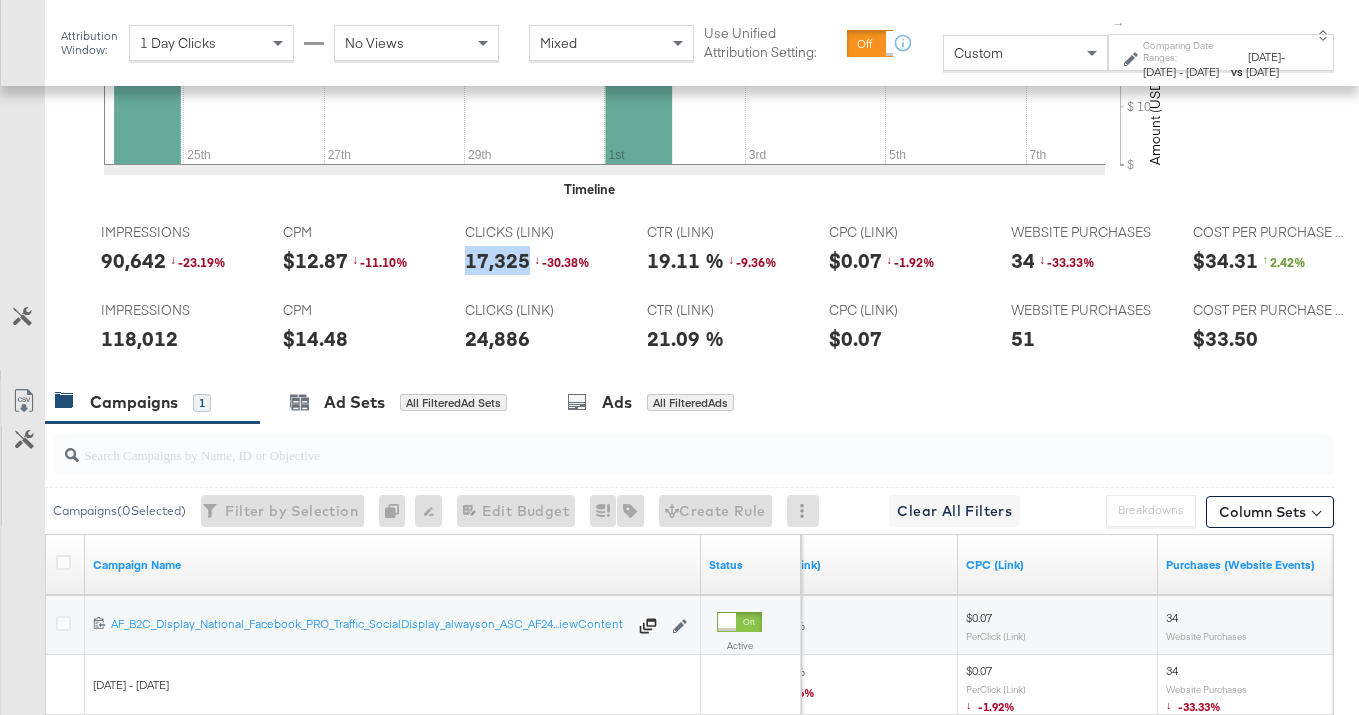 click on "34" at bounding box center [1023, 260] 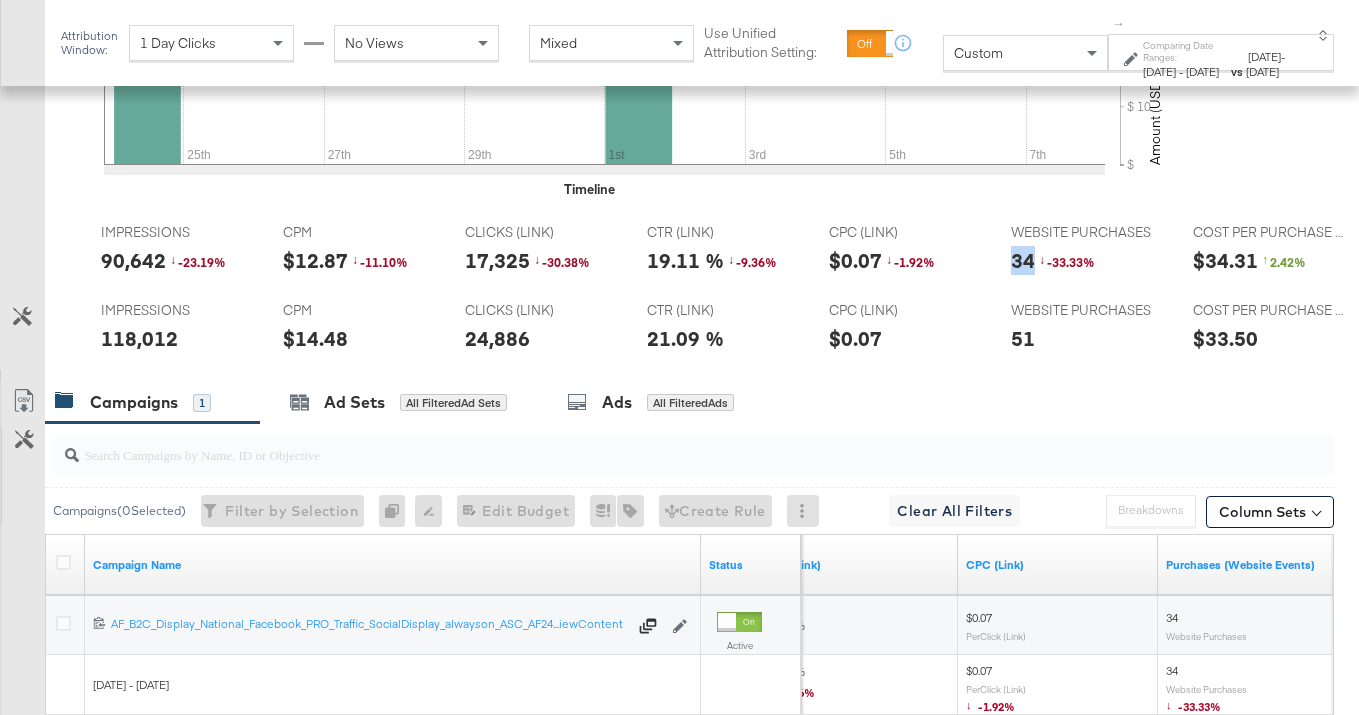 click on "34" at bounding box center [1023, 260] 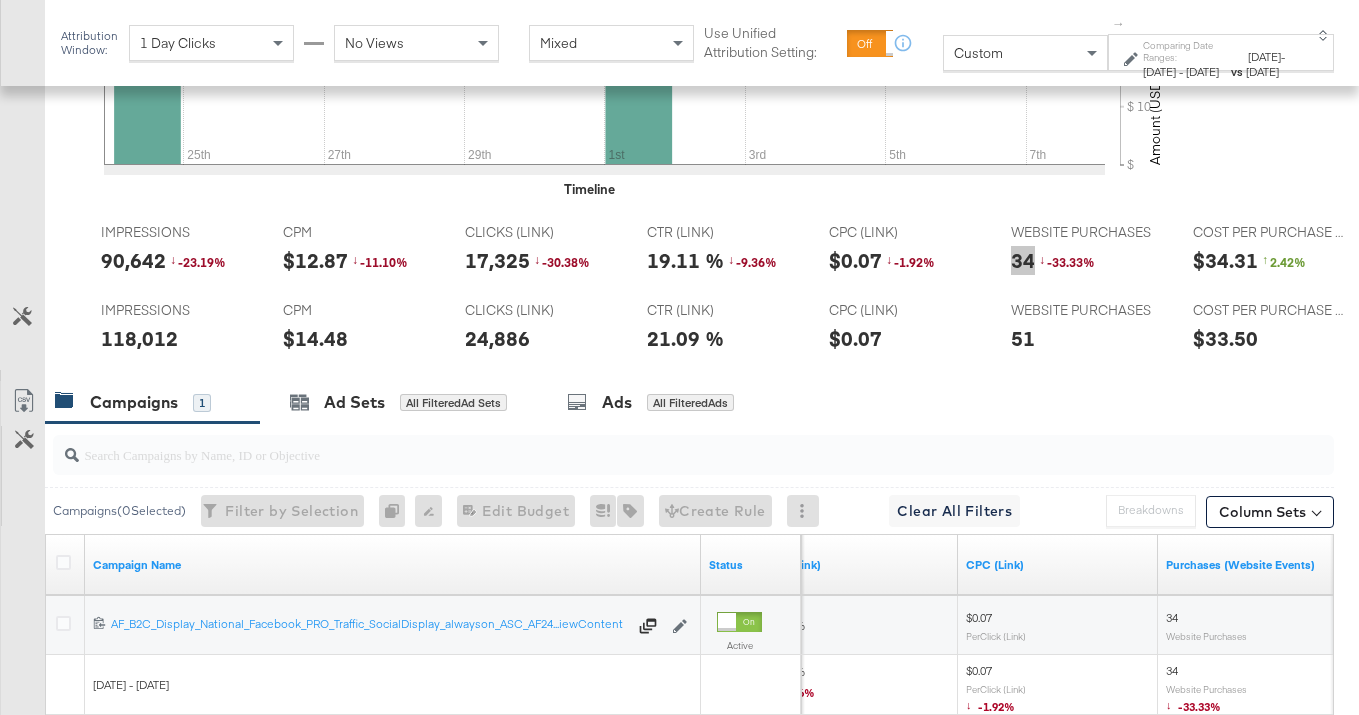 scroll, scrollTop: 0, scrollLeft: 1088, axis: horizontal 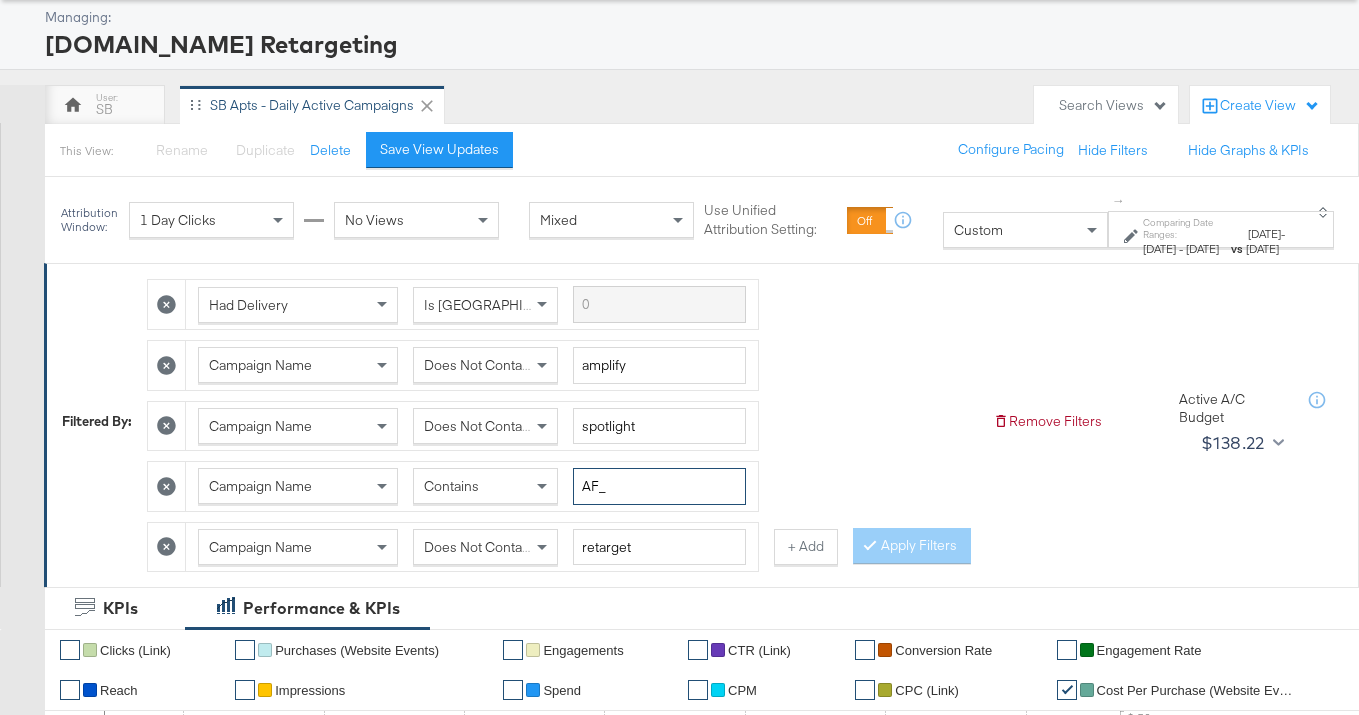 click on "AF_" at bounding box center (659, 486) 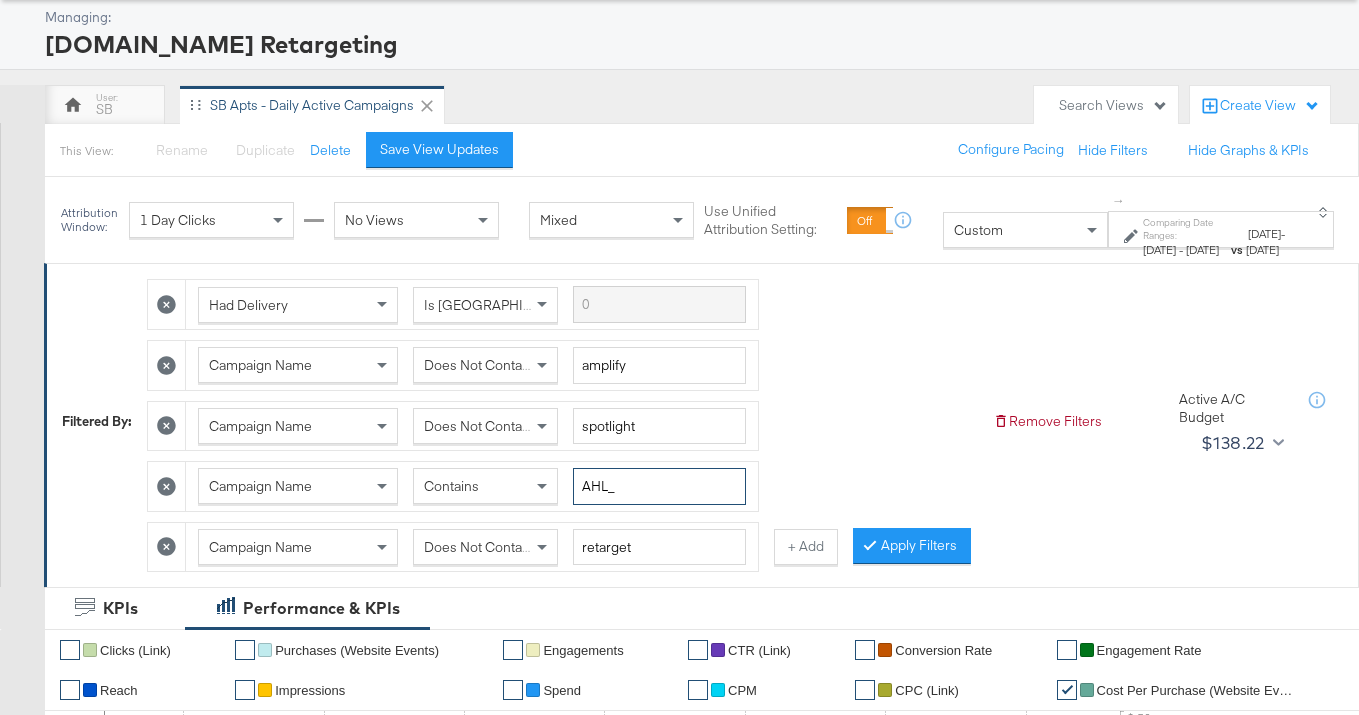 scroll, scrollTop: 99, scrollLeft: 0, axis: vertical 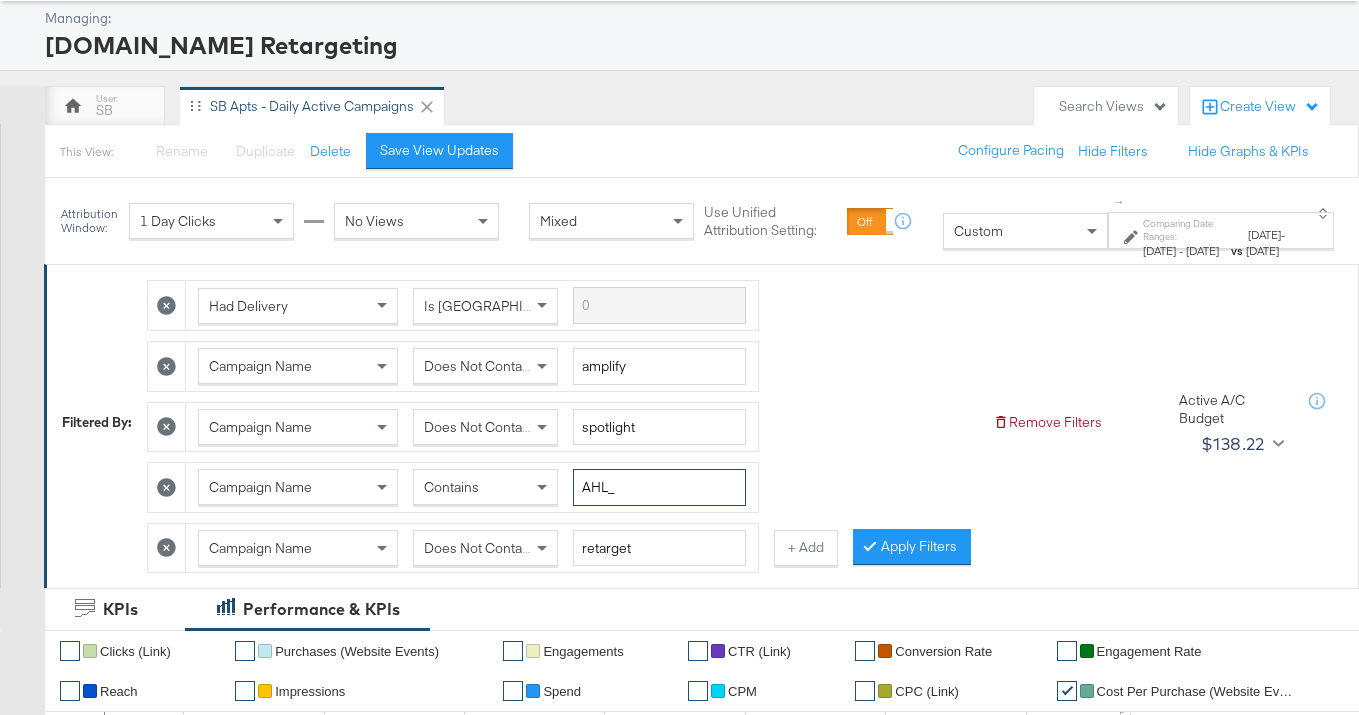 type on "AHL_" 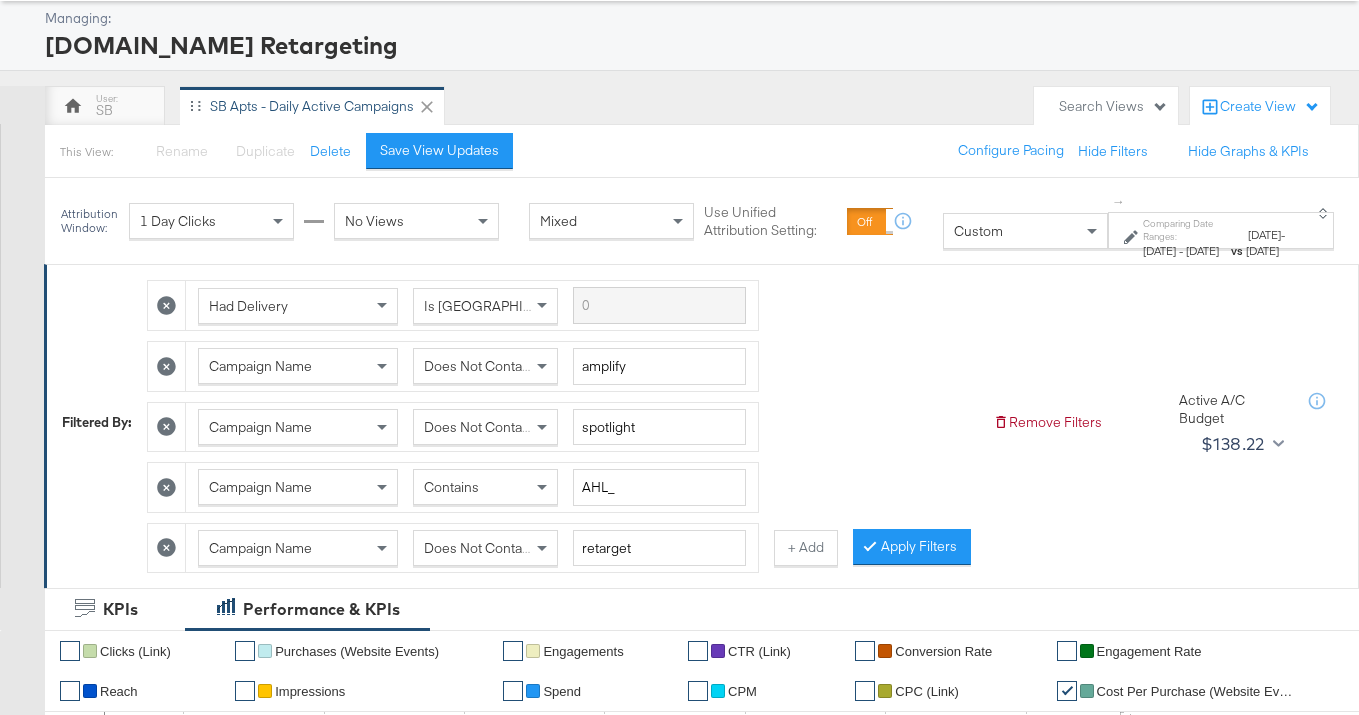 click on "Does Not Contain" at bounding box center (478, 548) 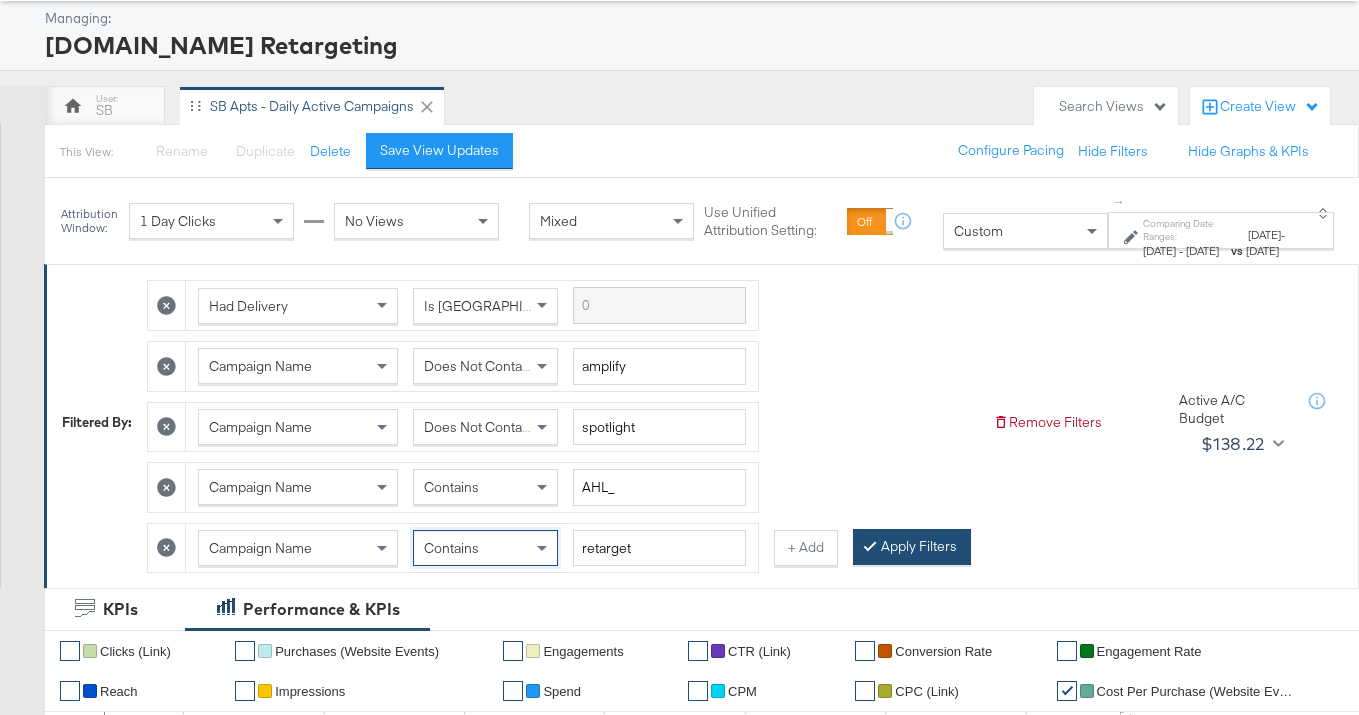 click on "Apply Filters" at bounding box center (912, 547) 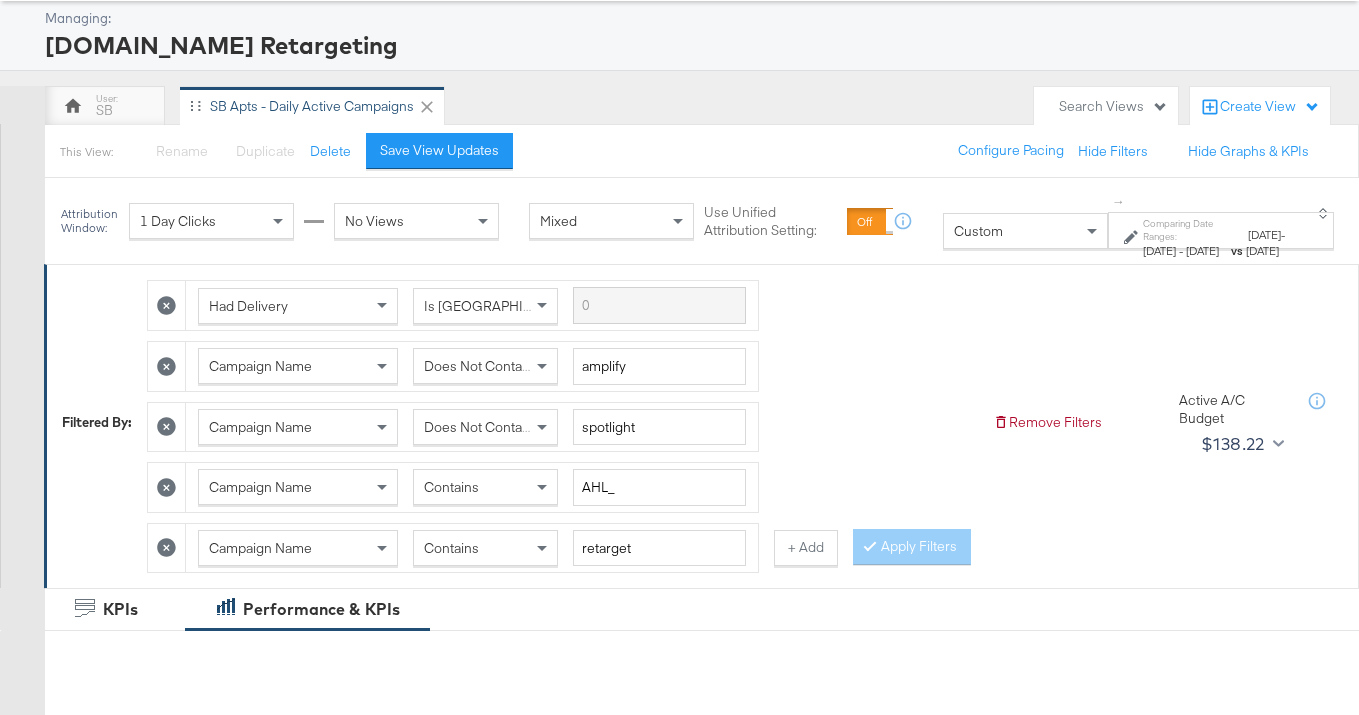 scroll, scrollTop: 0, scrollLeft: 1082, axis: horizontal 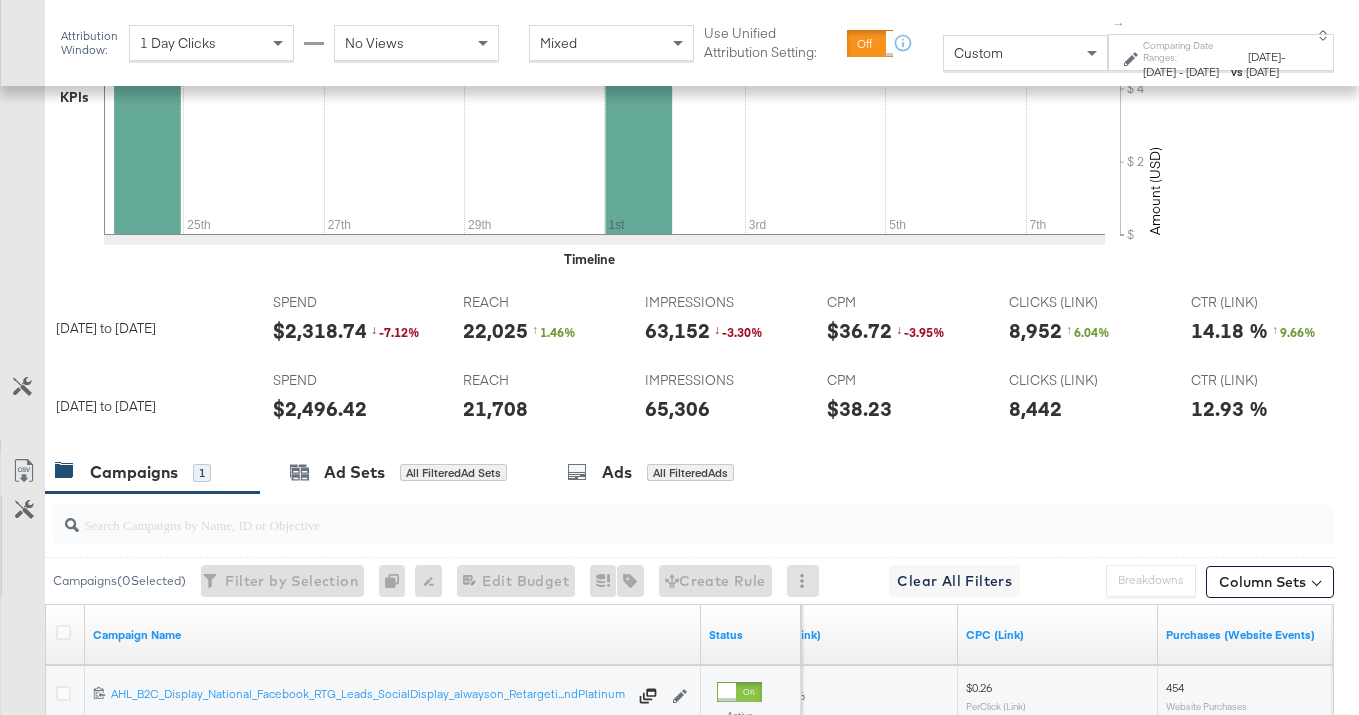 click on "$2,318.74" at bounding box center [320, 330] 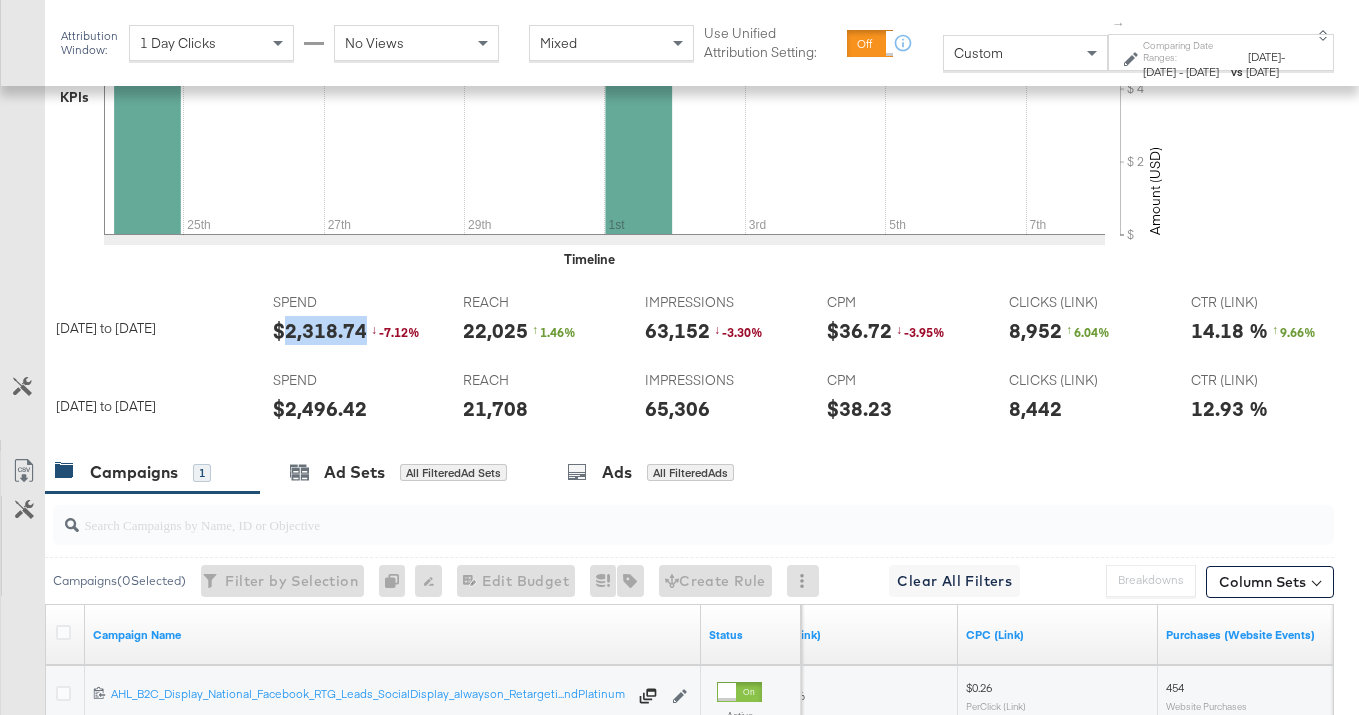 click on "$2,318.74" at bounding box center [320, 330] 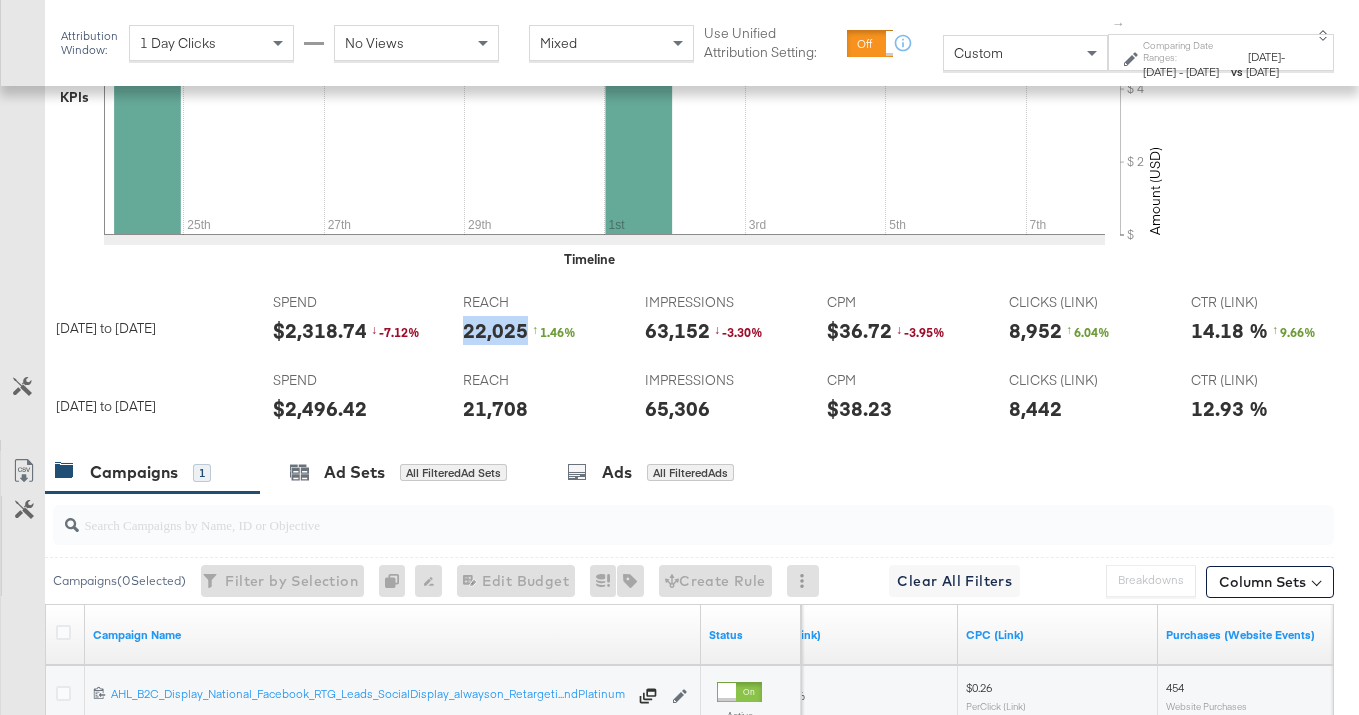 click on "22,025" at bounding box center [495, 330] 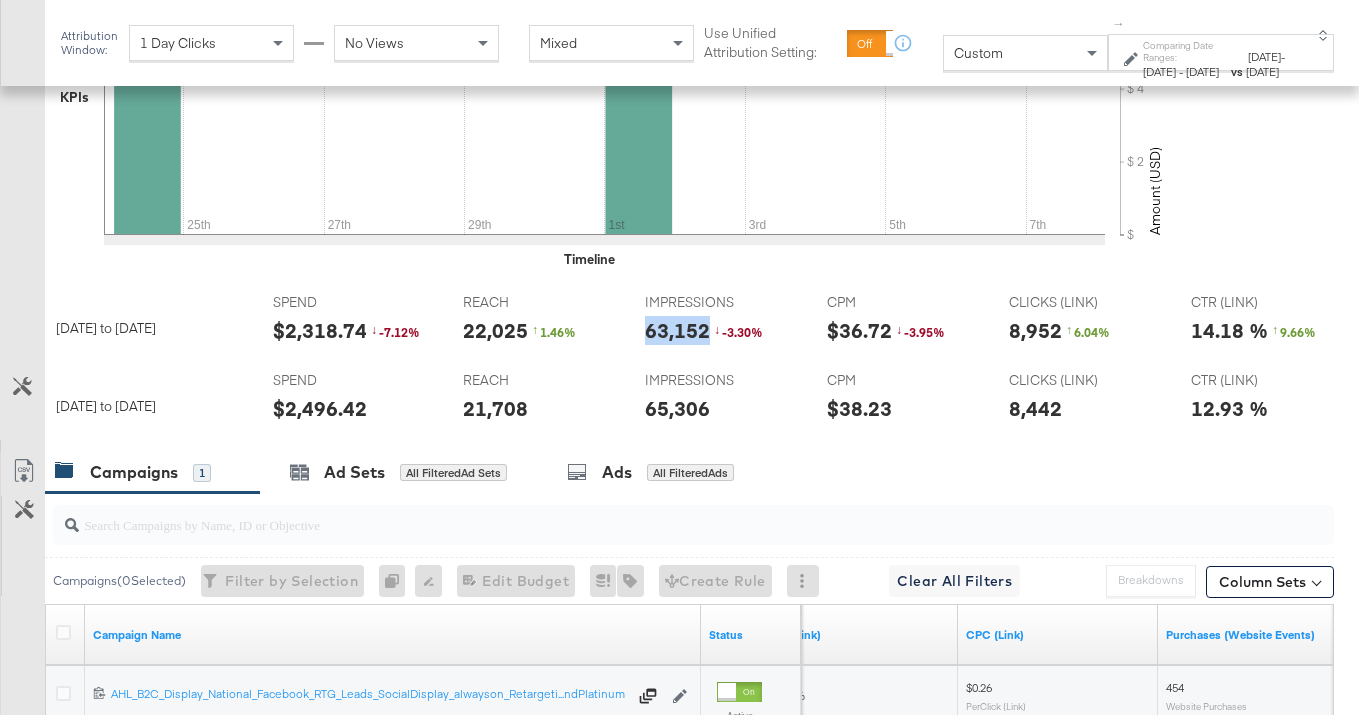 click on "63,152" at bounding box center [677, 330] 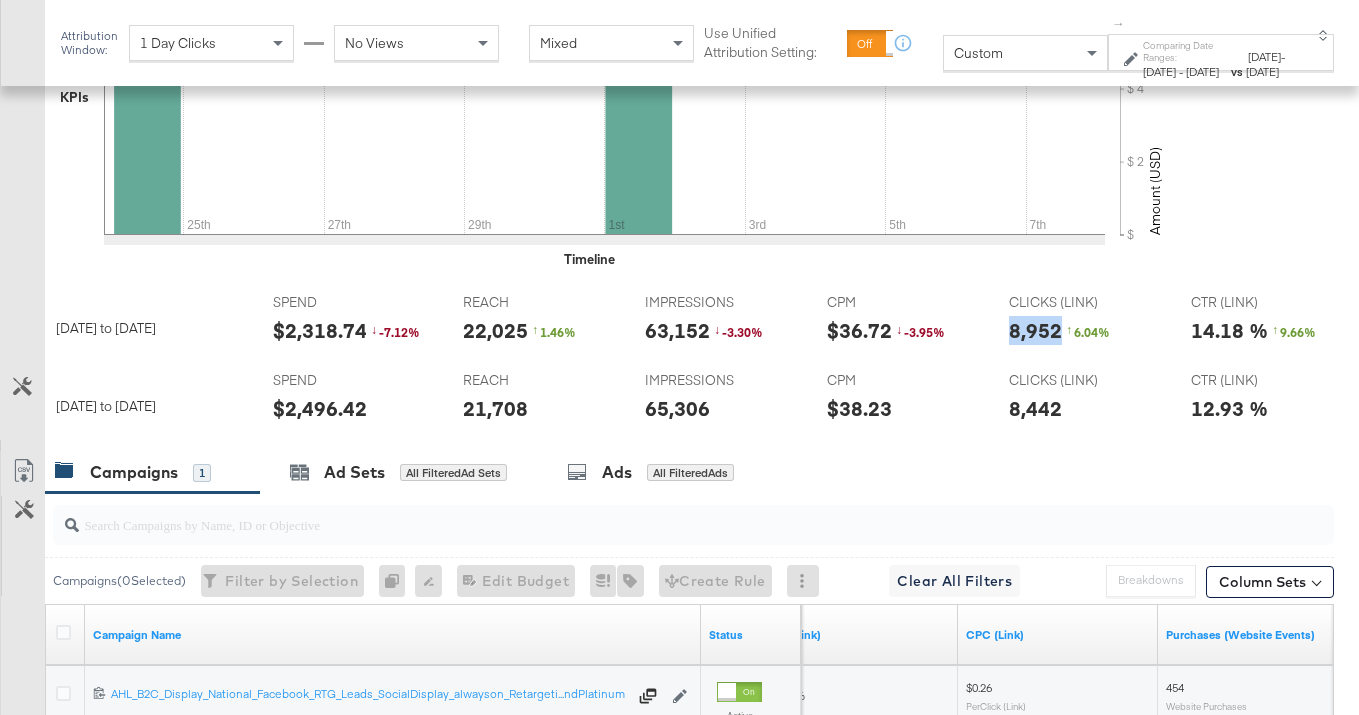 click on "8,952" at bounding box center [1035, 330] 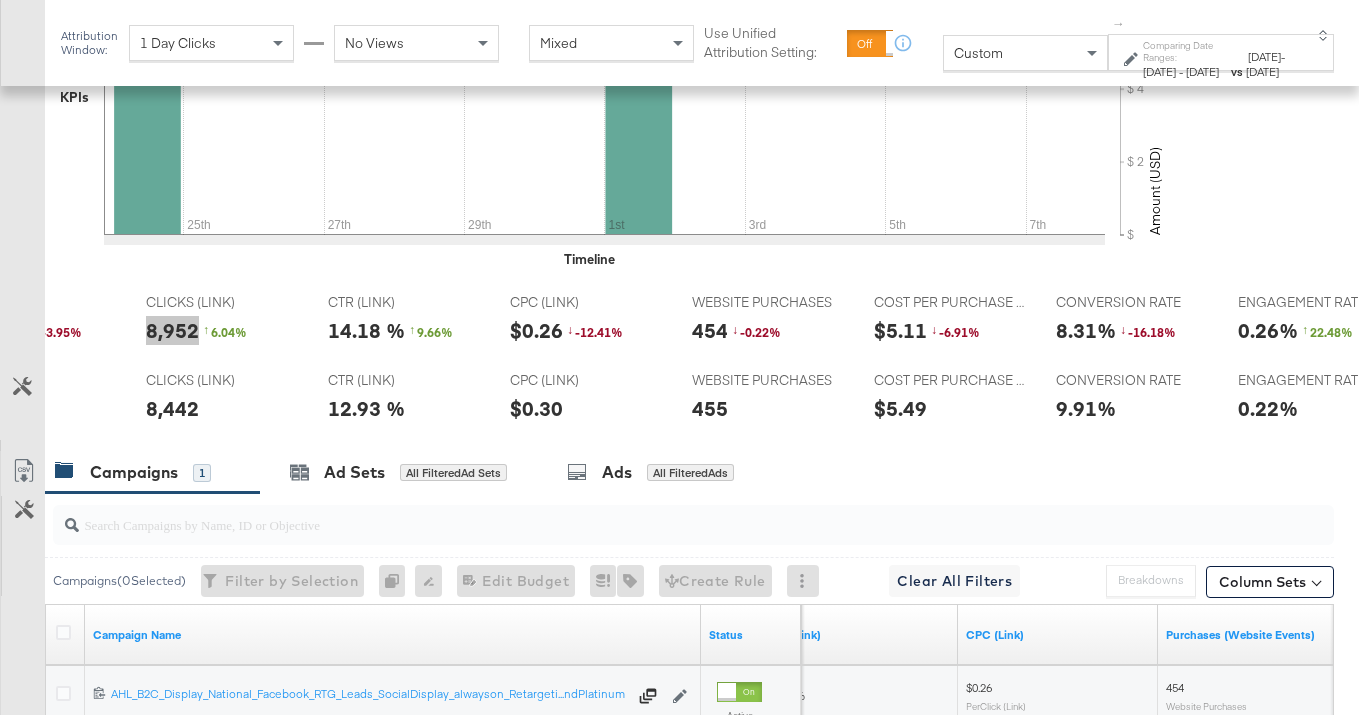 scroll, scrollTop: 0, scrollLeft: 1088, axis: horizontal 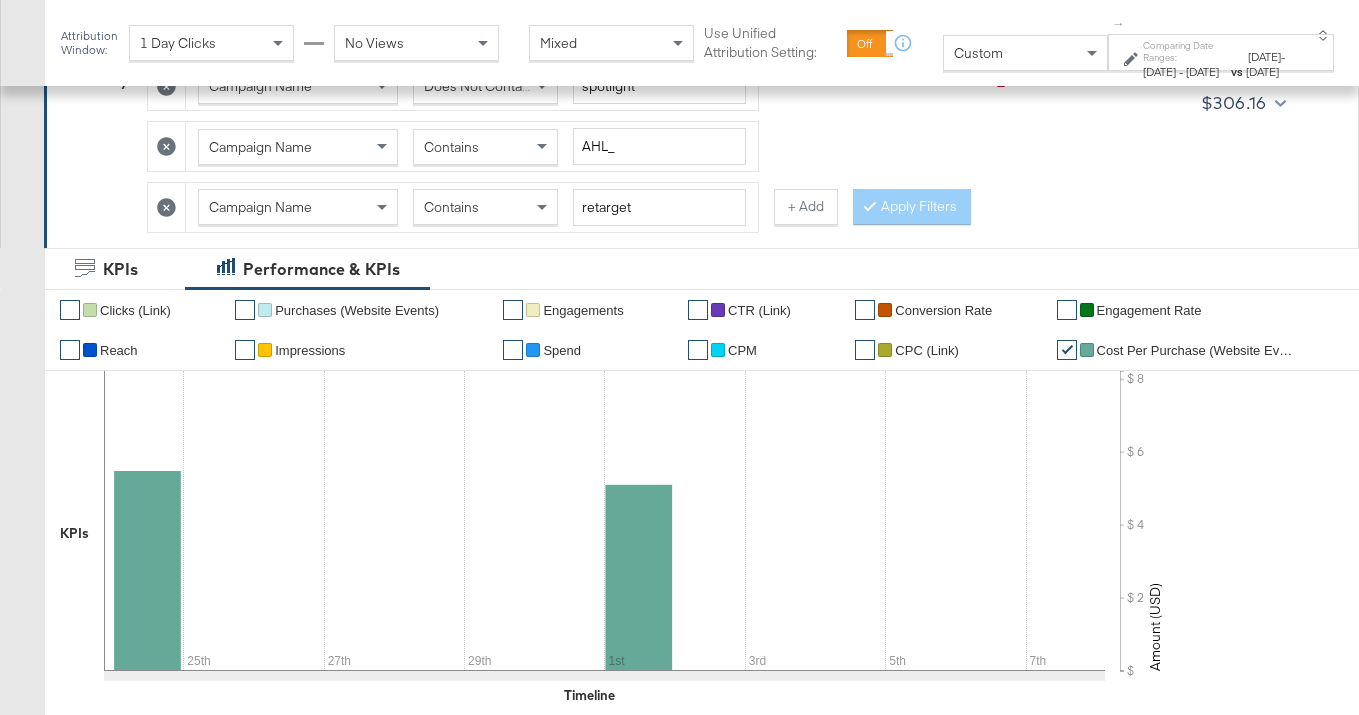 click on "Contains" at bounding box center (451, 207) 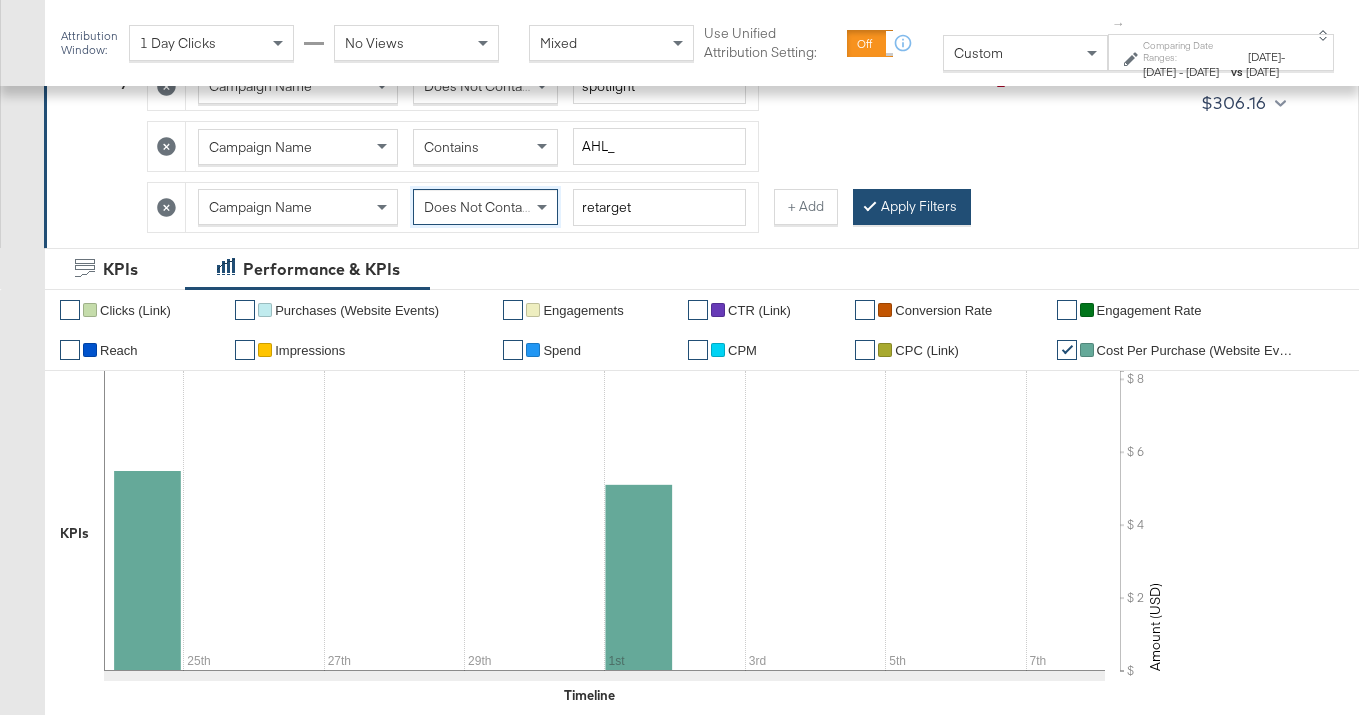 click on "Apply Filters" at bounding box center (912, 207) 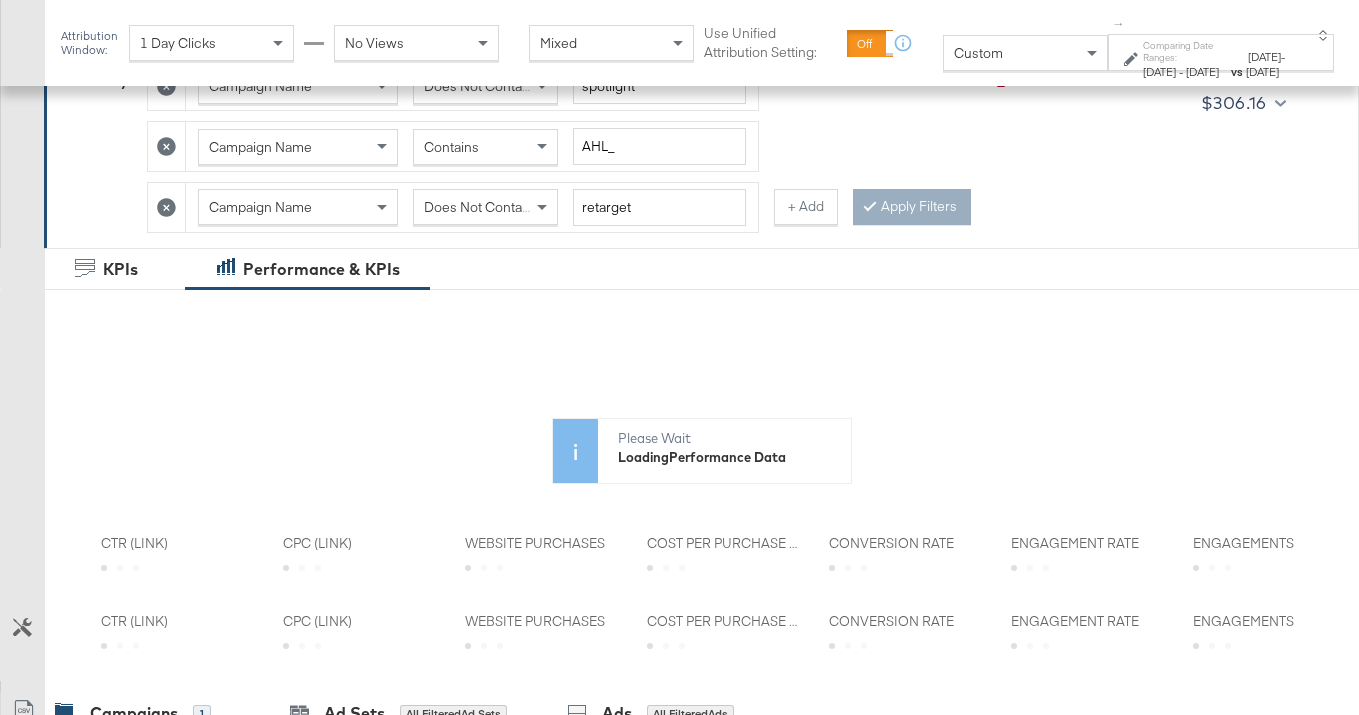 scroll, scrollTop: 0, scrollLeft: 1082, axis: horizontal 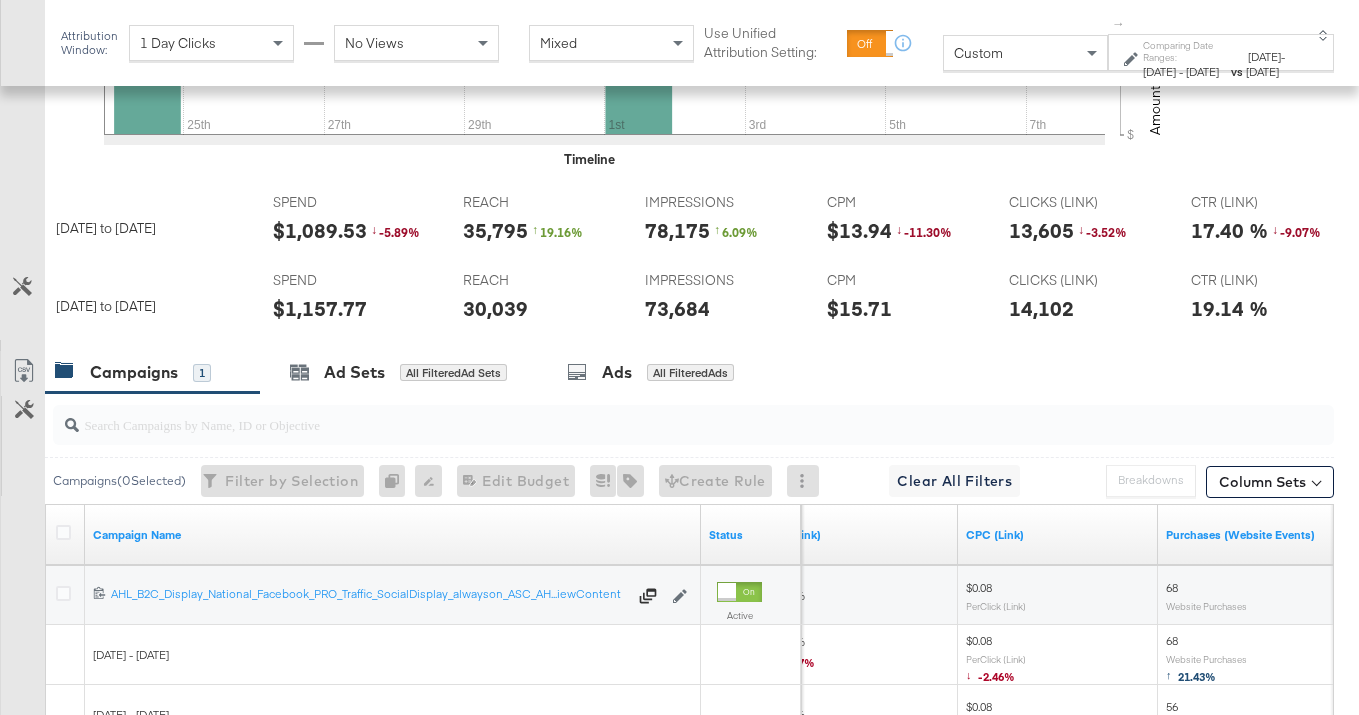 click on "$1,089.53" at bounding box center [320, 230] 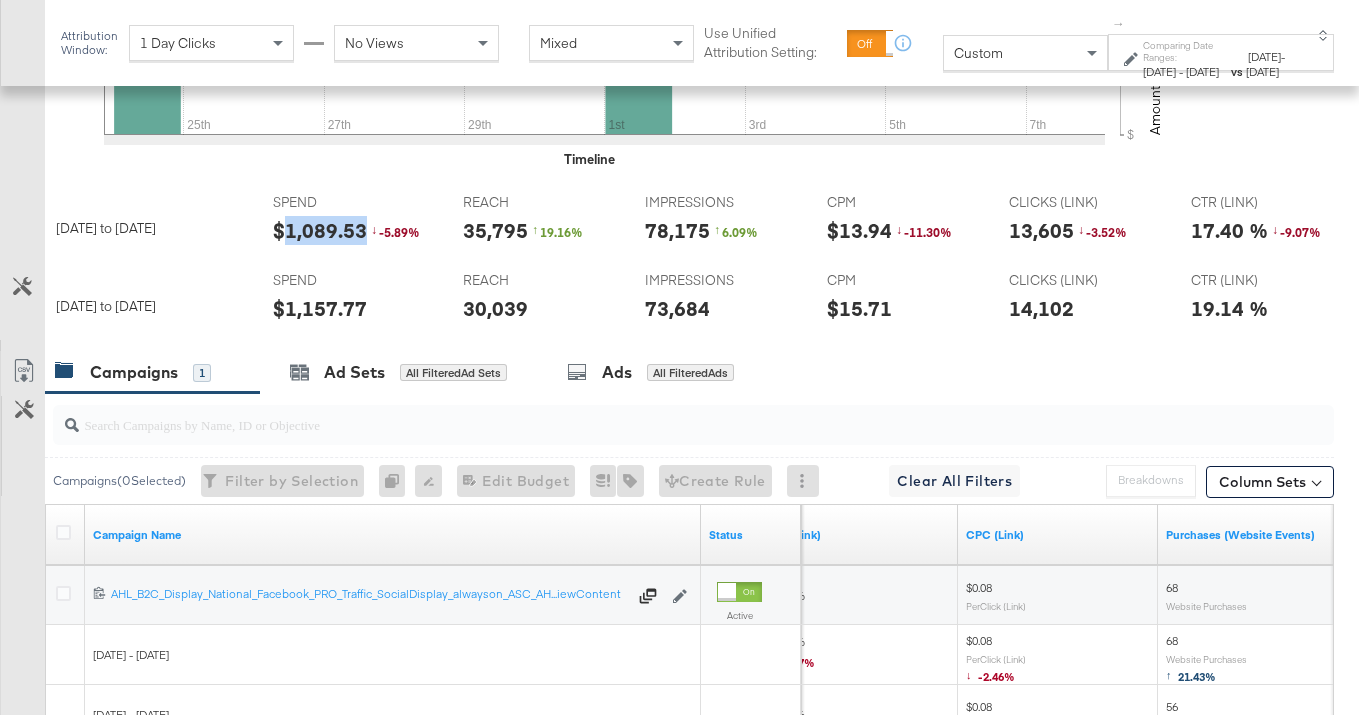 click on "$1,089.53" at bounding box center (320, 230) 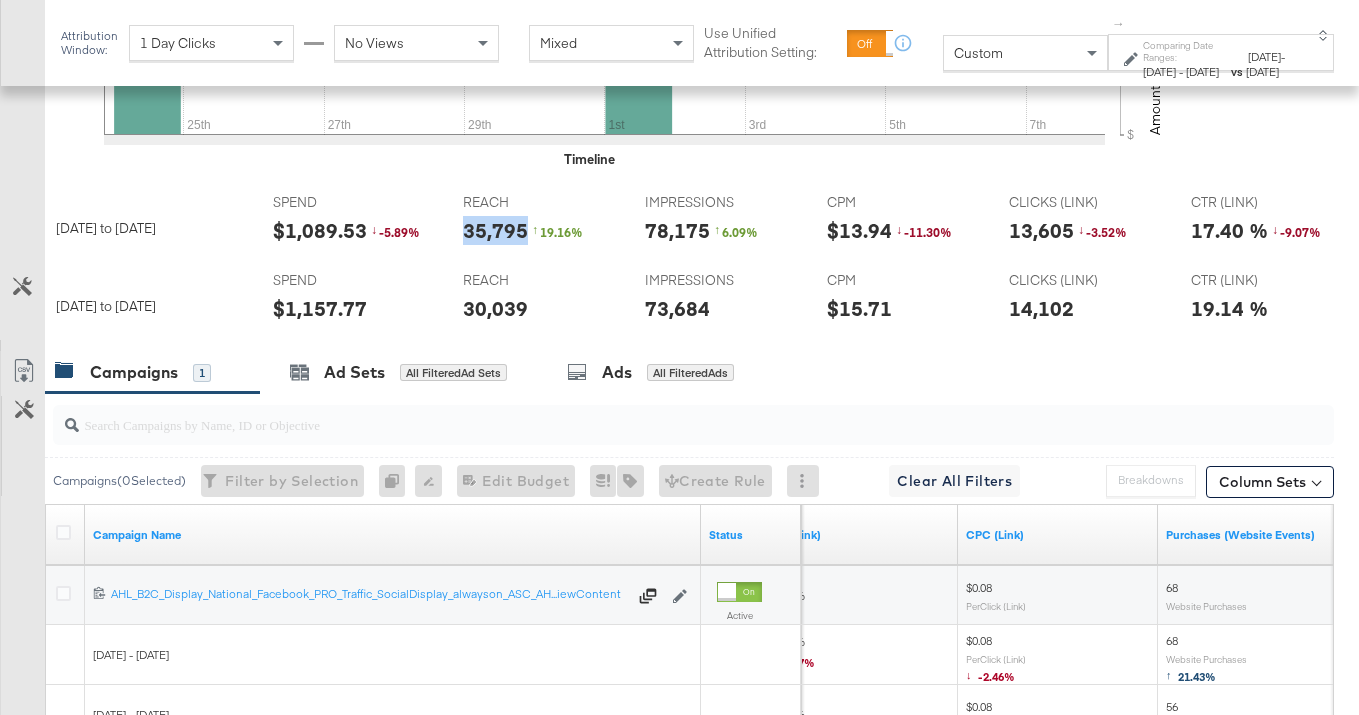 click on "35,795" at bounding box center (495, 230) 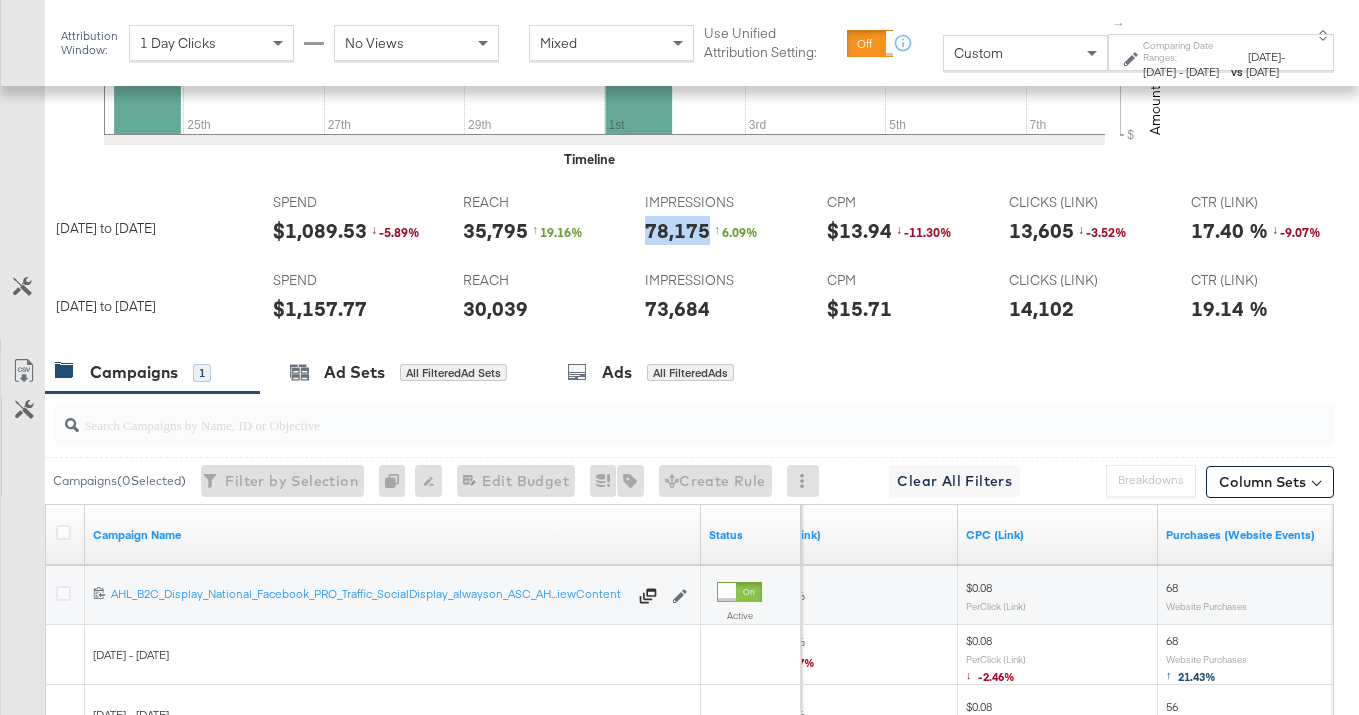 click on "78,175" at bounding box center (677, 230) 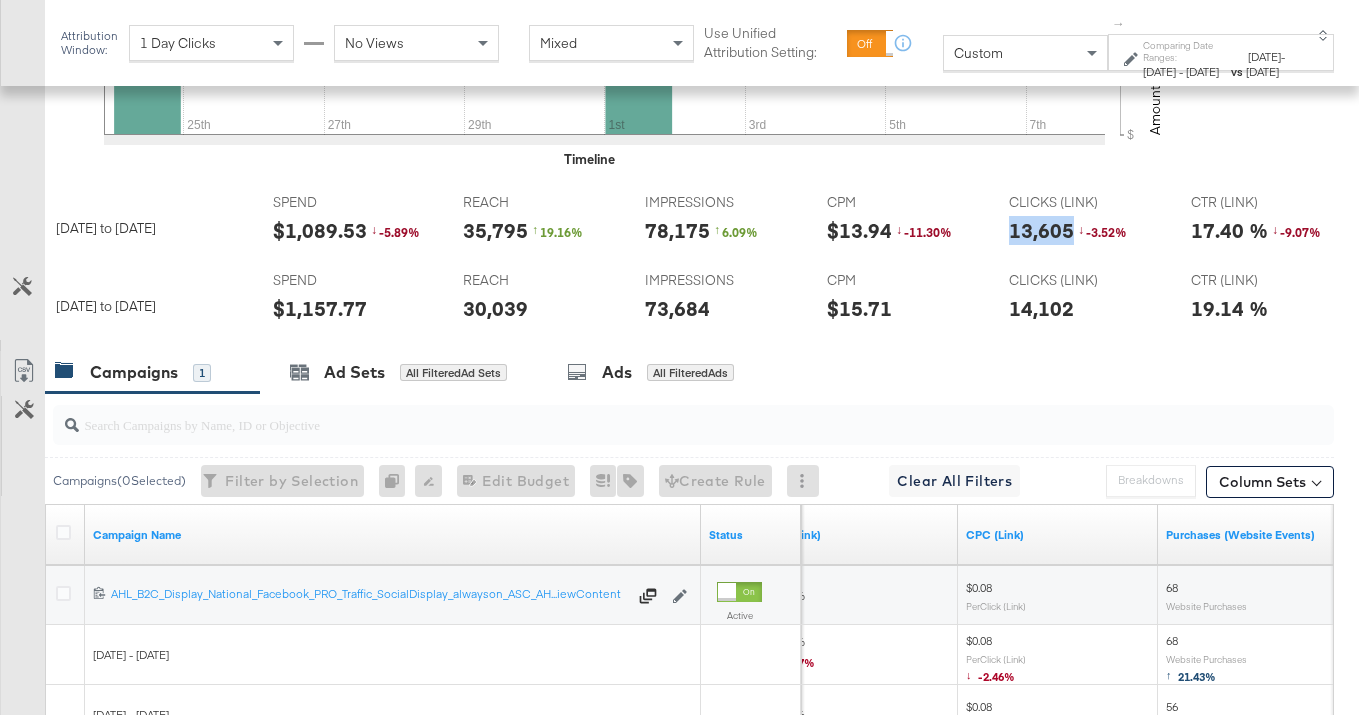 click on "13,605" at bounding box center (1041, 230) 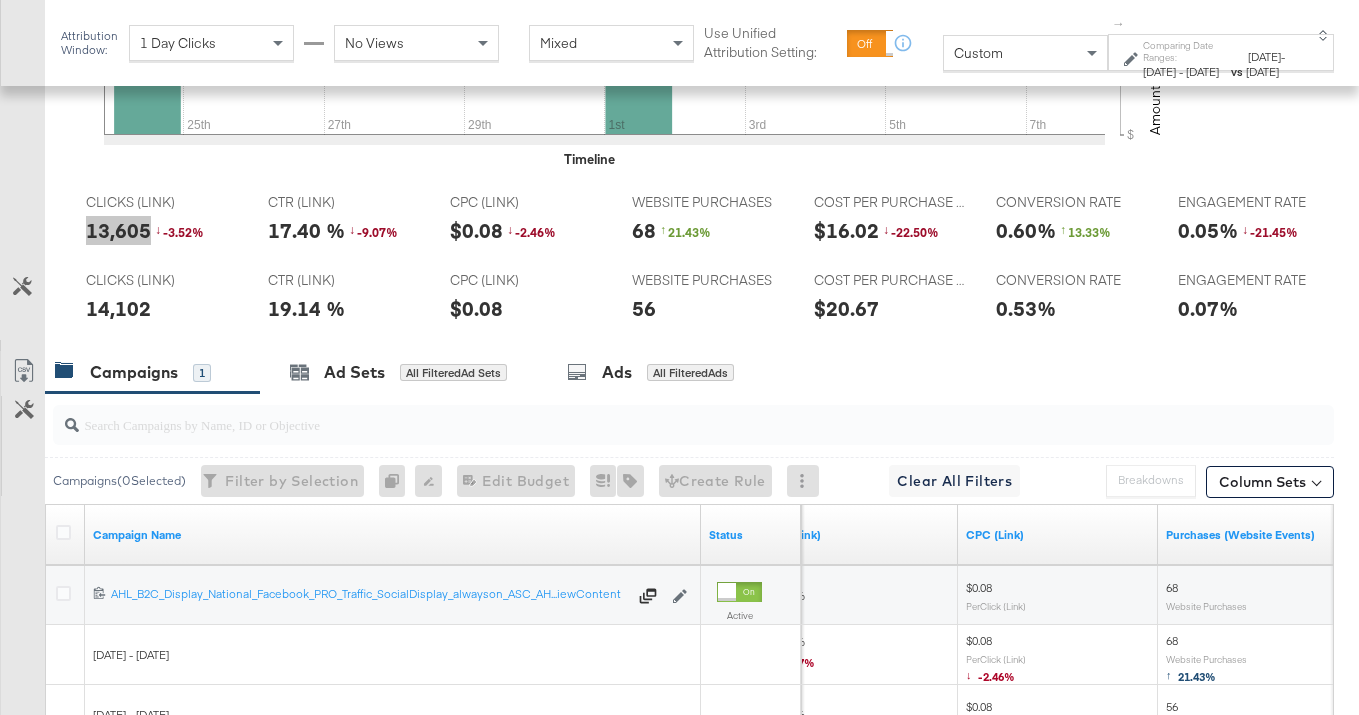scroll, scrollTop: 0, scrollLeft: 1088, axis: horizontal 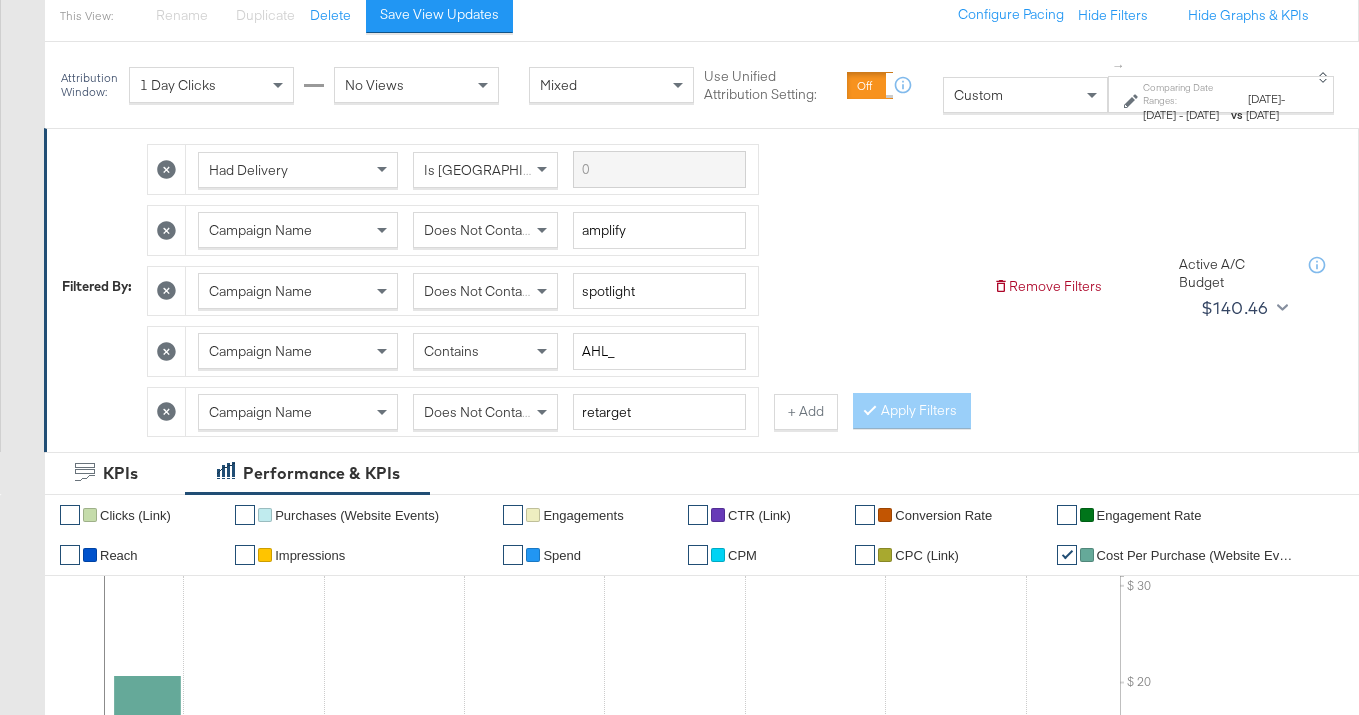 click 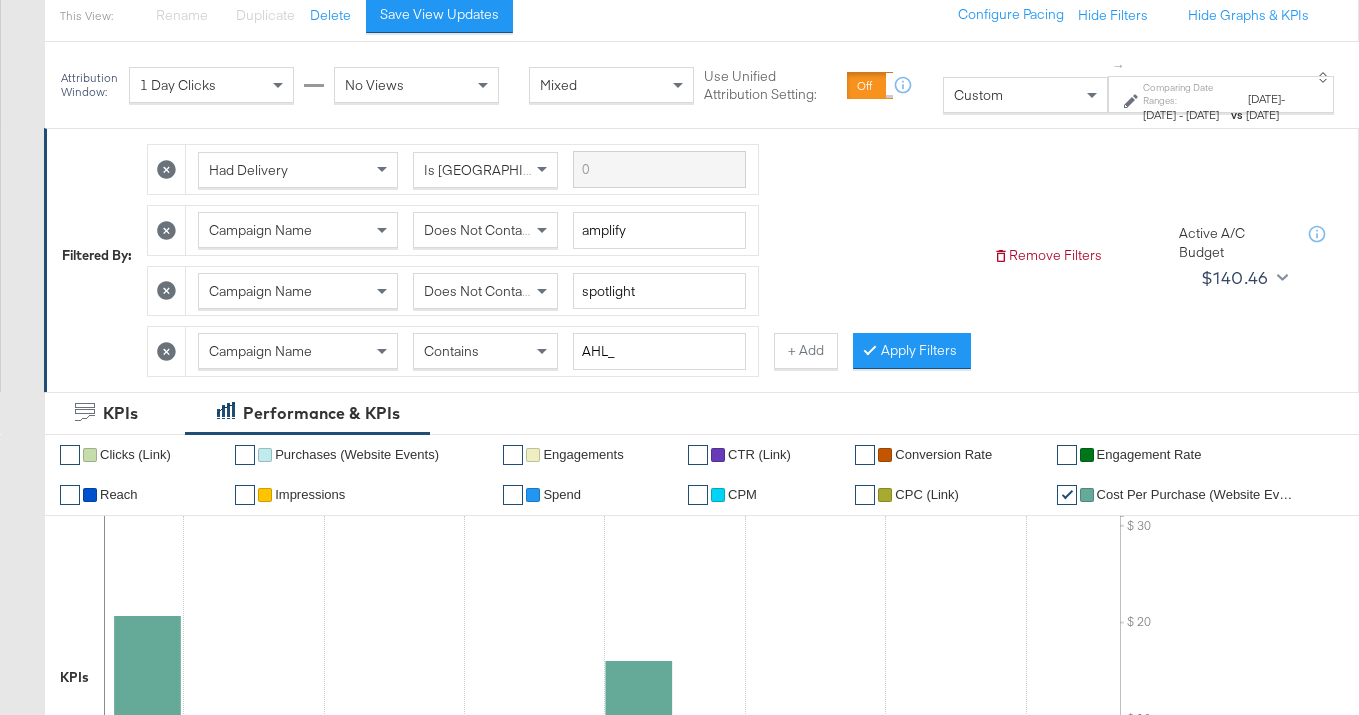 click 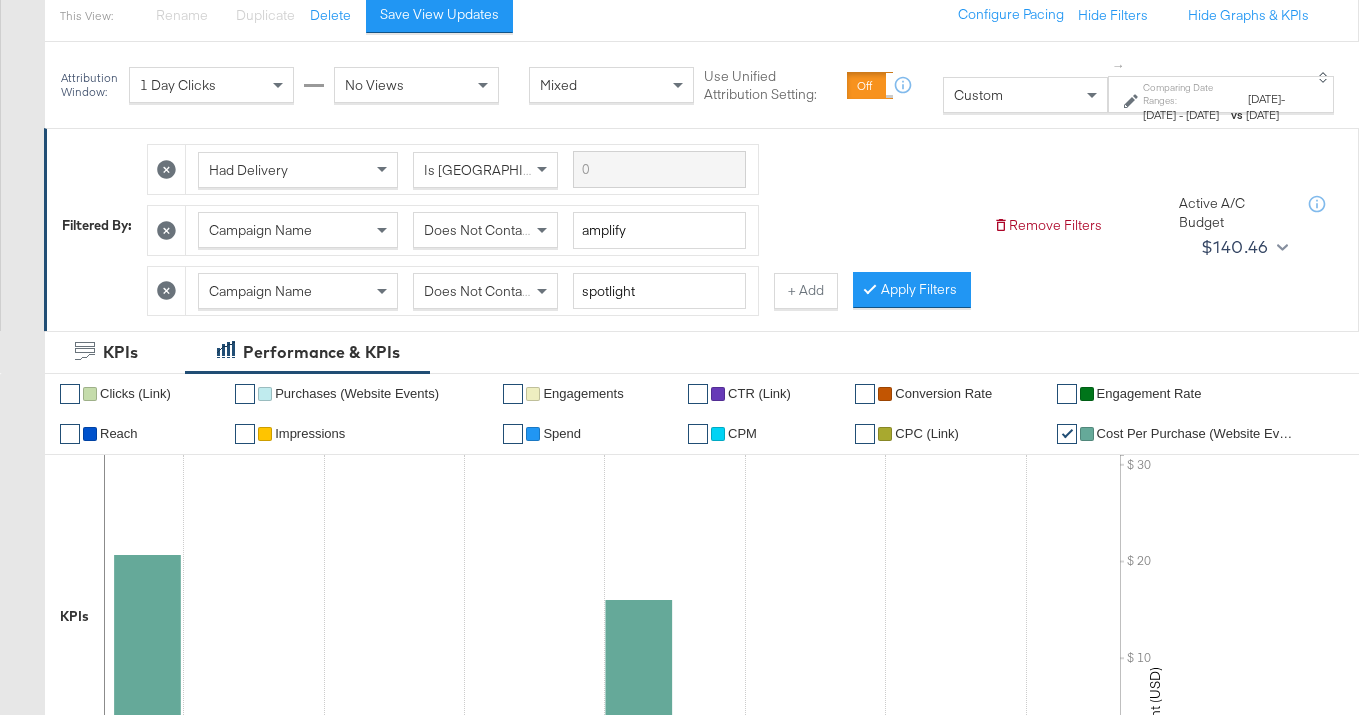 scroll, scrollTop: 208, scrollLeft: 0, axis: vertical 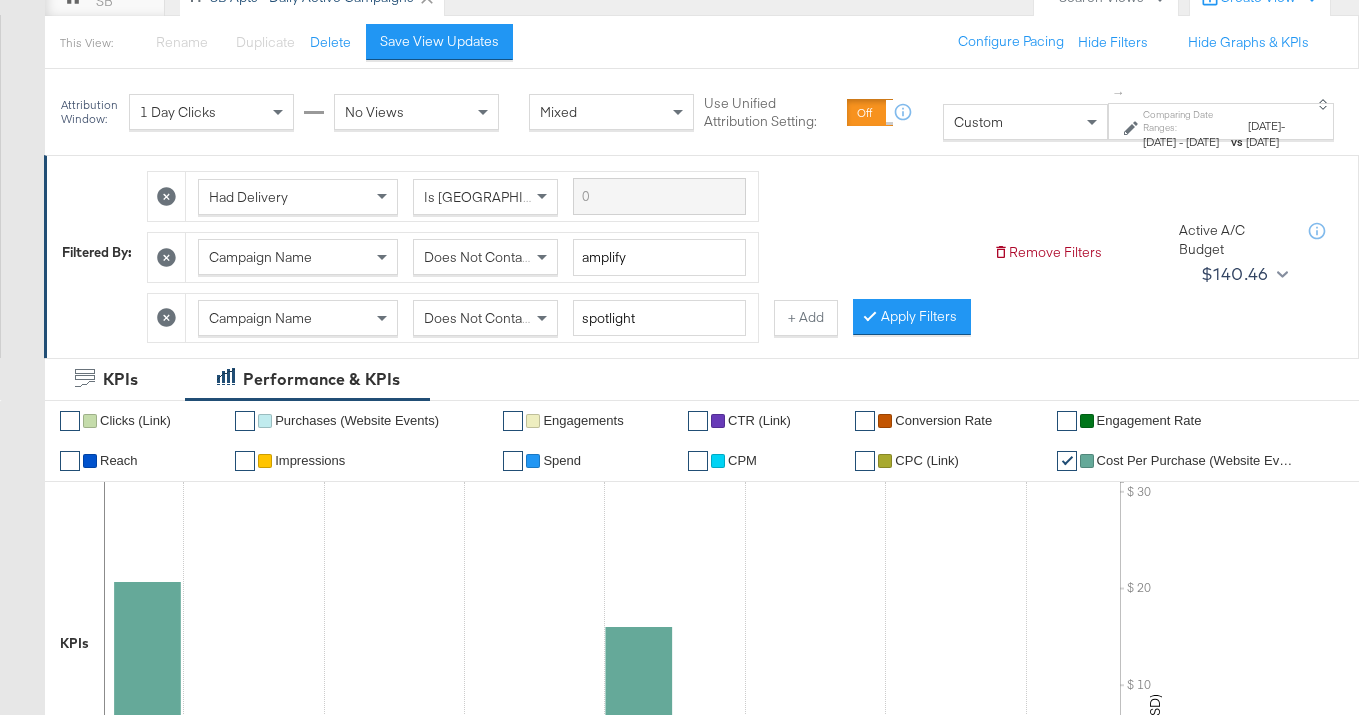 click 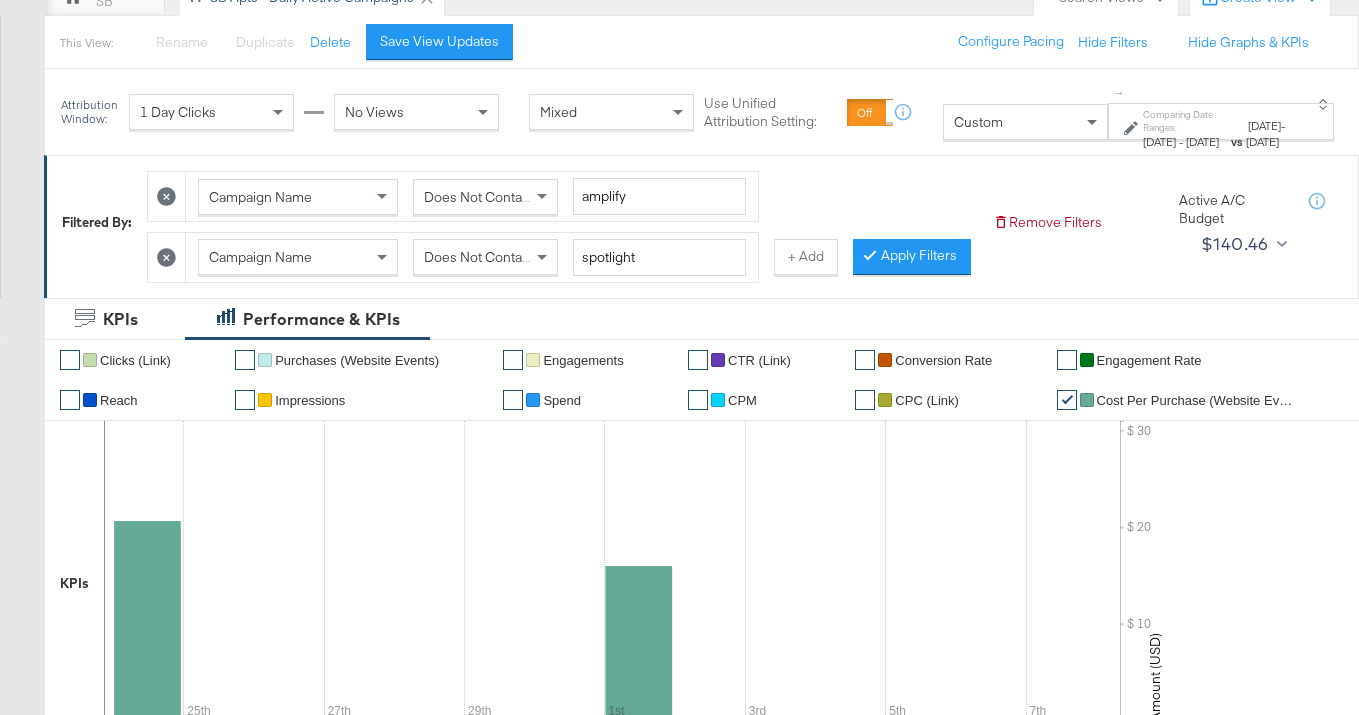 click 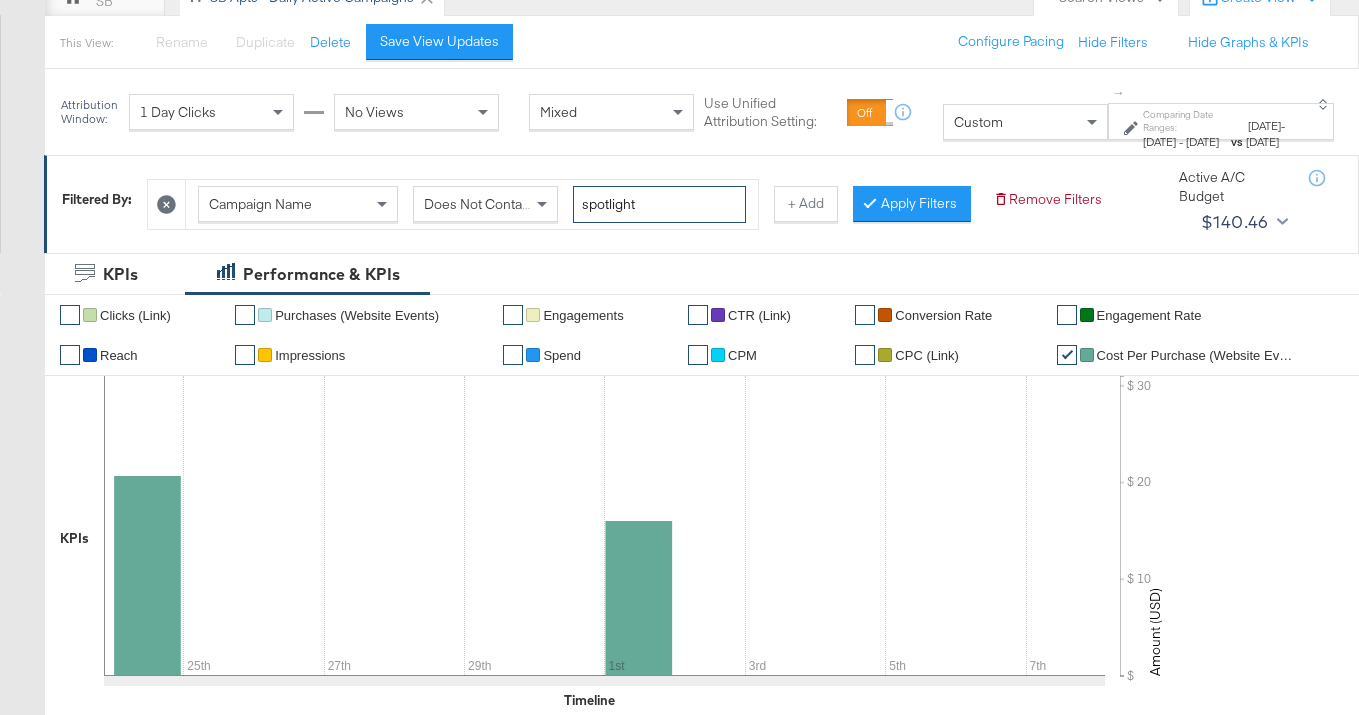 click on "spotlight" at bounding box center [659, 204] 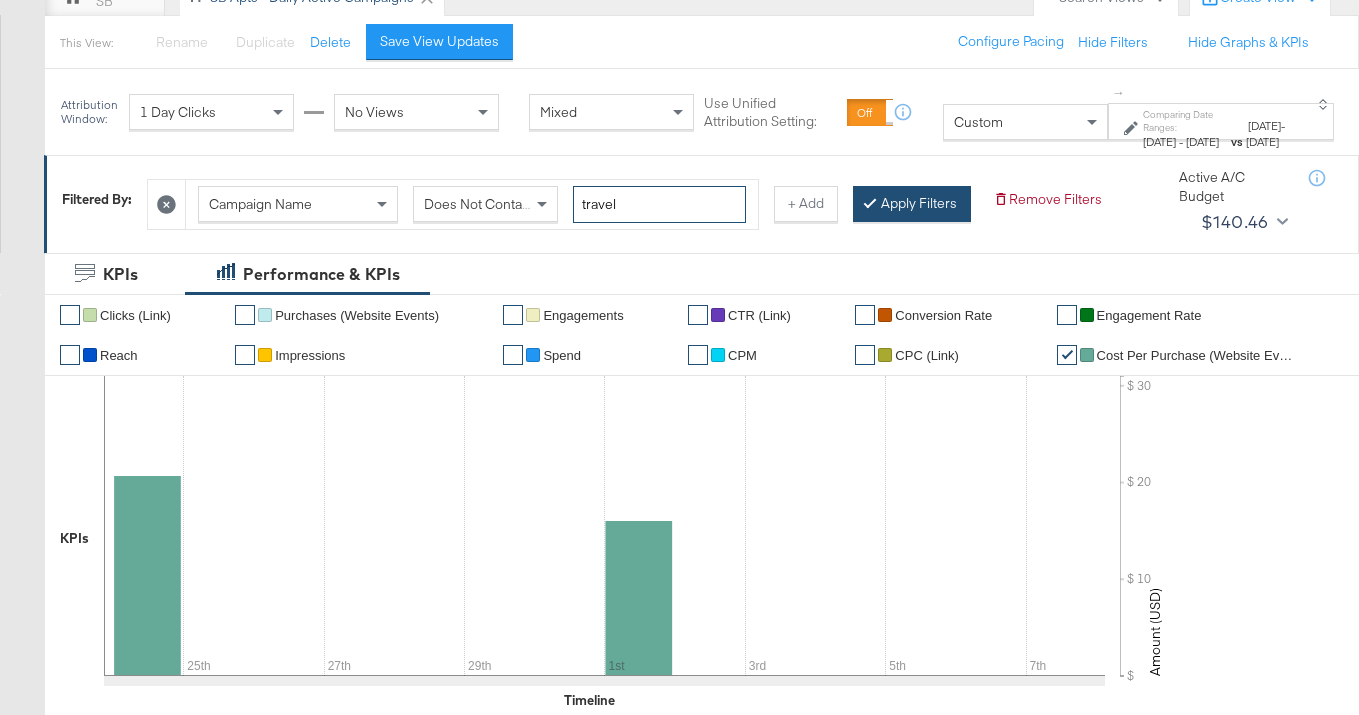 type on "travel" 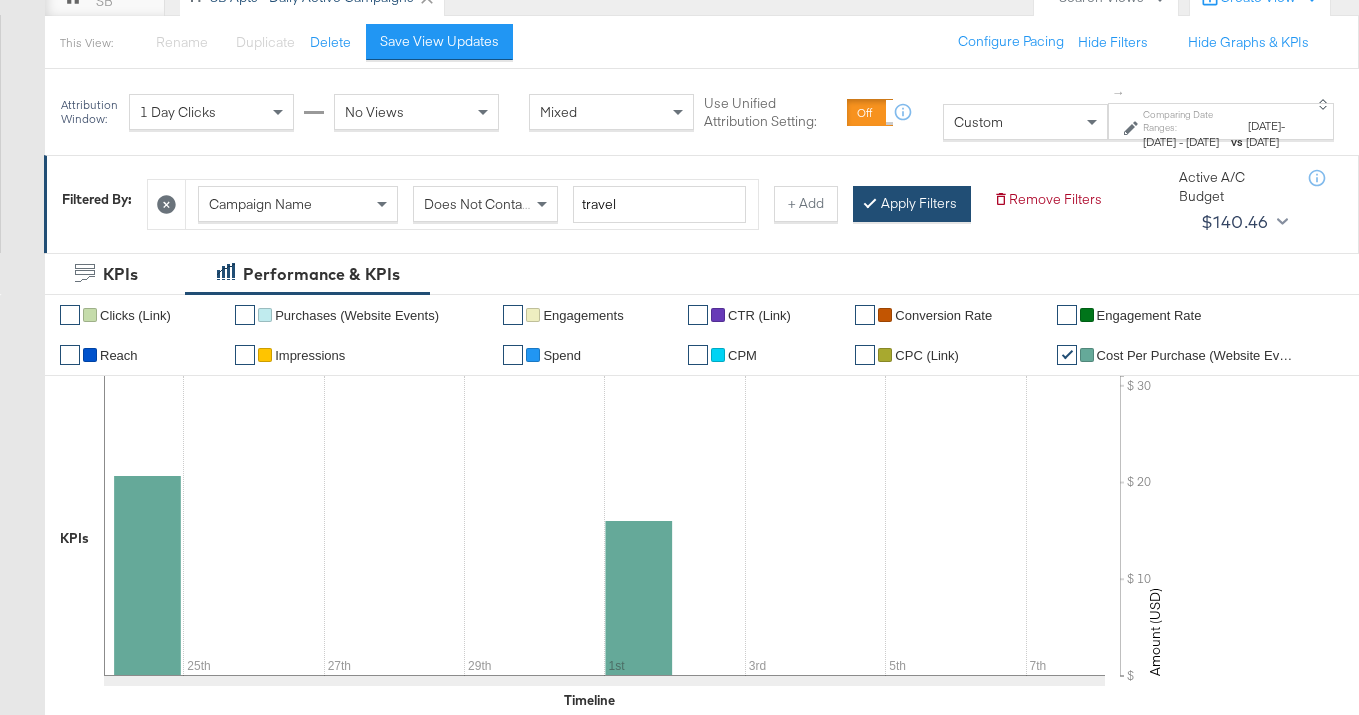 click on "Apply Filters" at bounding box center [912, 204] 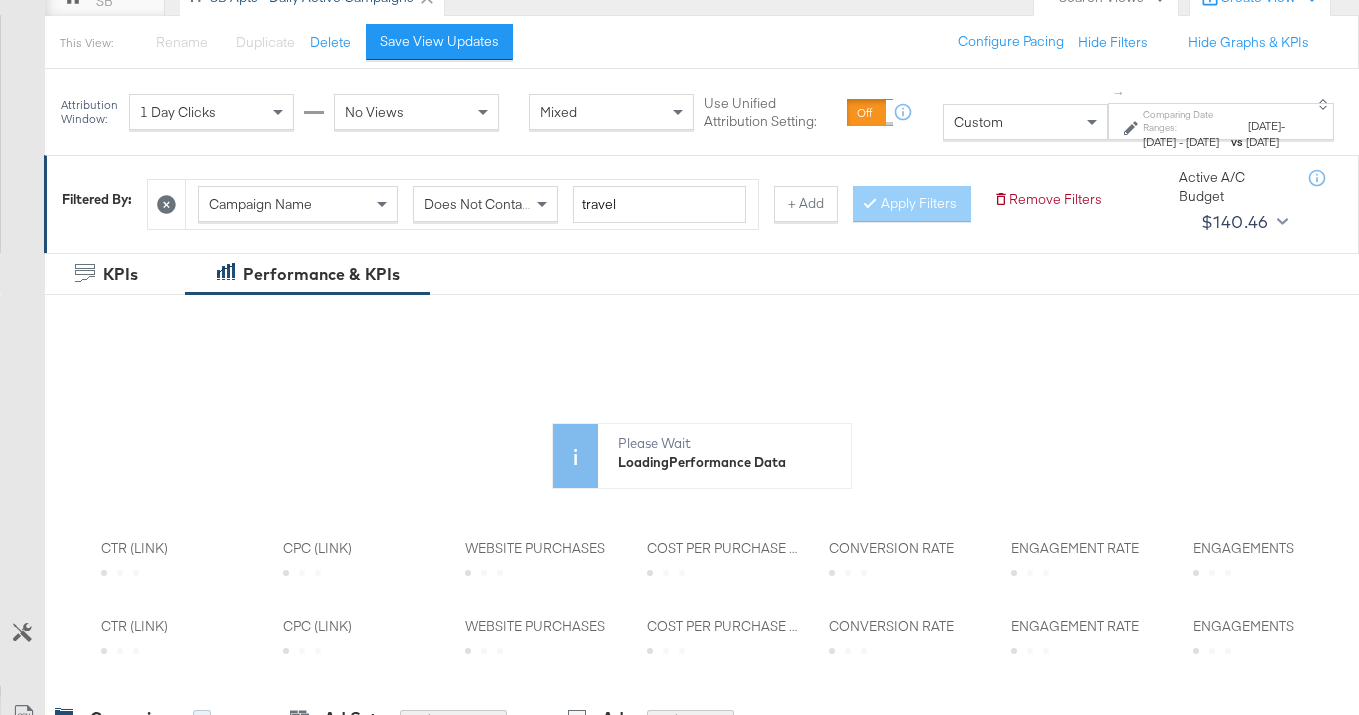 scroll, scrollTop: 0, scrollLeft: 1082, axis: horizontal 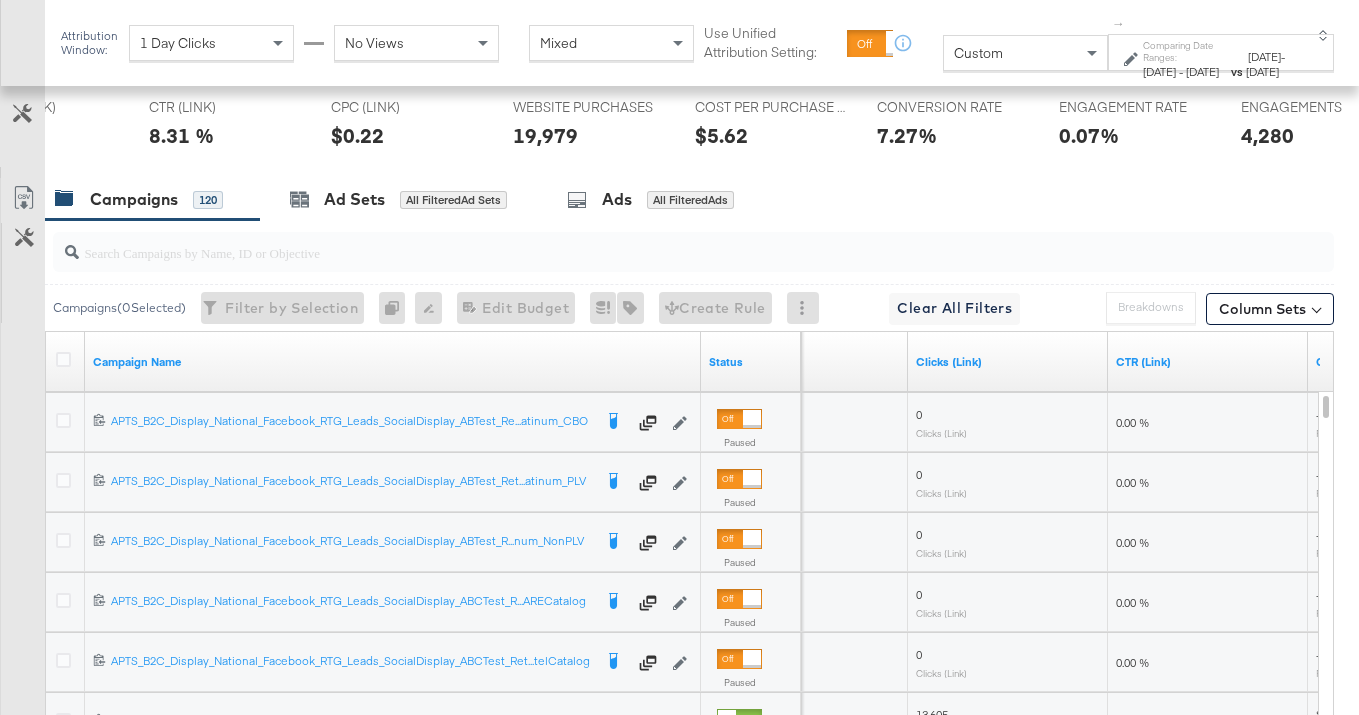 click at bounding box center [650, 244] 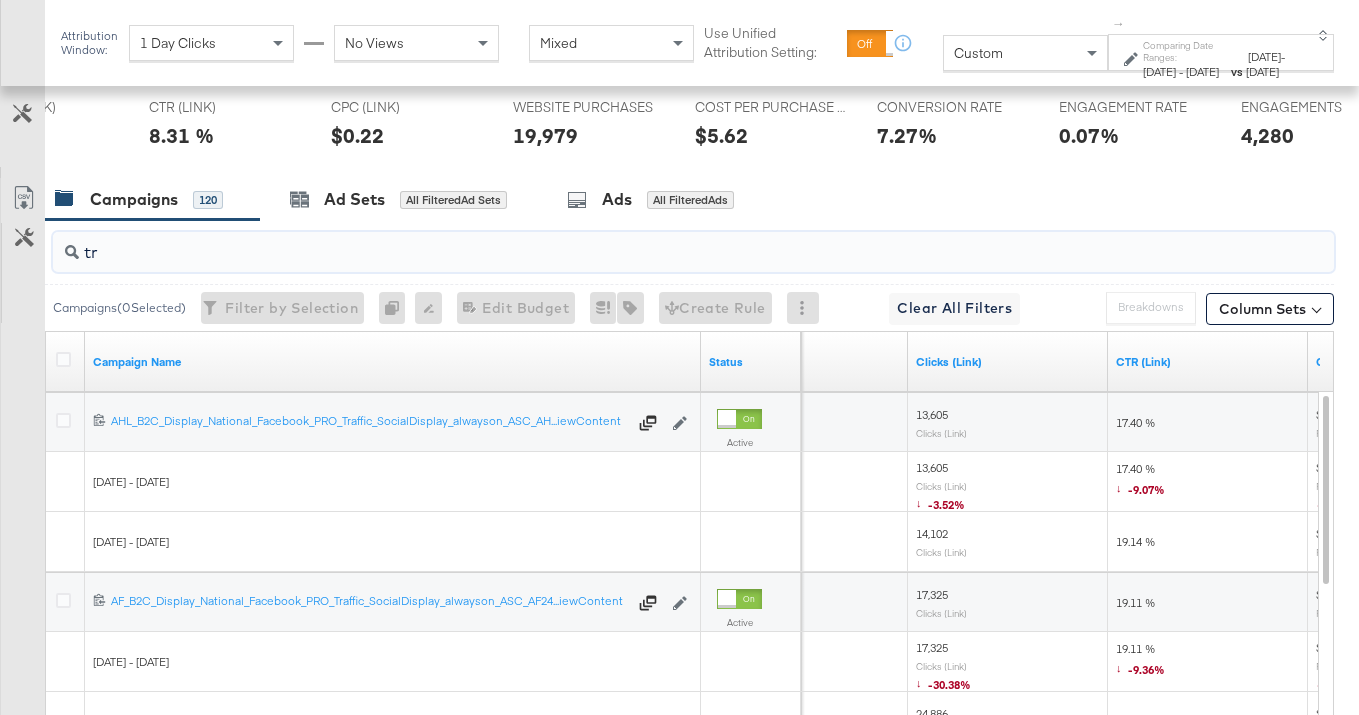 type on "t" 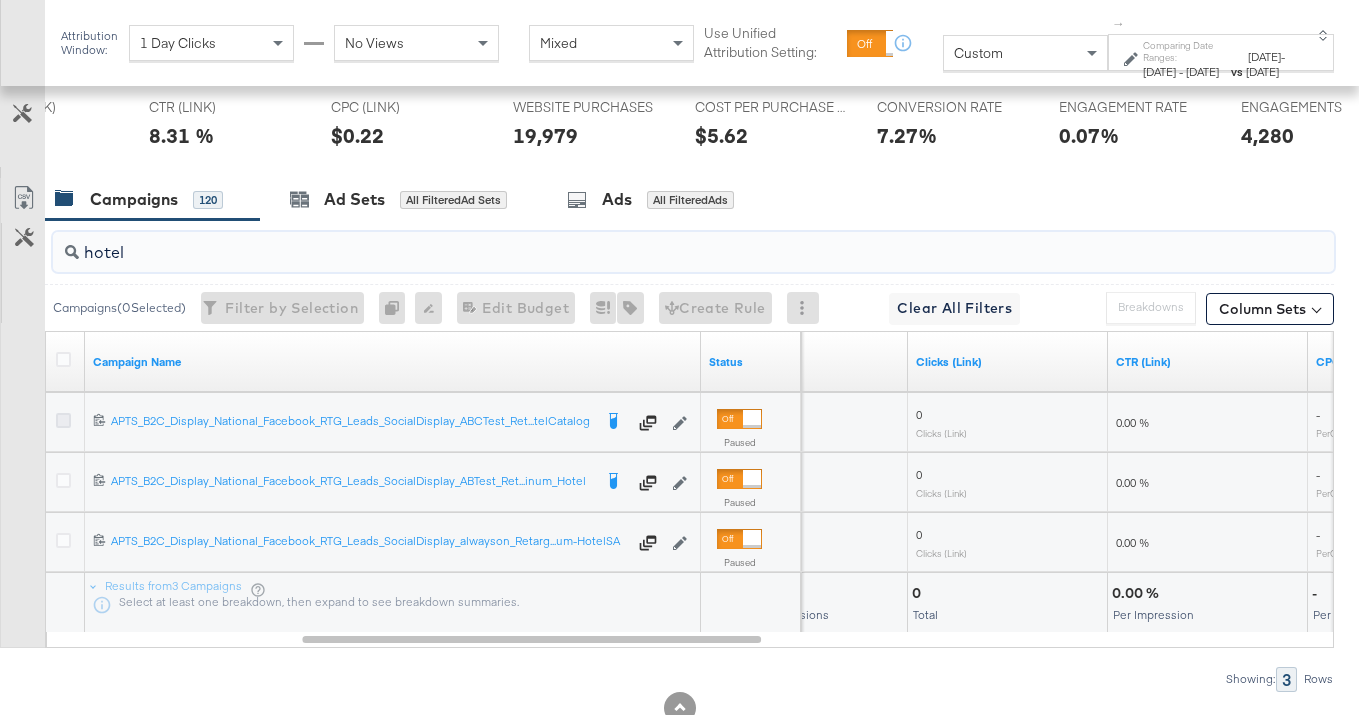 type on "hotel" 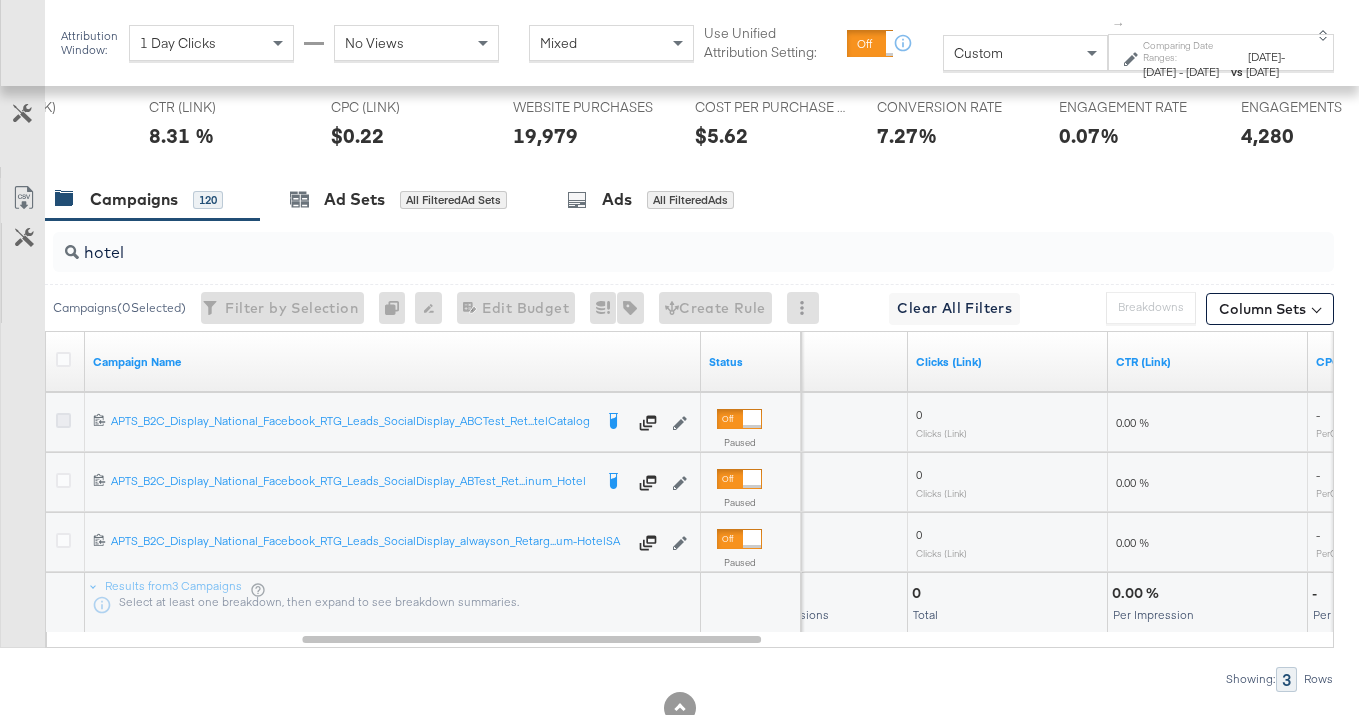 click at bounding box center [63, 420] 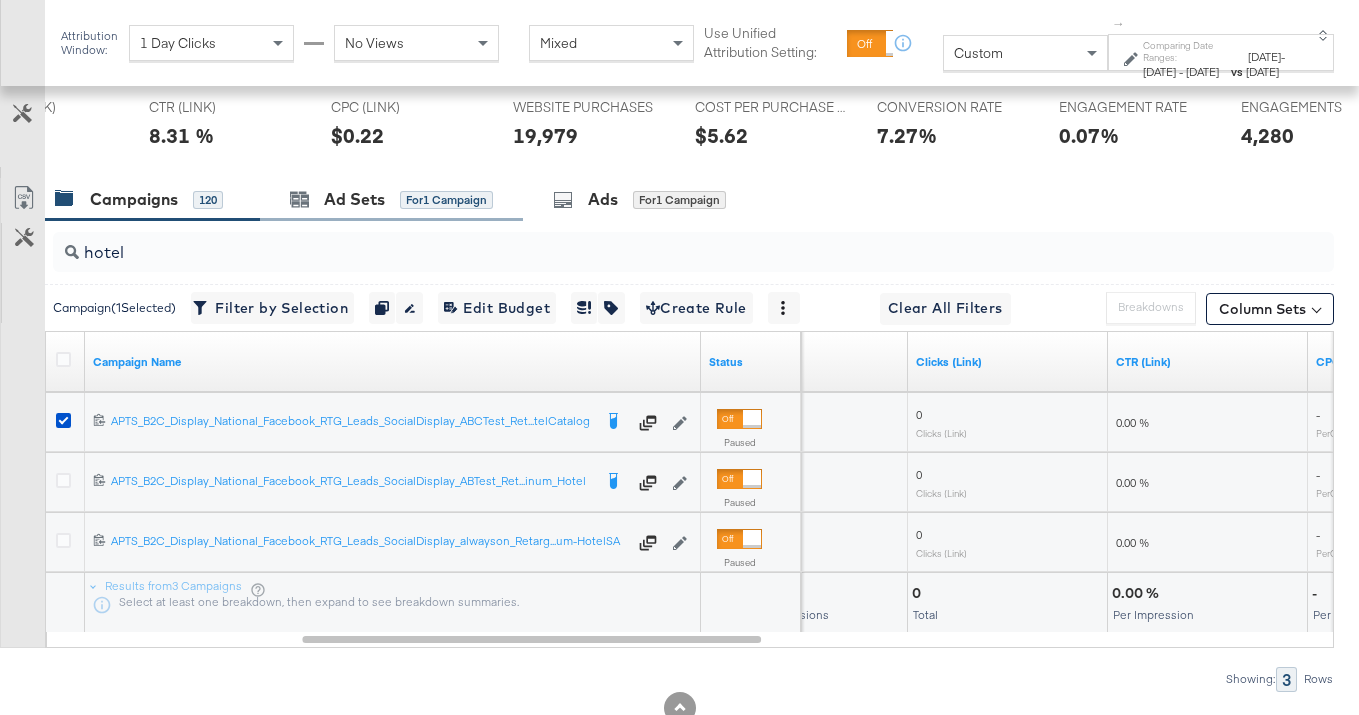 click on "Ad Sets for  1   Campaign" at bounding box center (391, 199) 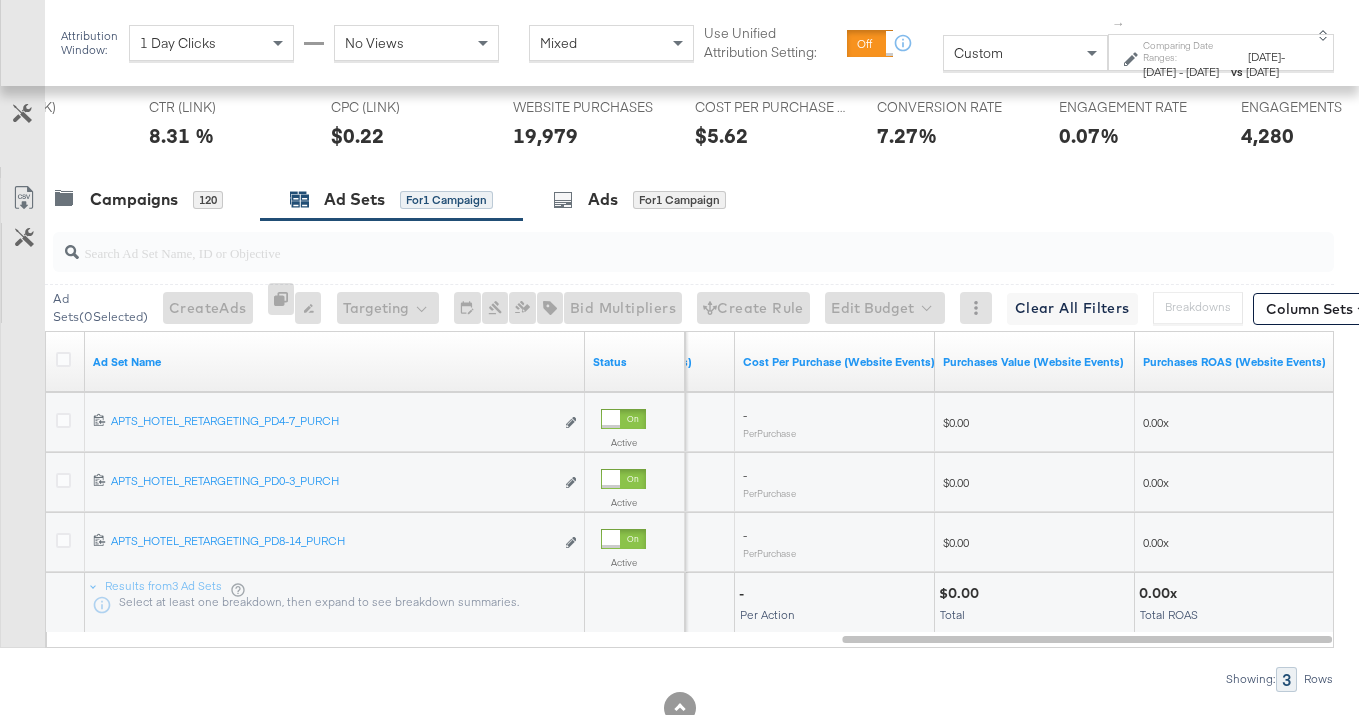 drag, startPoint x: 61, startPoint y: 358, endPoint x: 119, endPoint y: 338, distance: 61.351448 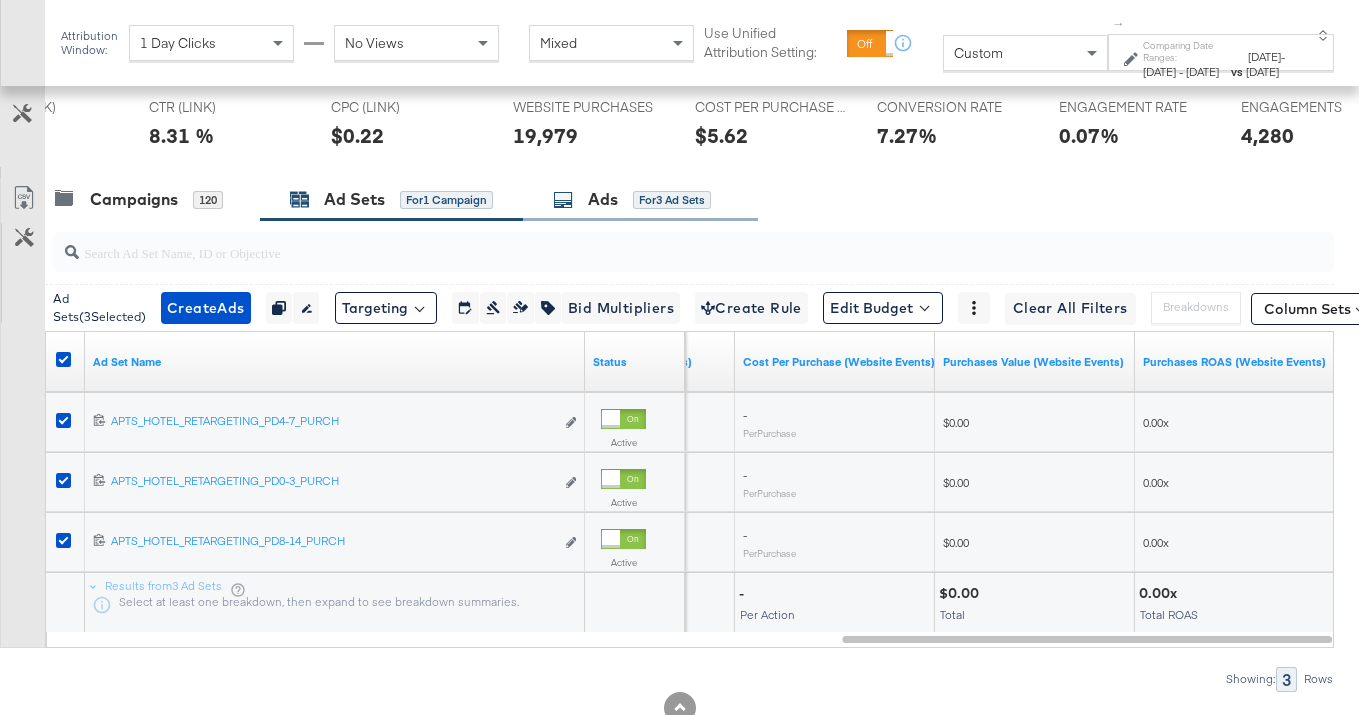 click on "Ads for  3   Ad Sets" at bounding box center [632, 199] 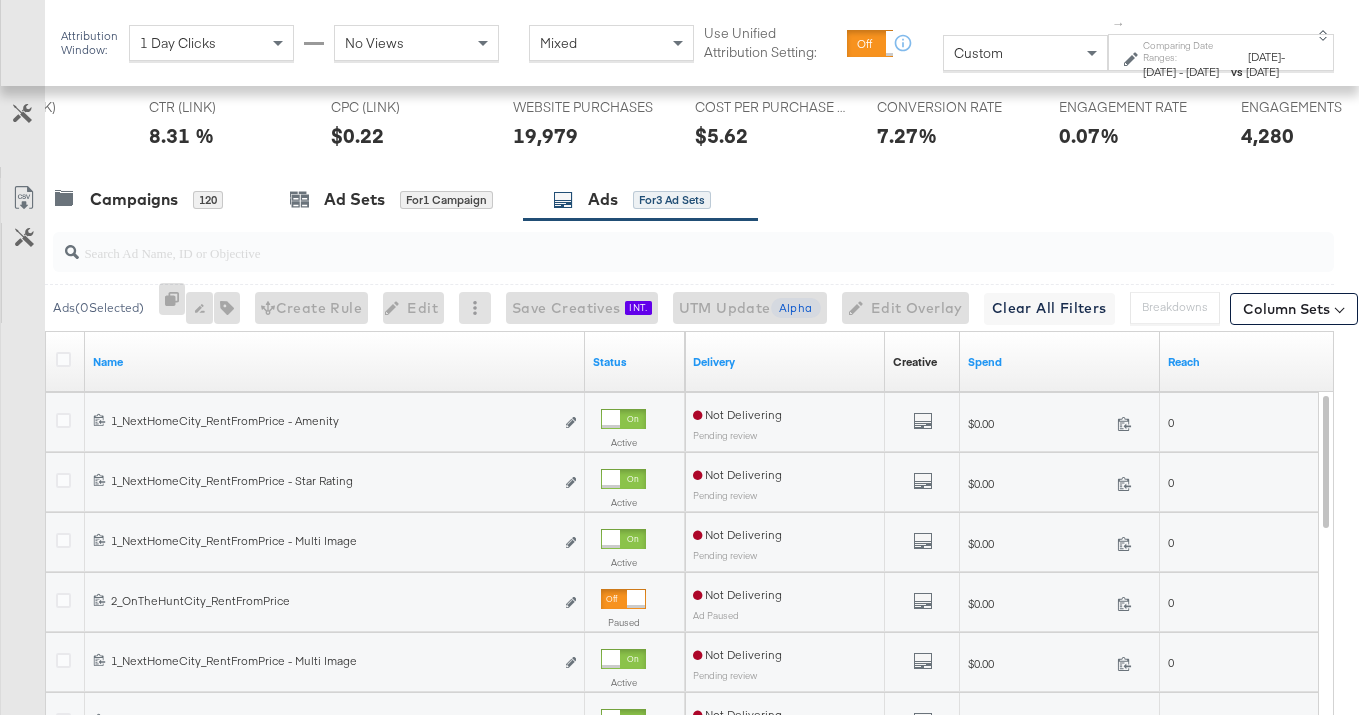 click at bounding box center (650, 244) 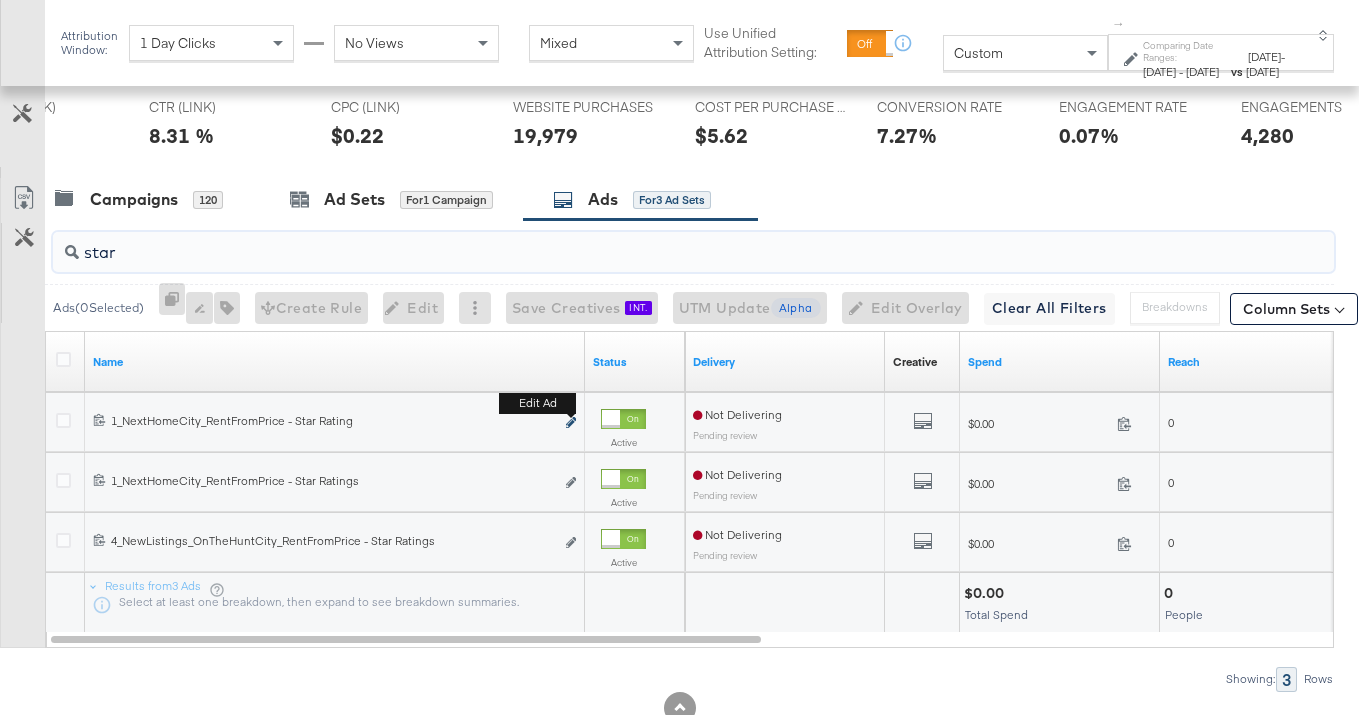 type on "star" 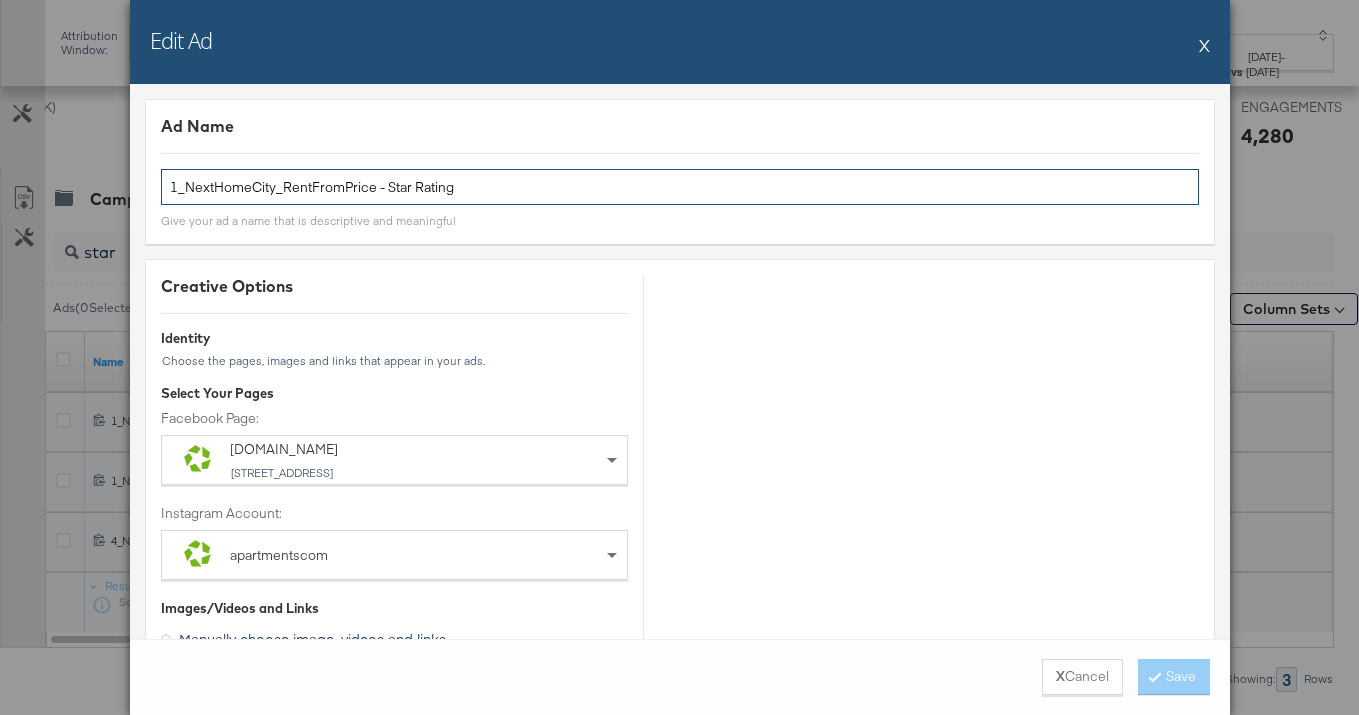 click on "1_NextHomeCity_RentFromPrice - Star Rating" at bounding box center [680, 187] 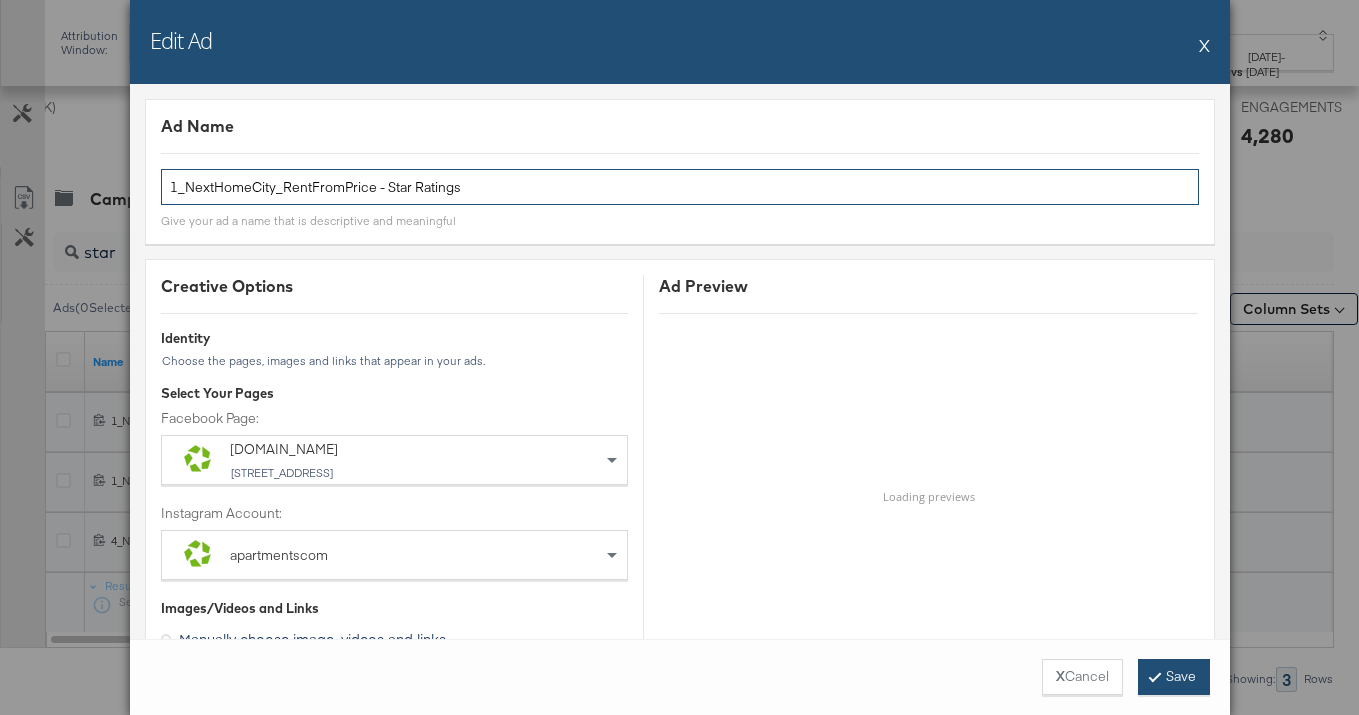 type on "1_NextHomeCity_RentFromPrice - Star Ratings" 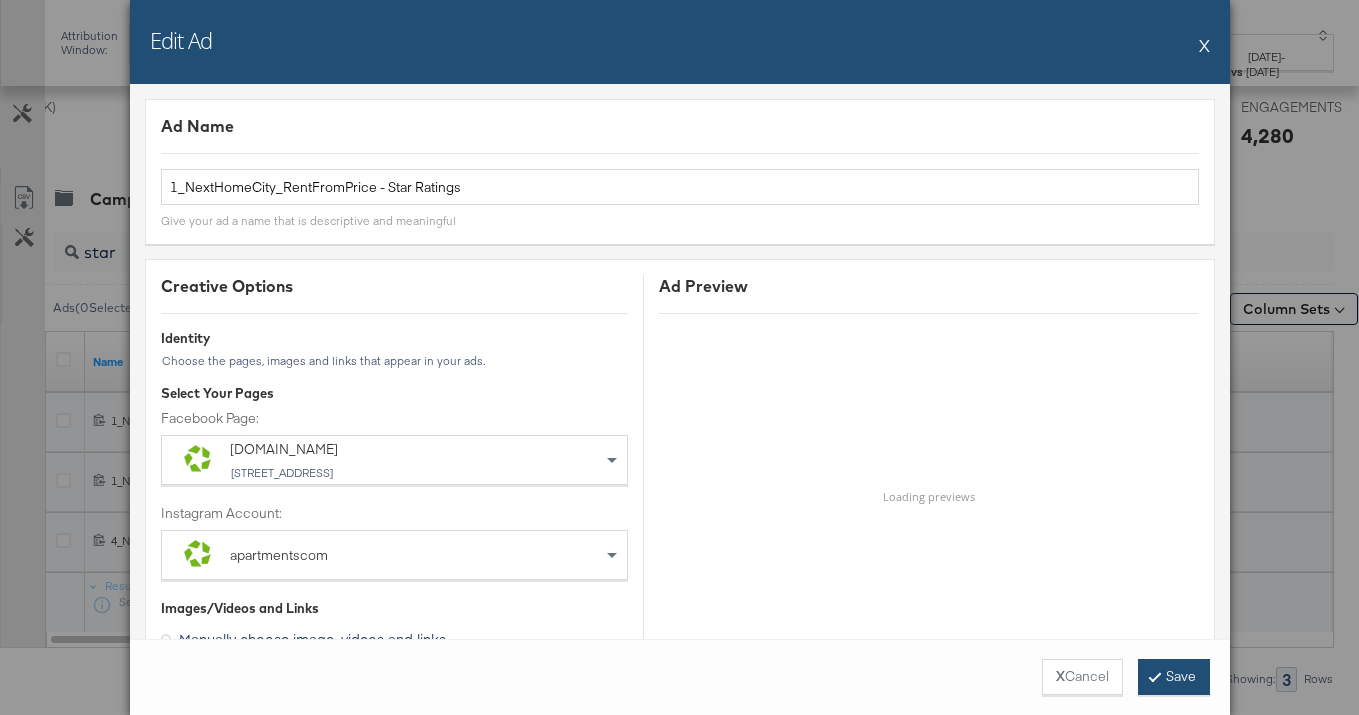 click on "Save" at bounding box center (1174, 677) 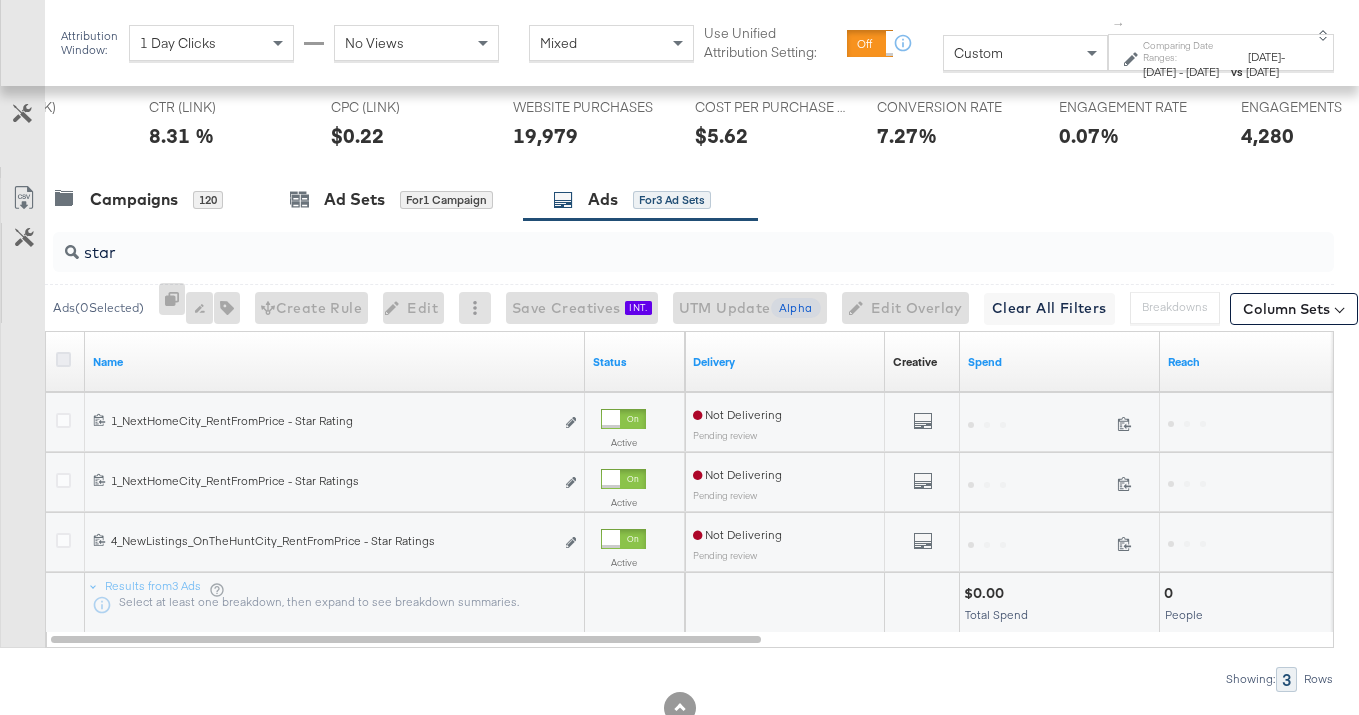 click at bounding box center [63, 359] 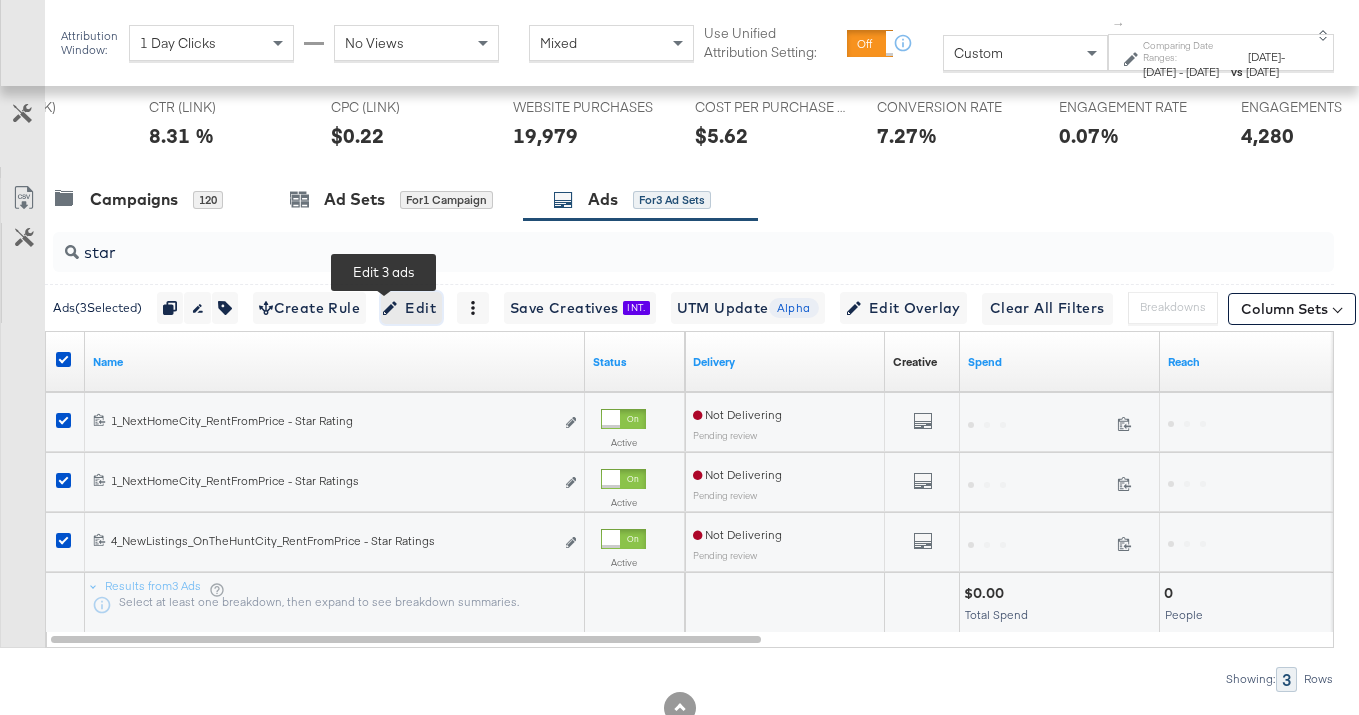 click on "Edit" at bounding box center (411, 308) 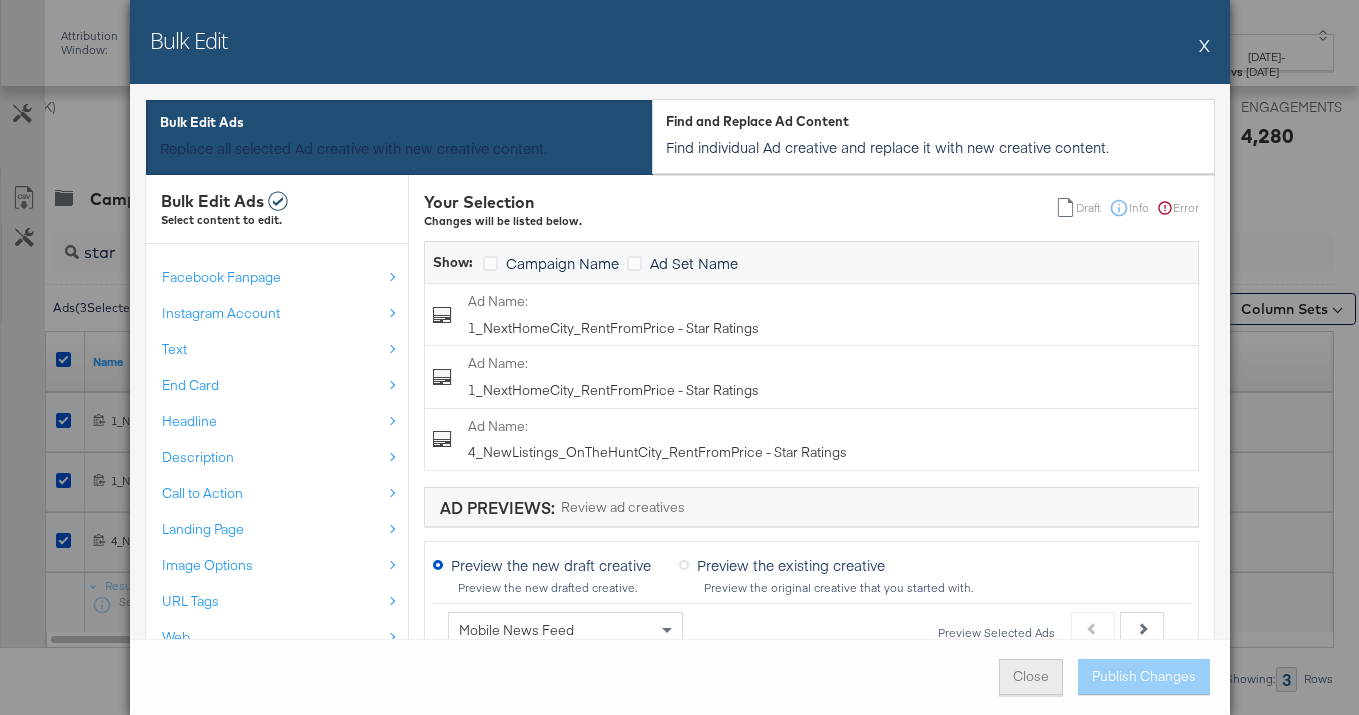 click on "Close" at bounding box center (1031, 676) 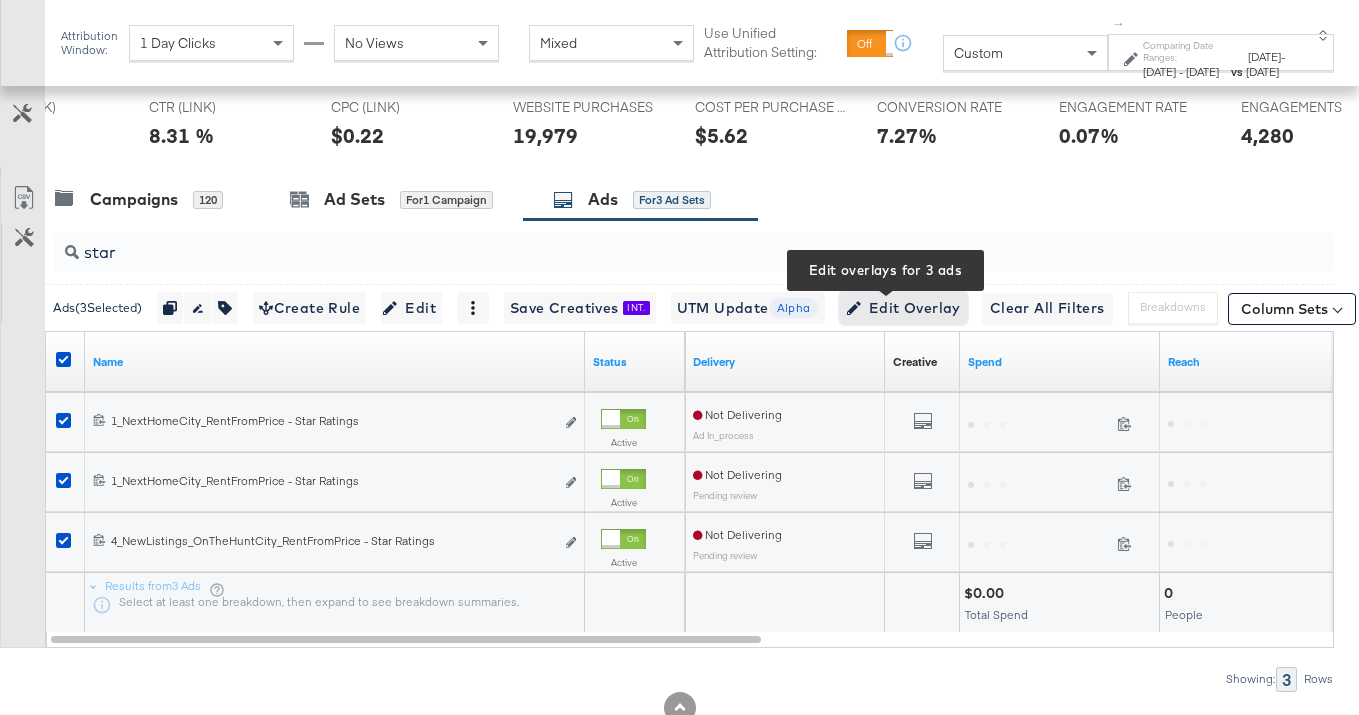click on "Edit Overlay Edit overlays for 3 ads" at bounding box center (903, 308) 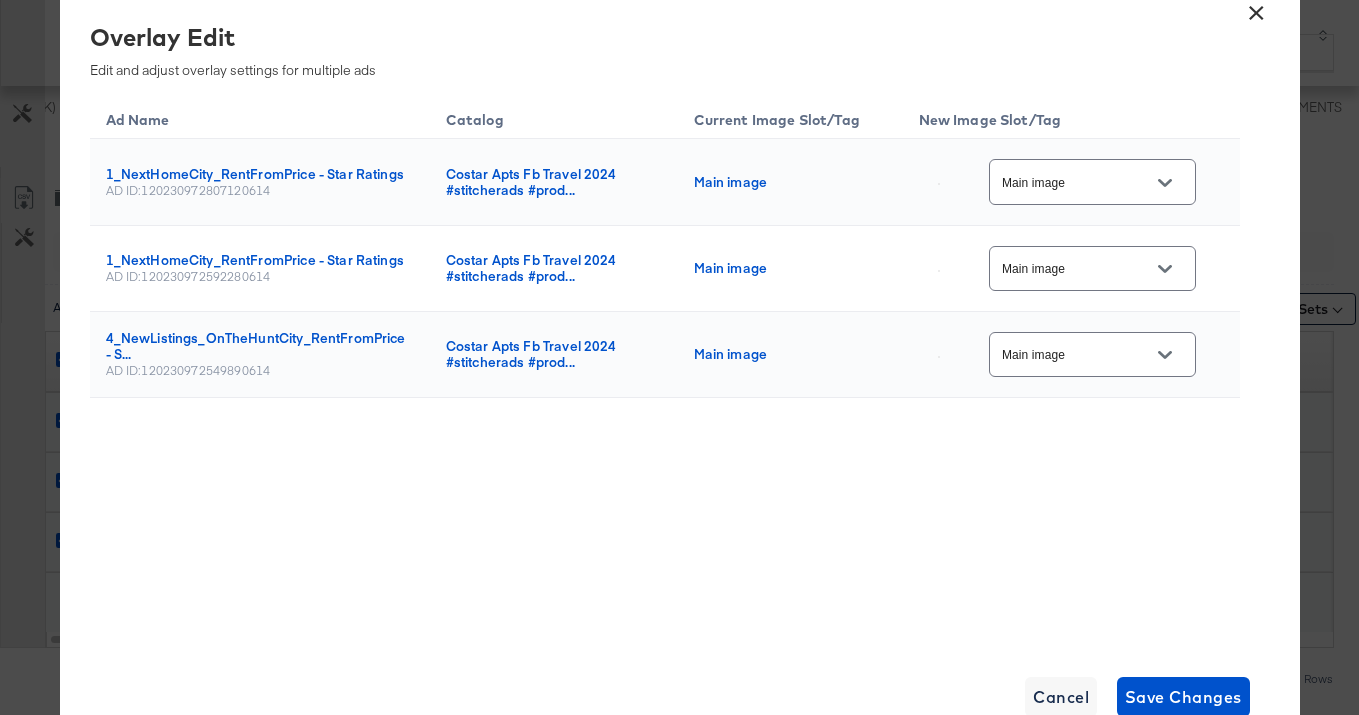 click on "Main image" at bounding box center (1092, 181) 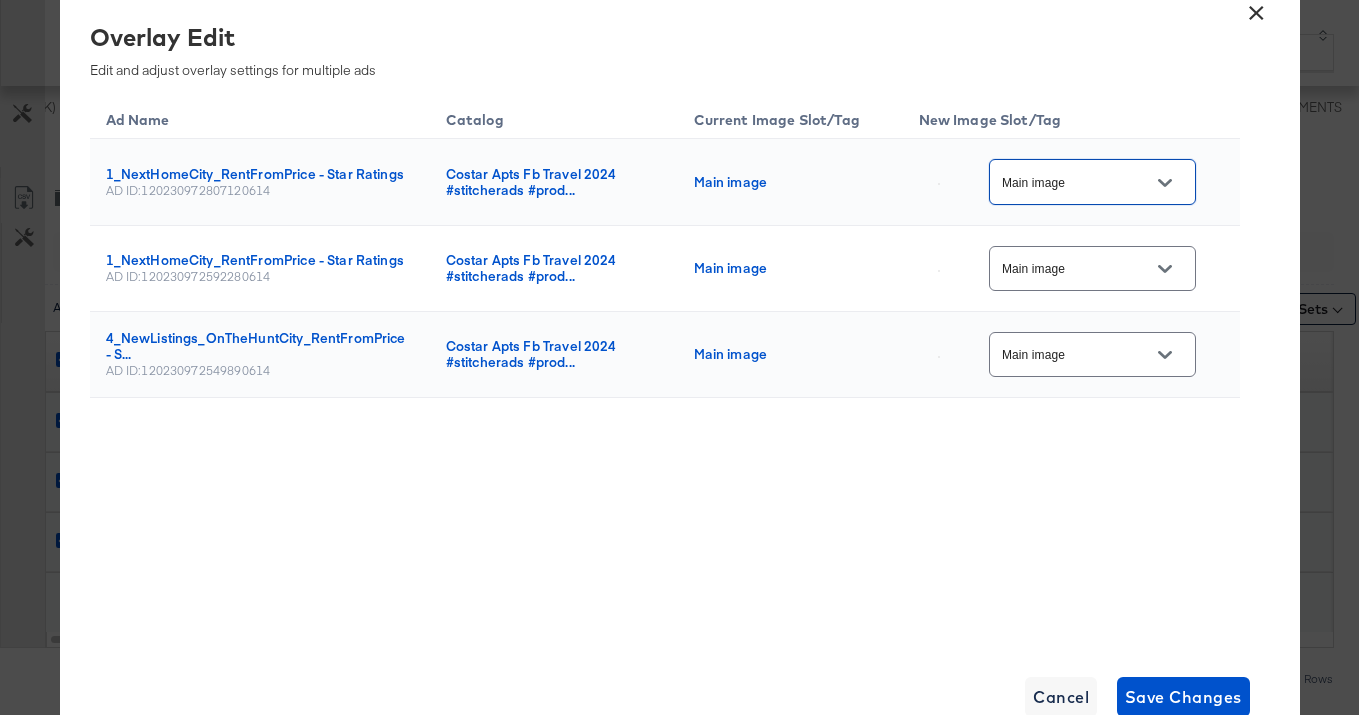 click at bounding box center [1165, 183] 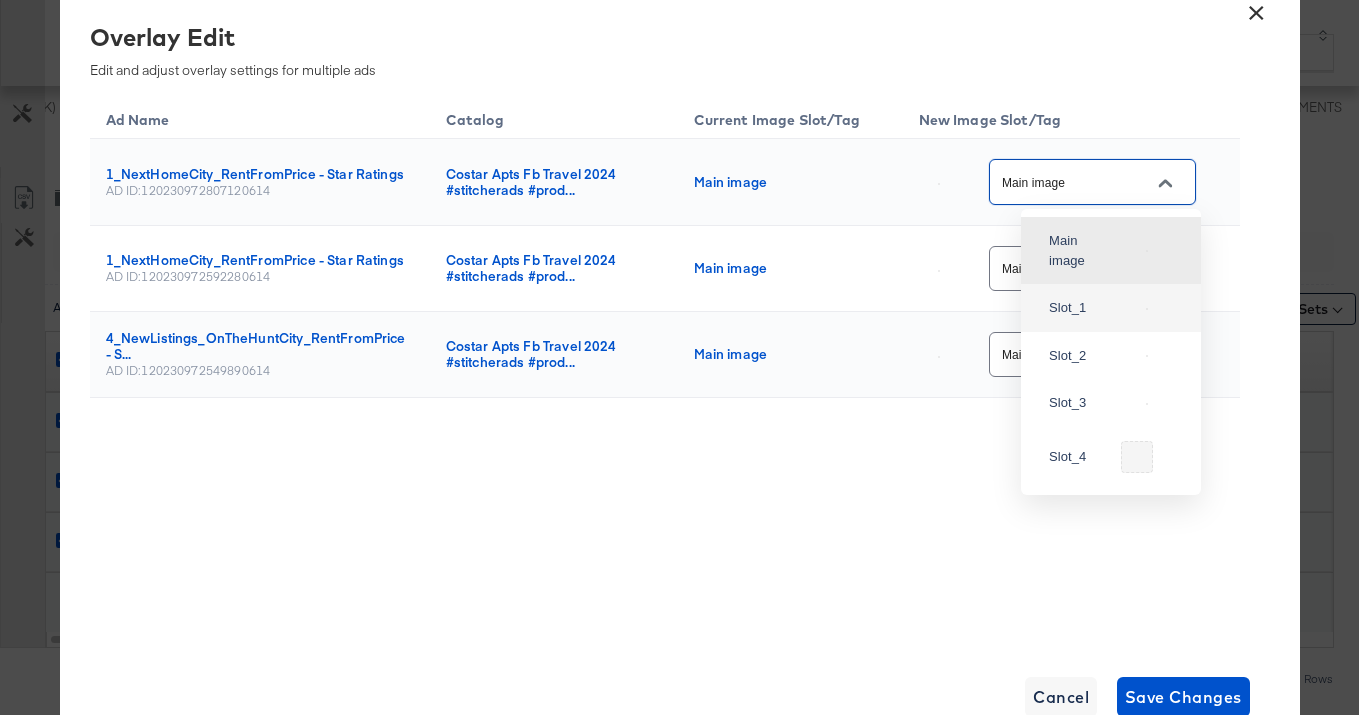 click on "Slot_1" at bounding box center (1081, 308) 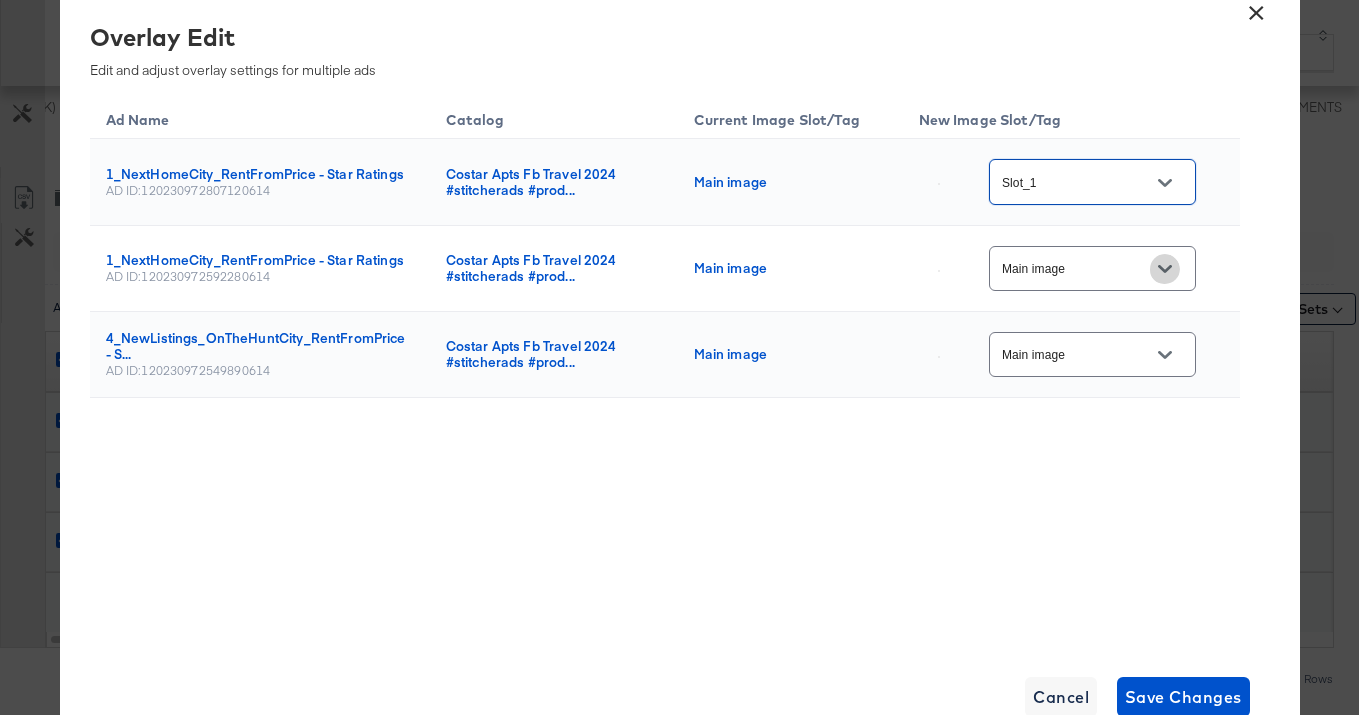 click at bounding box center (1165, 269) 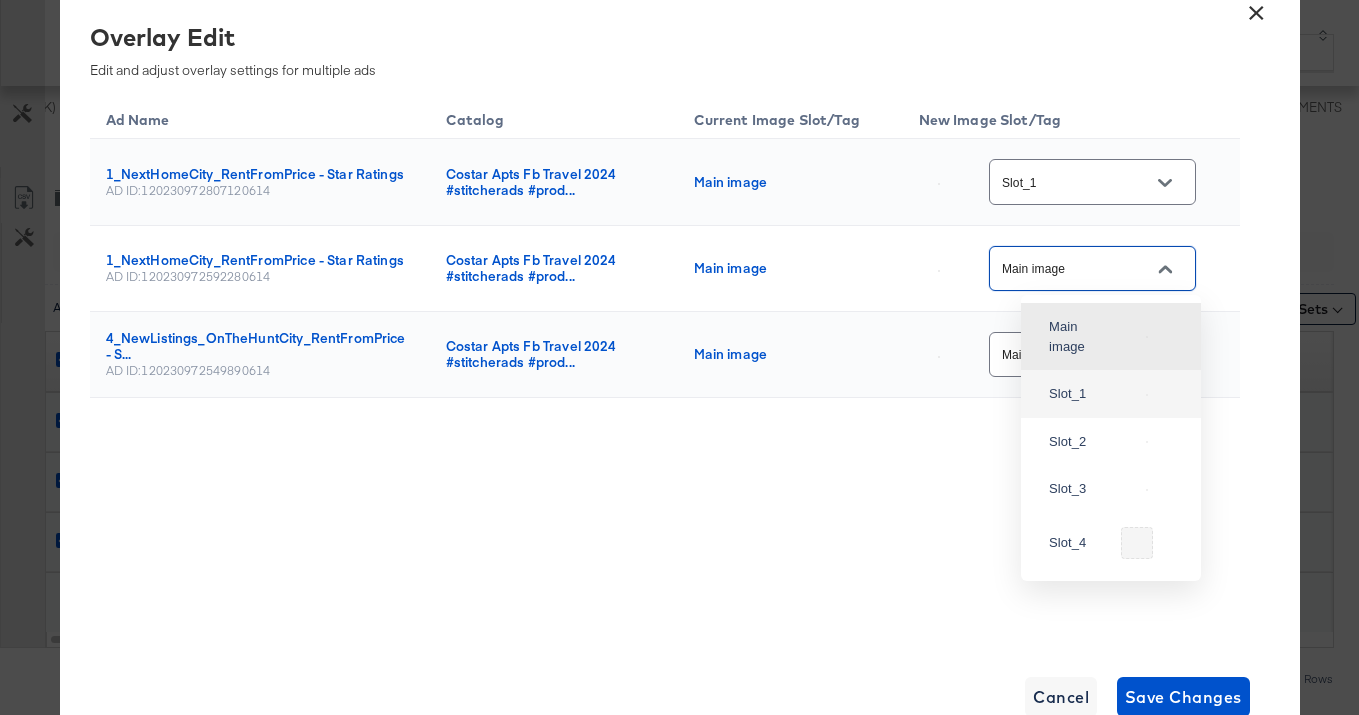 click on "Slot_1" at bounding box center [1075, 394] 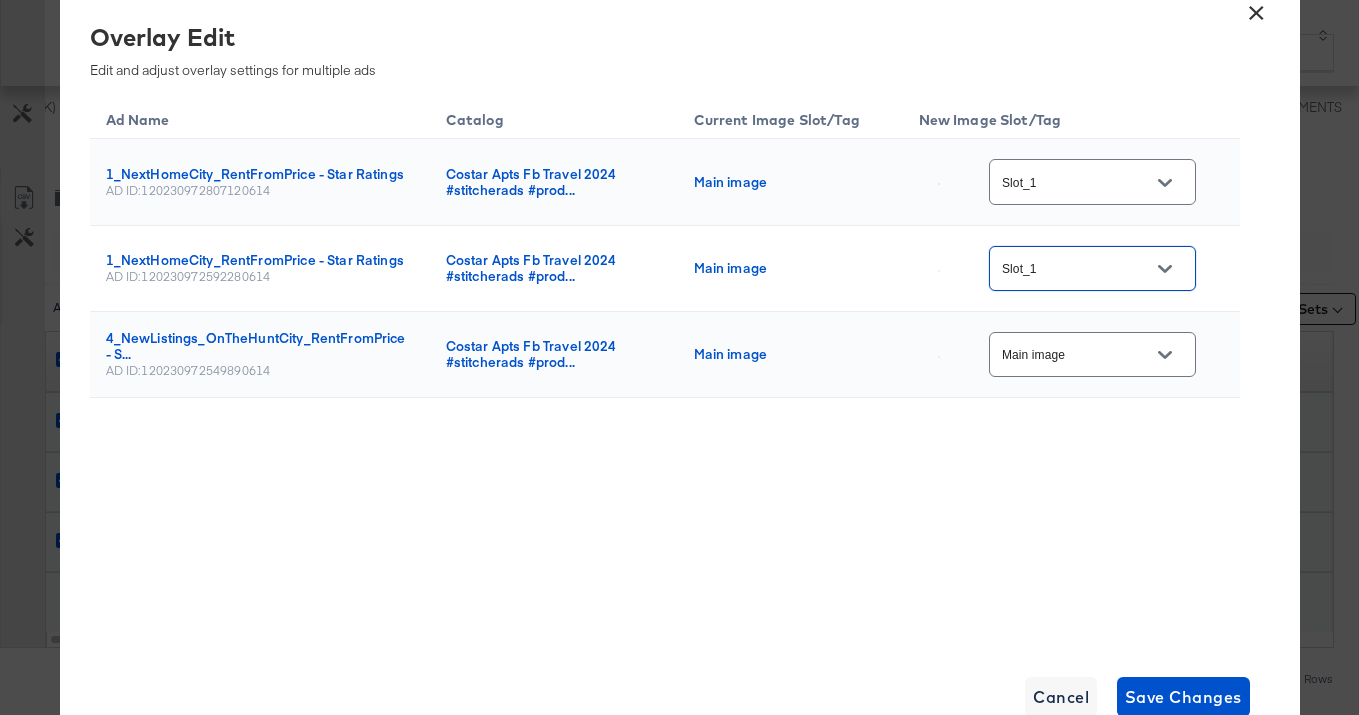 click 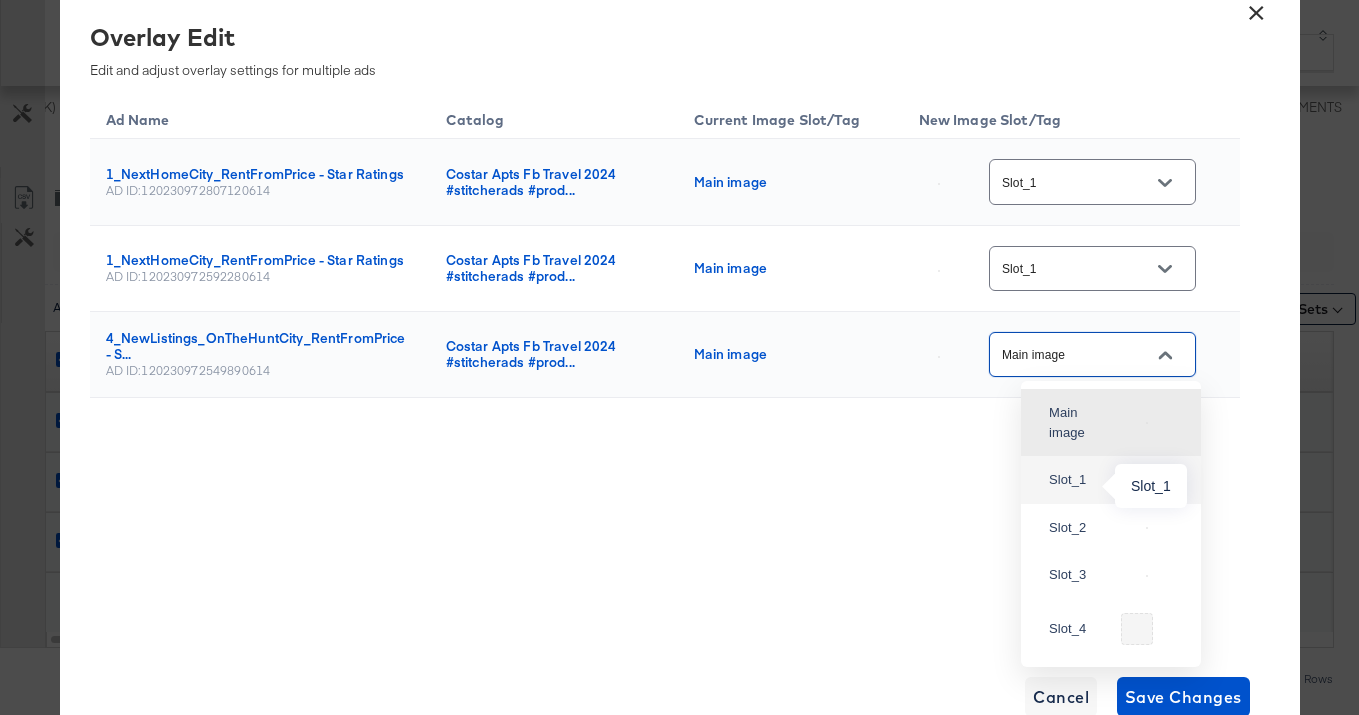 click on "Slot_1" at bounding box center (1075, 480) 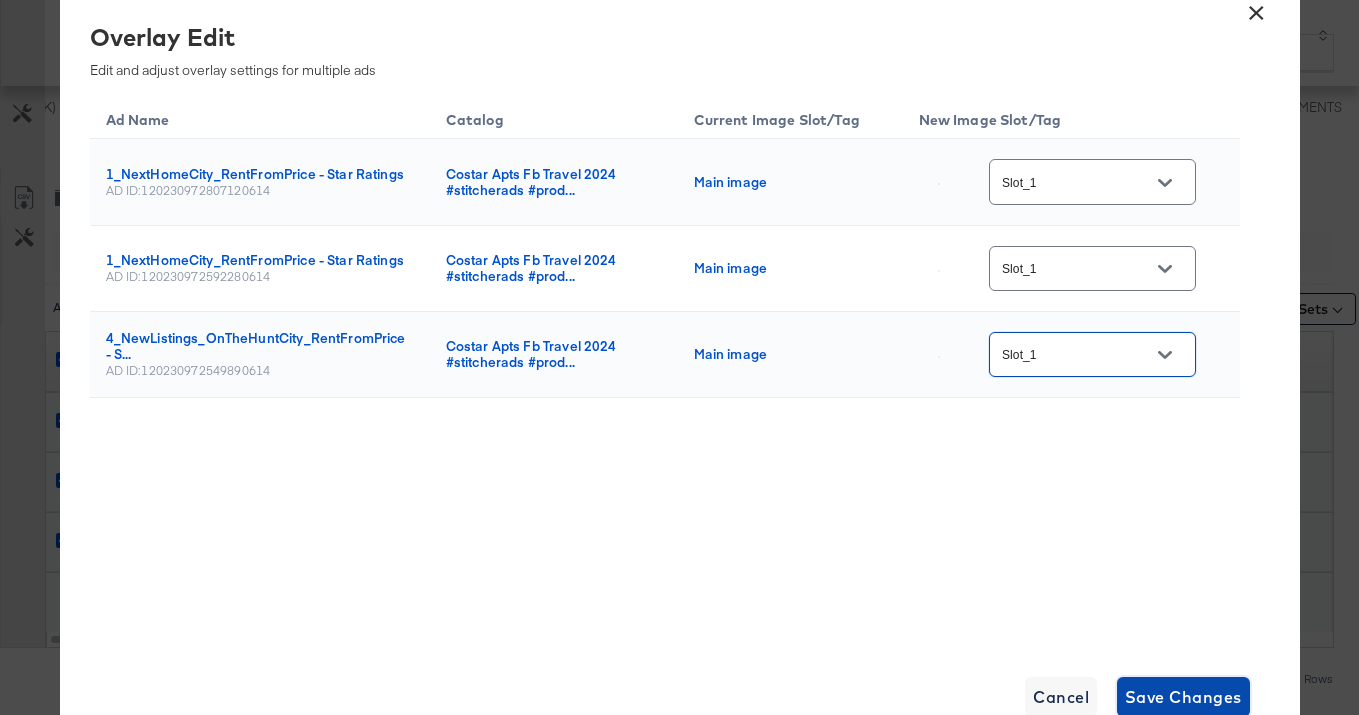 click on "Save Changes" at bounding box center (1183, 697) 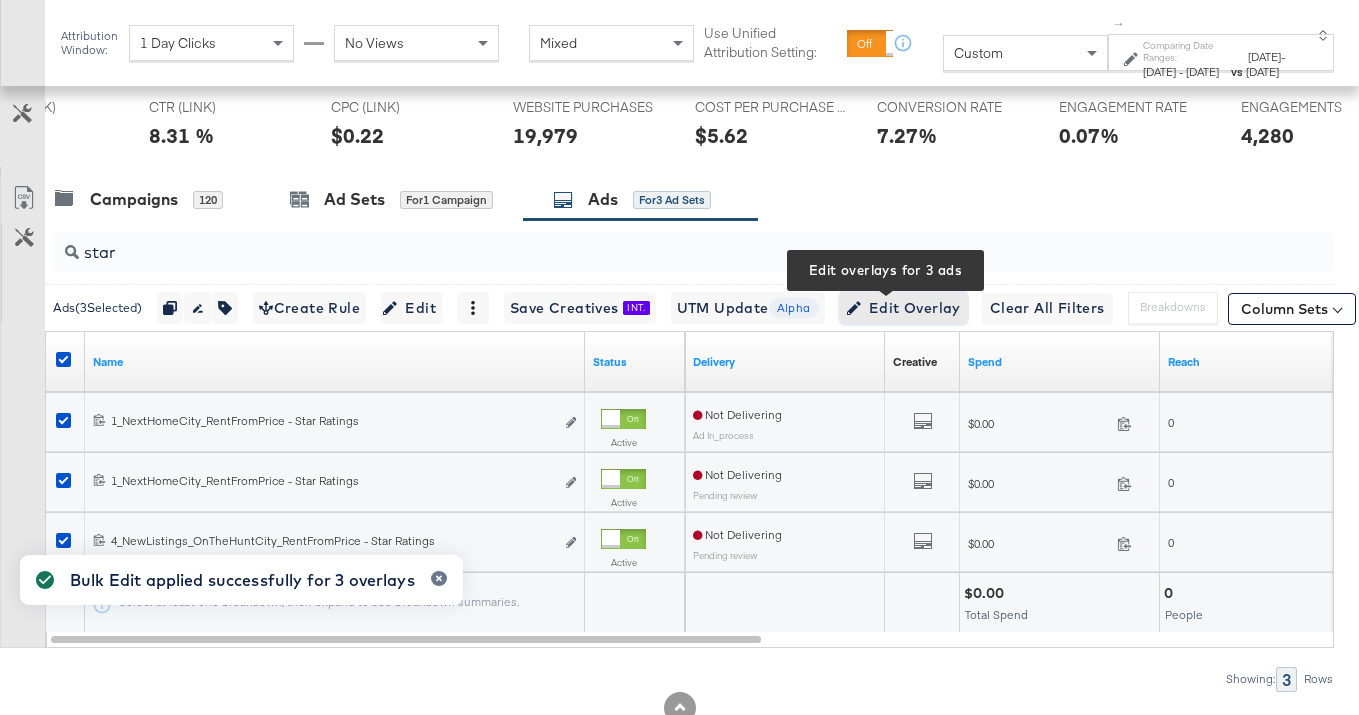click on "Edit Overlay Edit overlays for 3 ads" at bounding box center [903, 308] 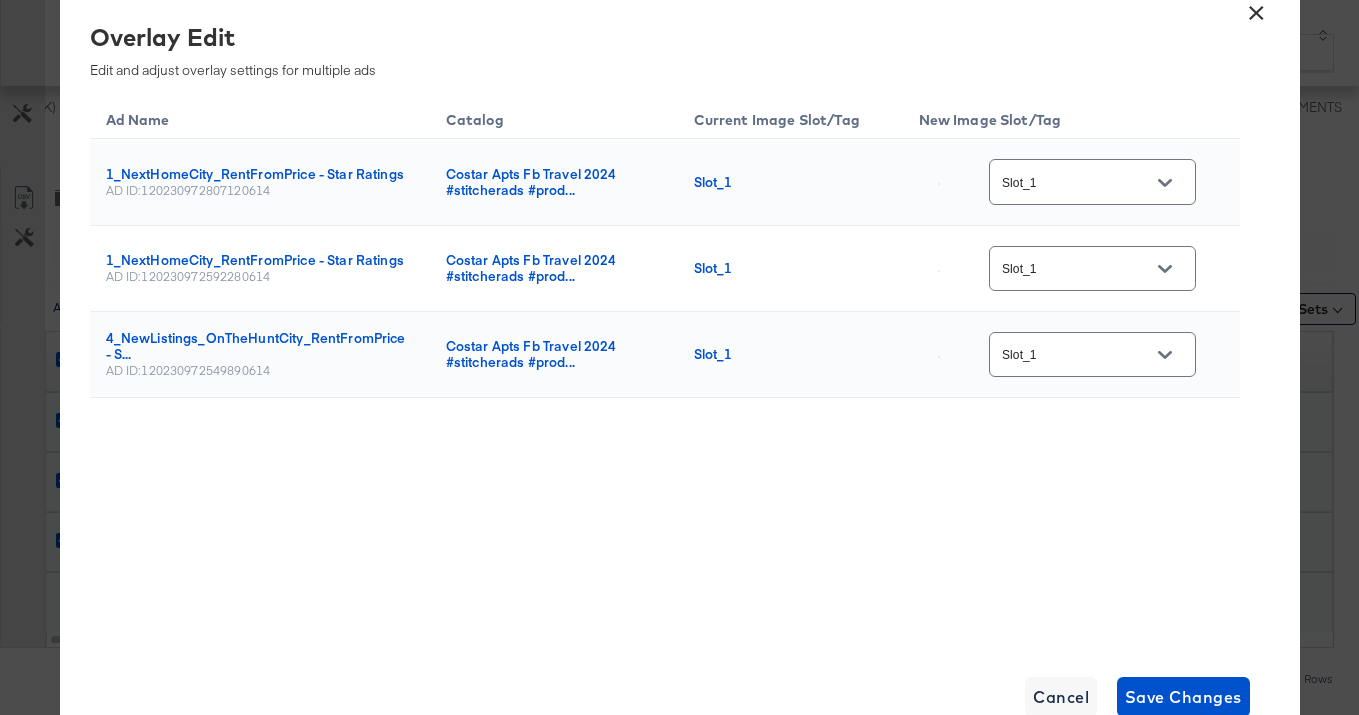 click on "×" at bounding box center (1257, 8) 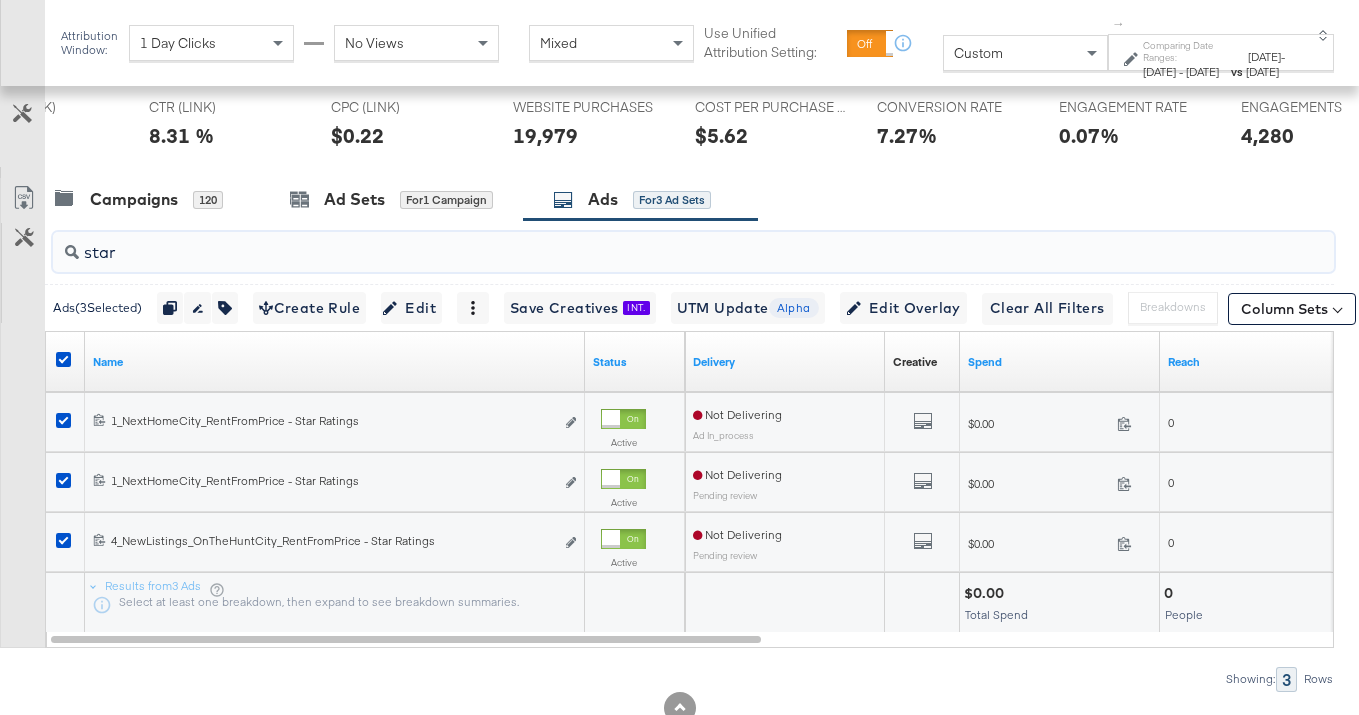 click on "star" at bounding box center (650, 244) 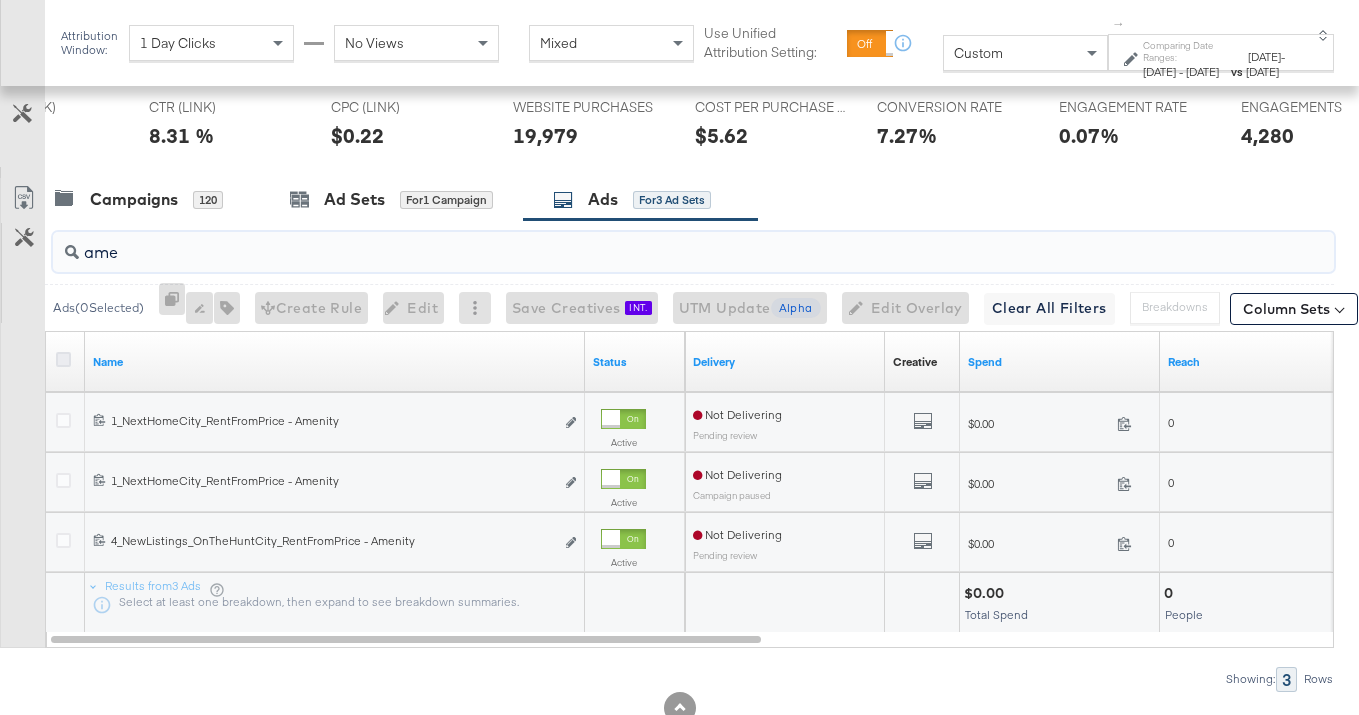type on "ame" 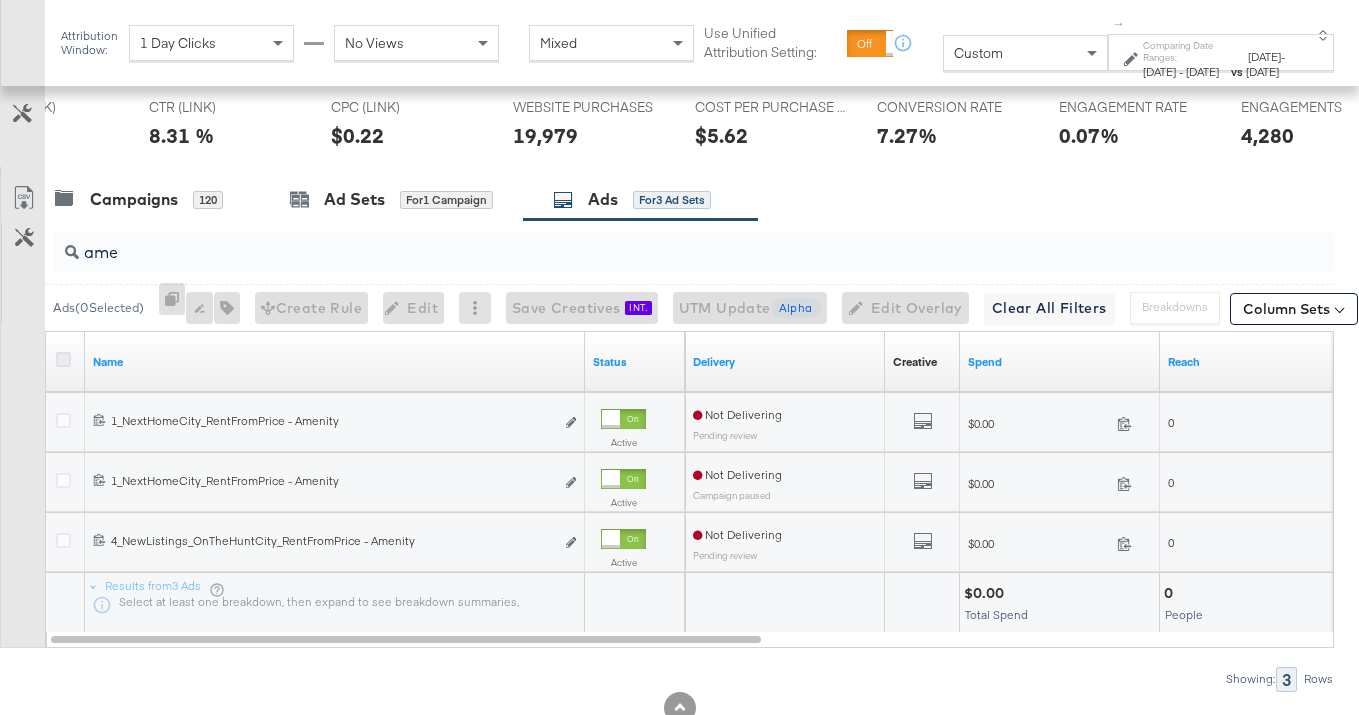 click at bounding box center [63, 359] 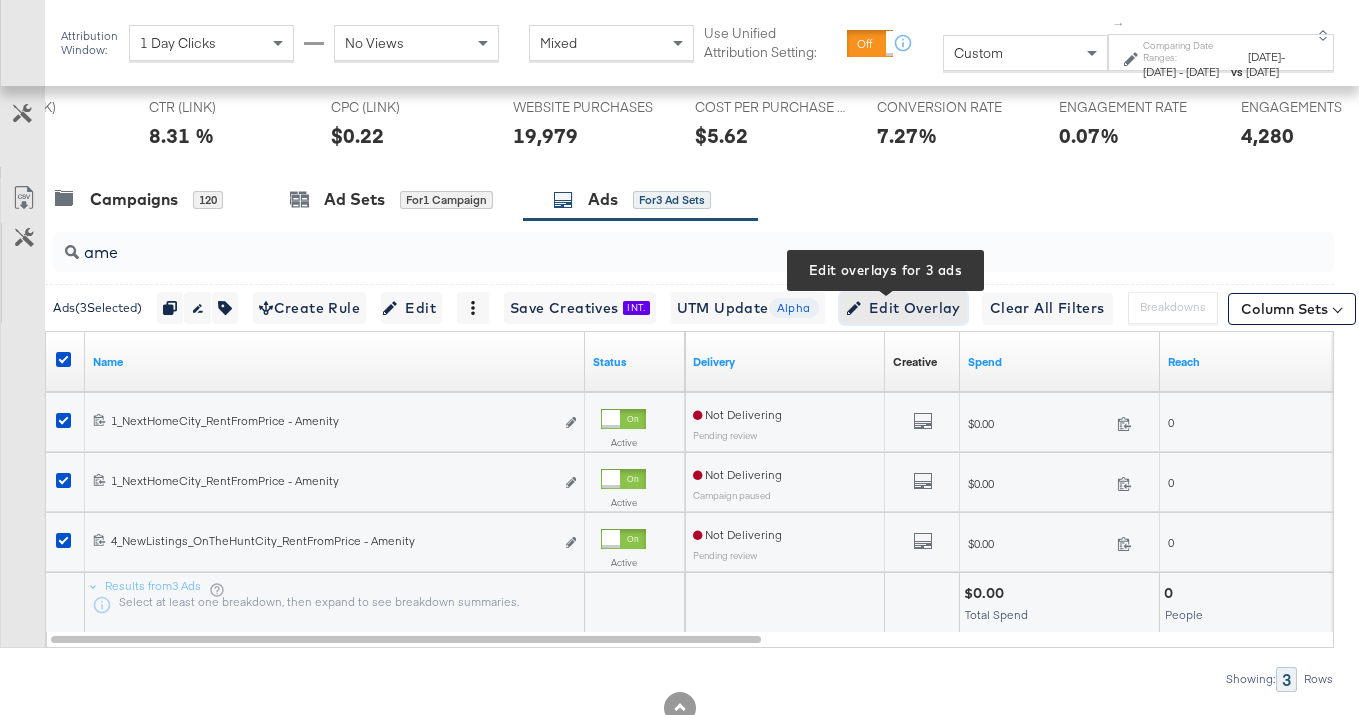 click on "Edit Overlay Edit overlays for 3 ads" at bounding box center (903, 308) 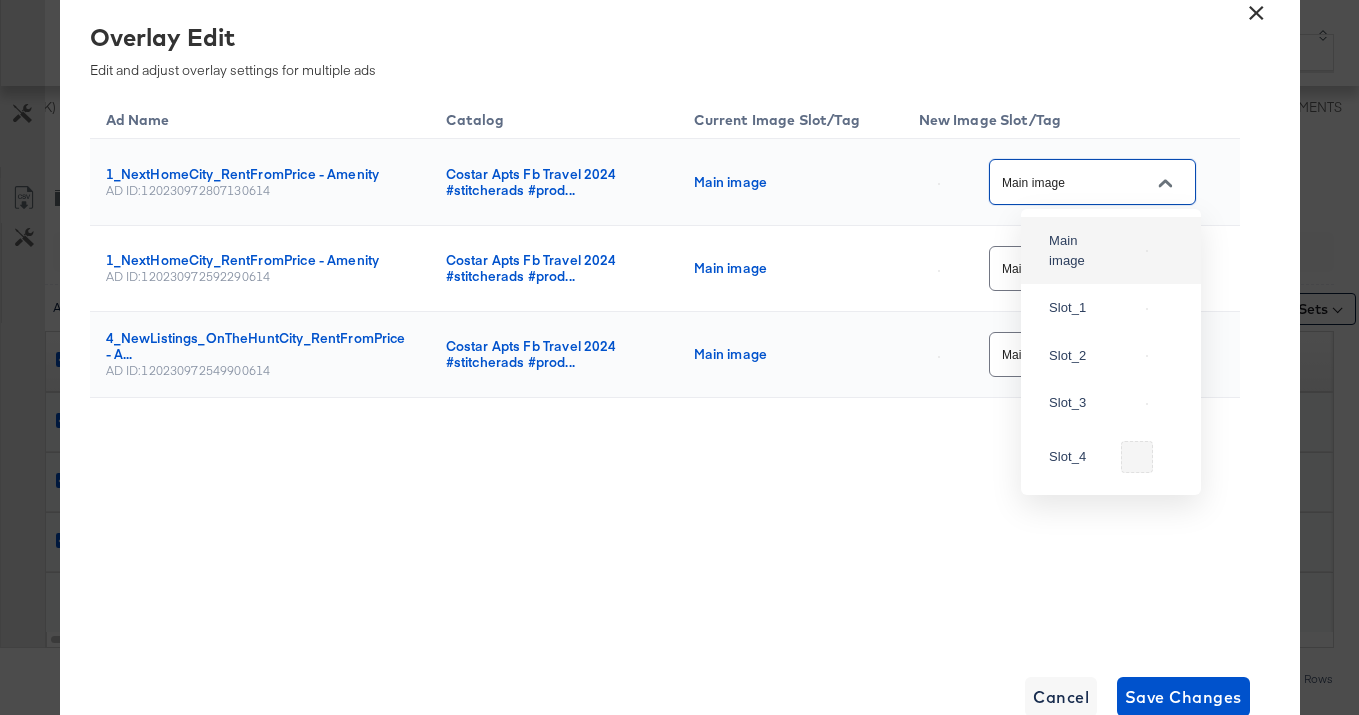 click on "Main image" at bounding box center [1077, 182] 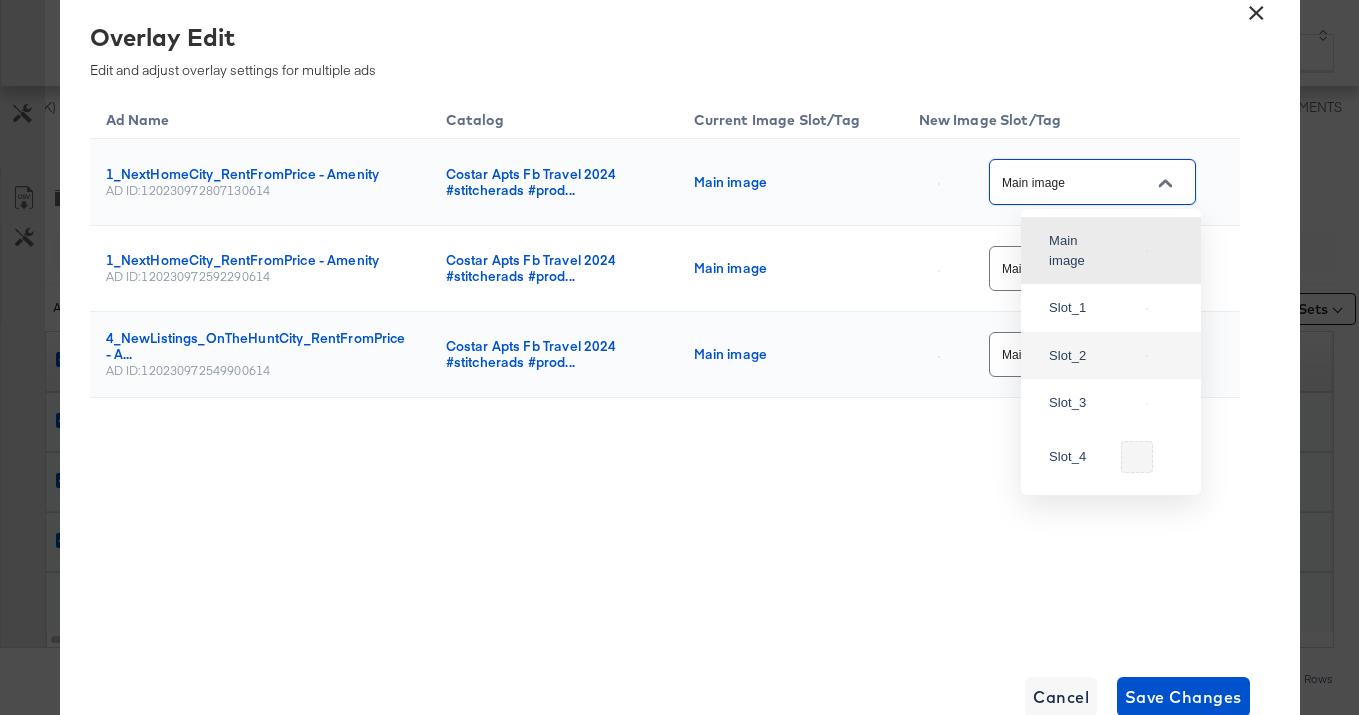 click on "Slot_2" at bounding box center [1111, 356] 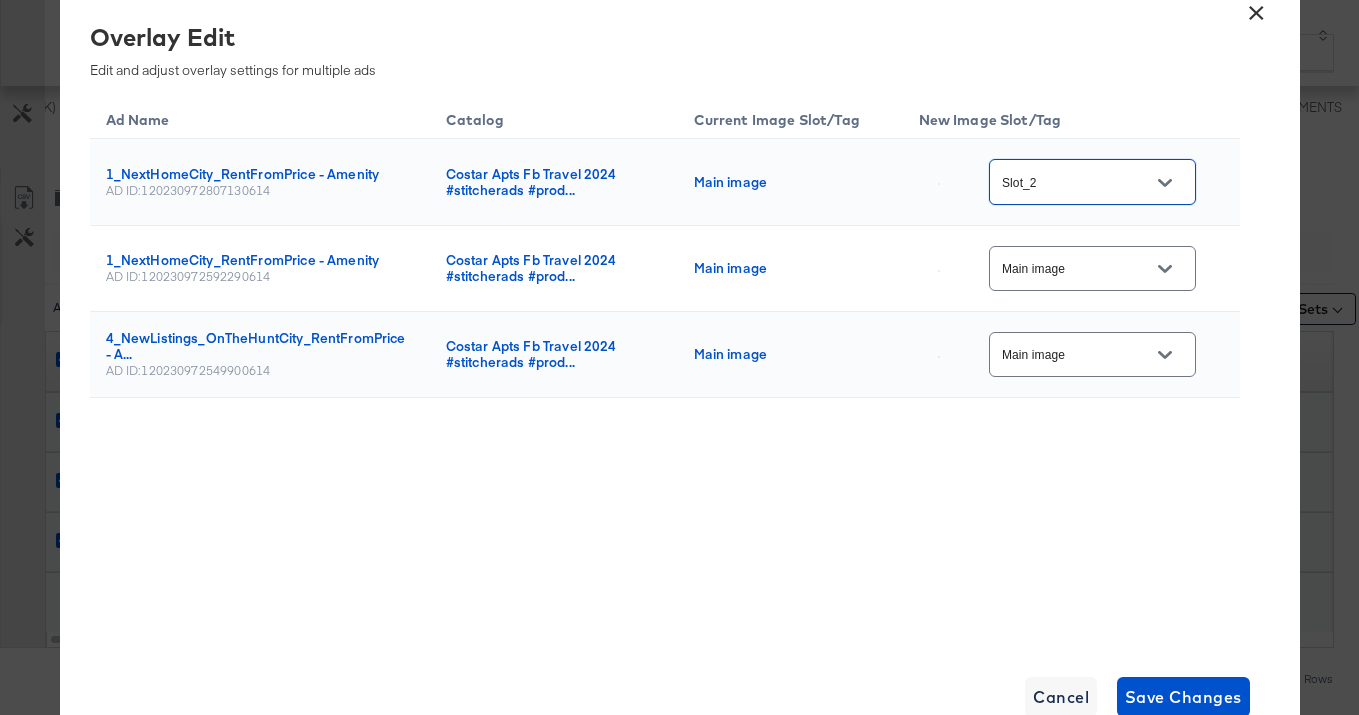 click on "Main image" at bounding box center [1077, 269] 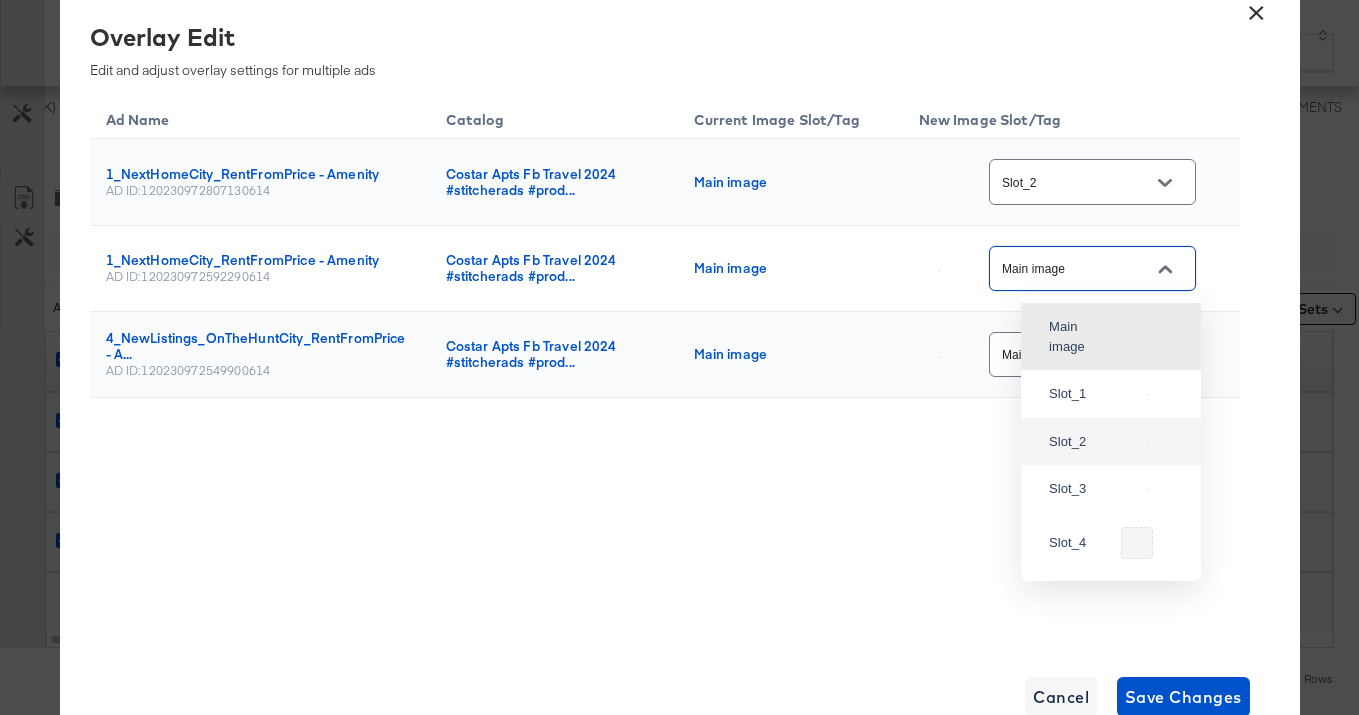 click on "Slot_2" at bounding box center (1111, 442) 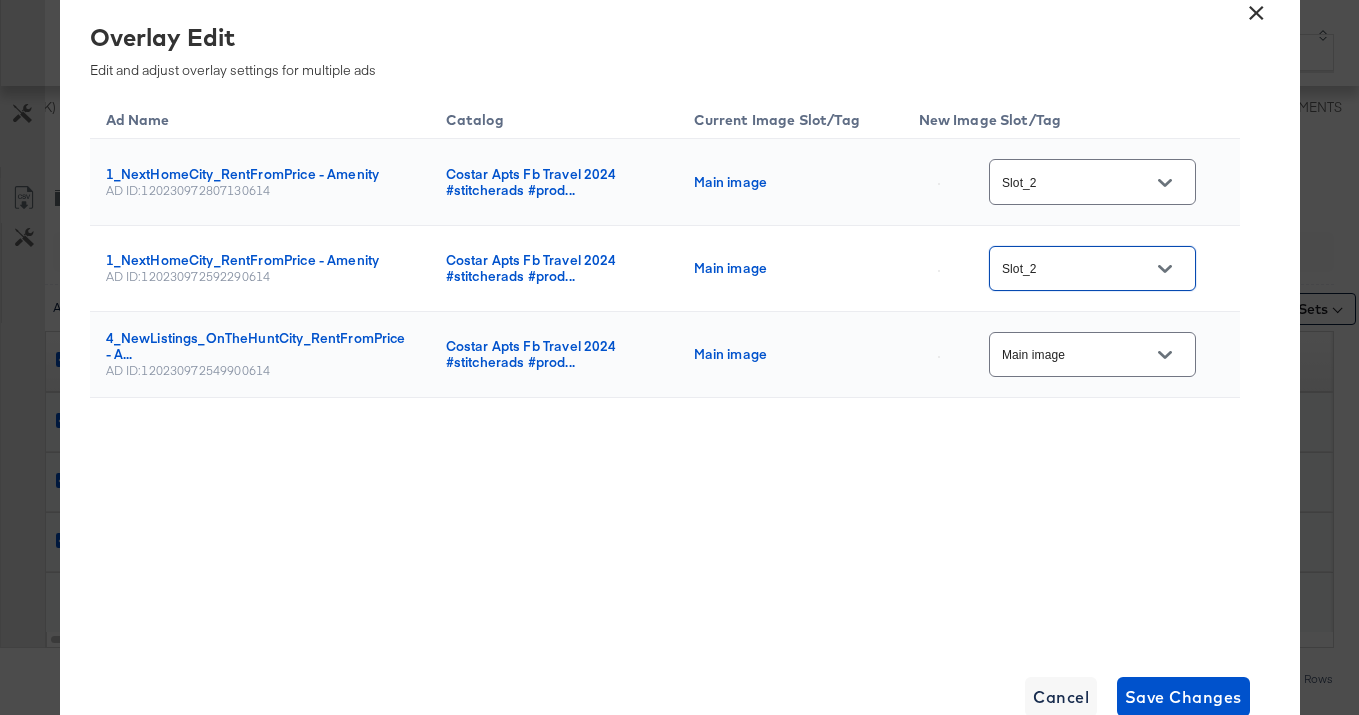 click on "Main image" at bounding box center [1077, 355] 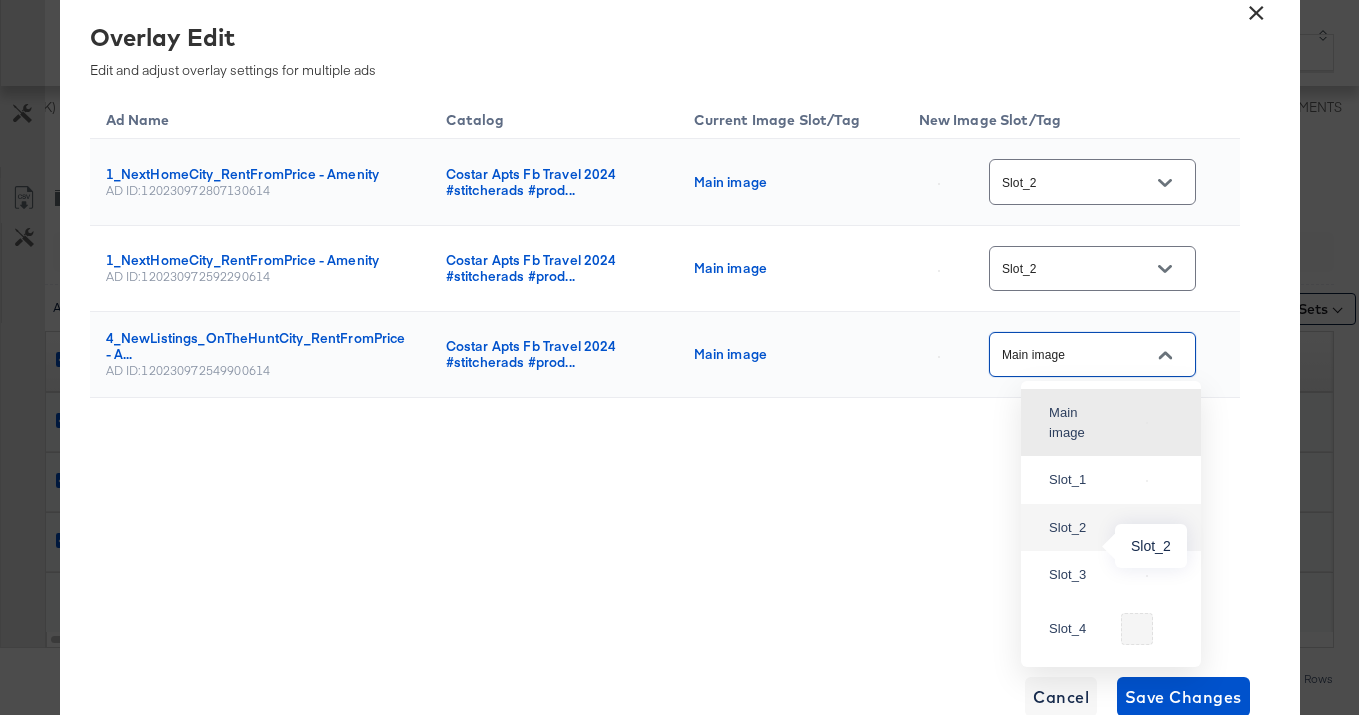 click on "Slot_2" at bounding box center (1075, 528) 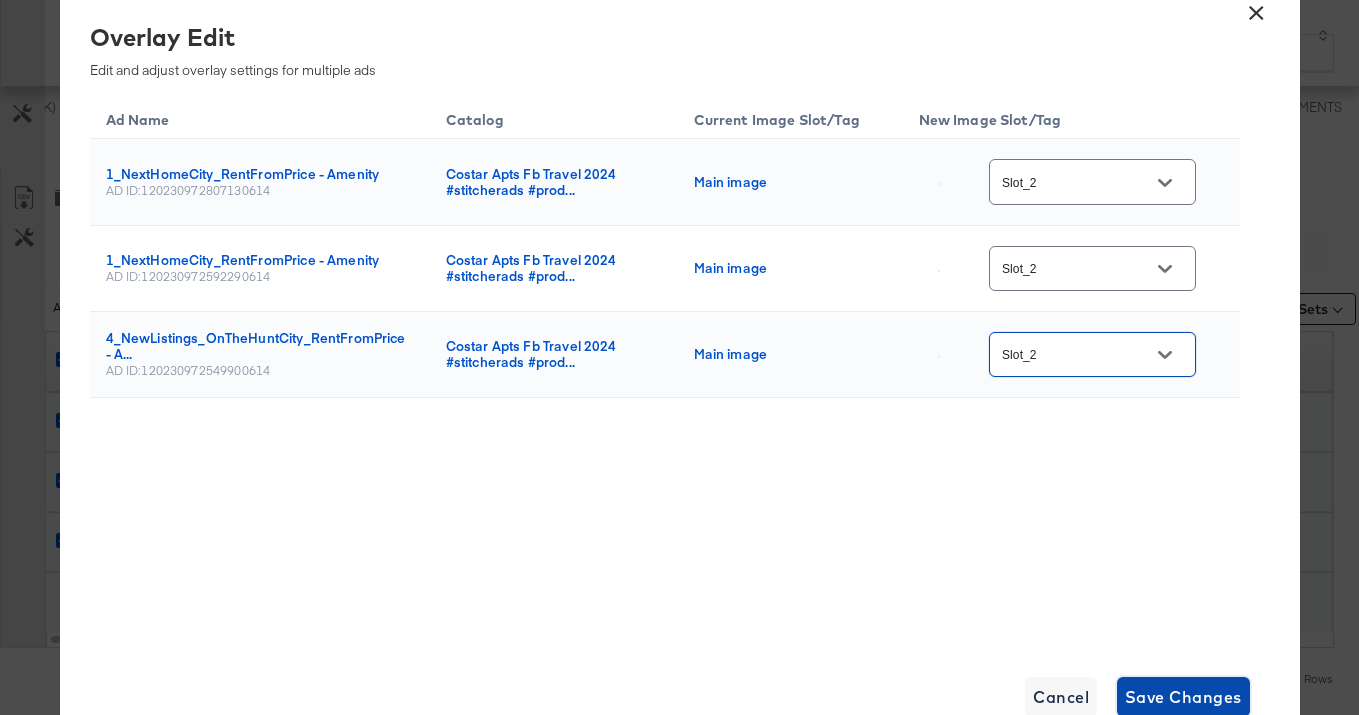 click on "Save Changes" at bounding box center [1183, 697] 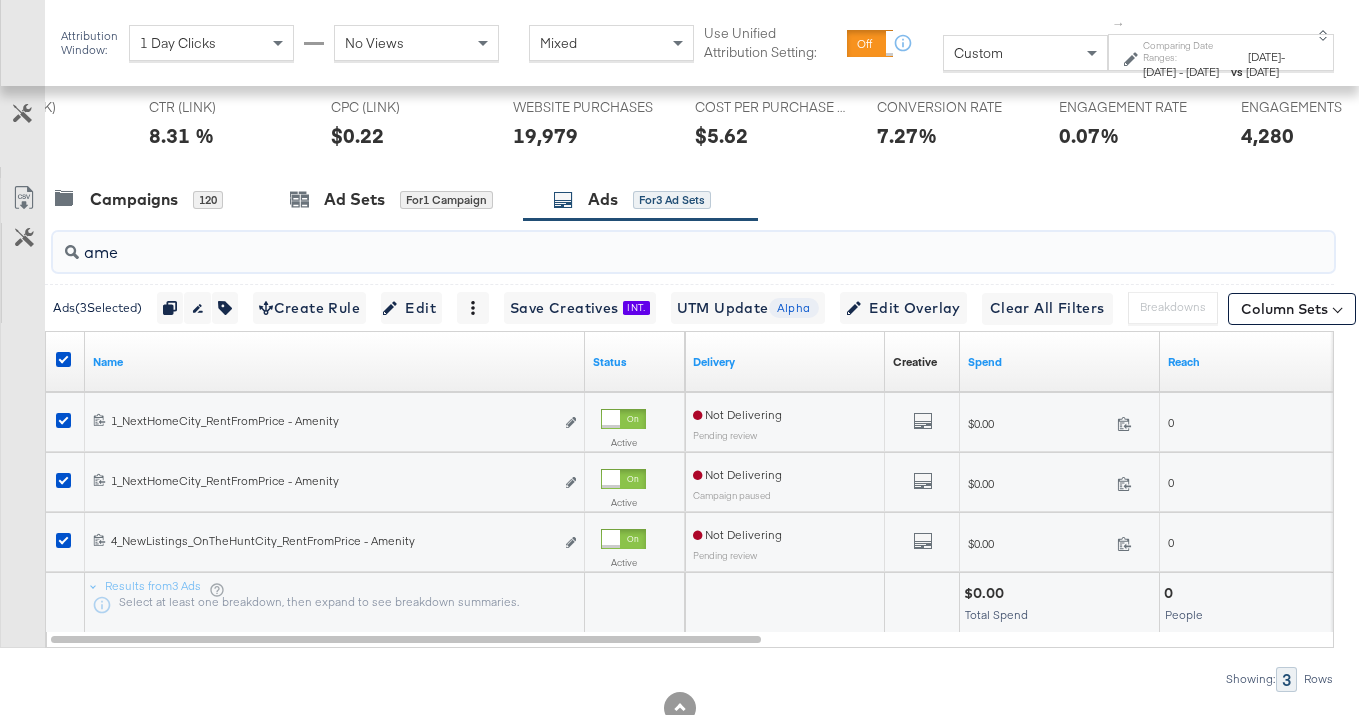click on "ame" at bounding box center [650, 244] 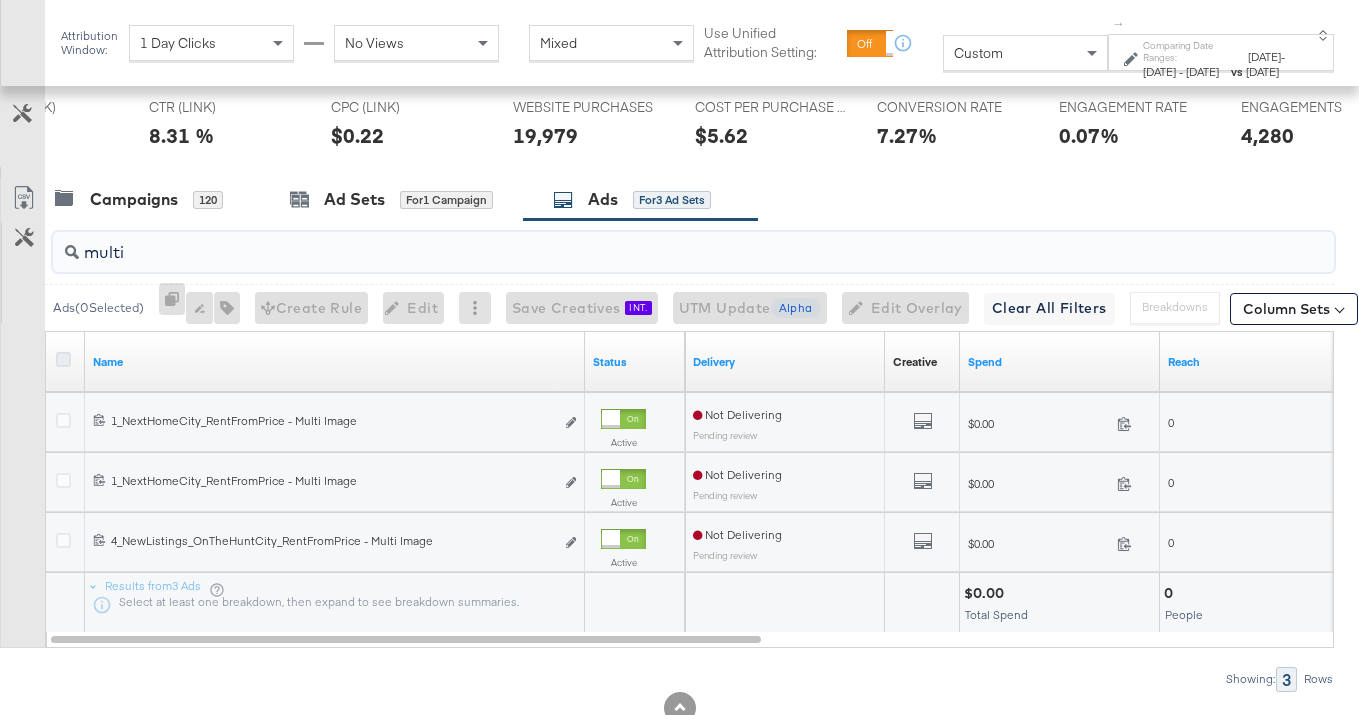 type on "multi" 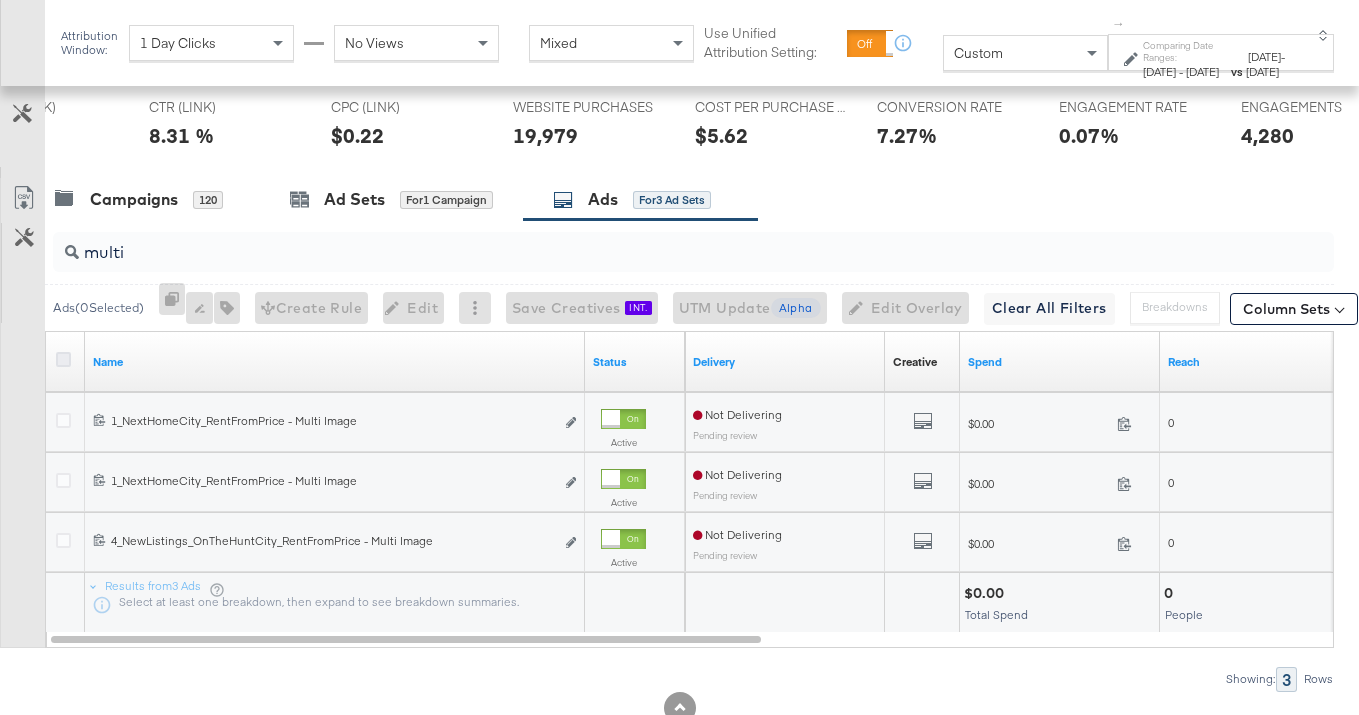 click at bounding box center [63, 359] 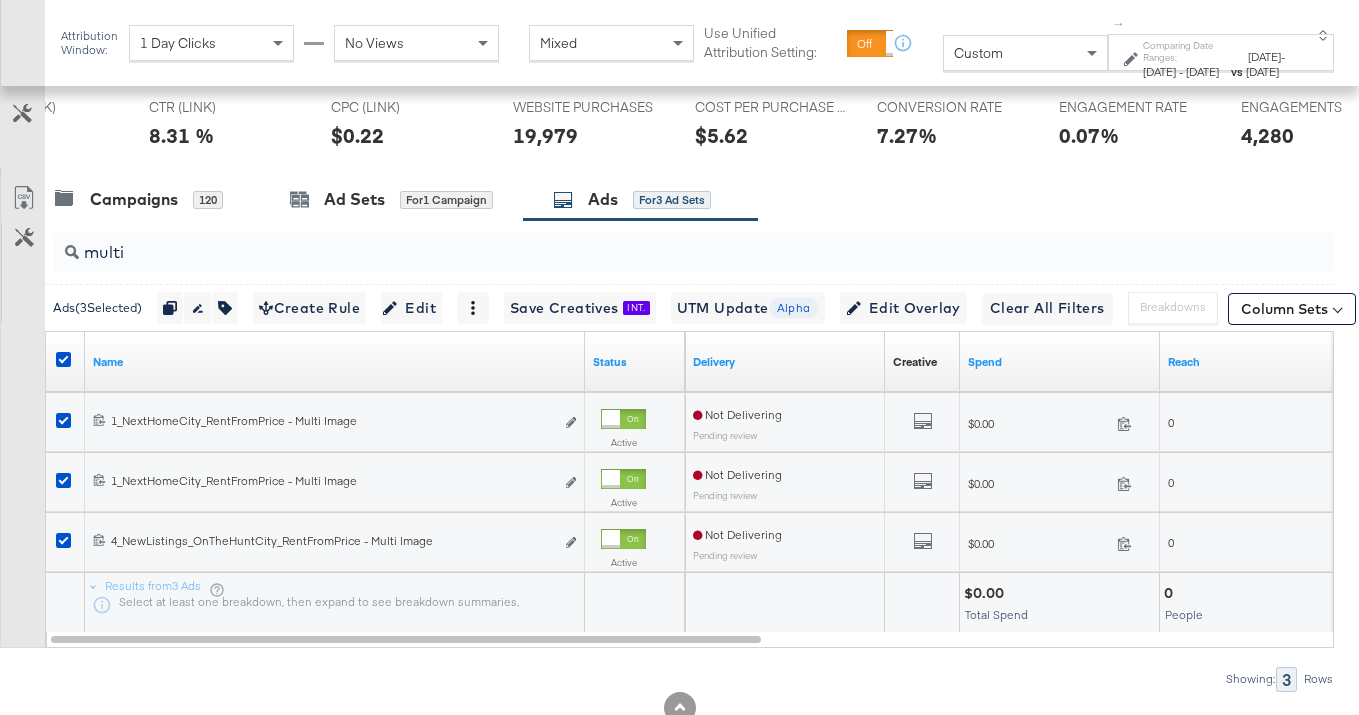 click at bounding box center [66, 362] 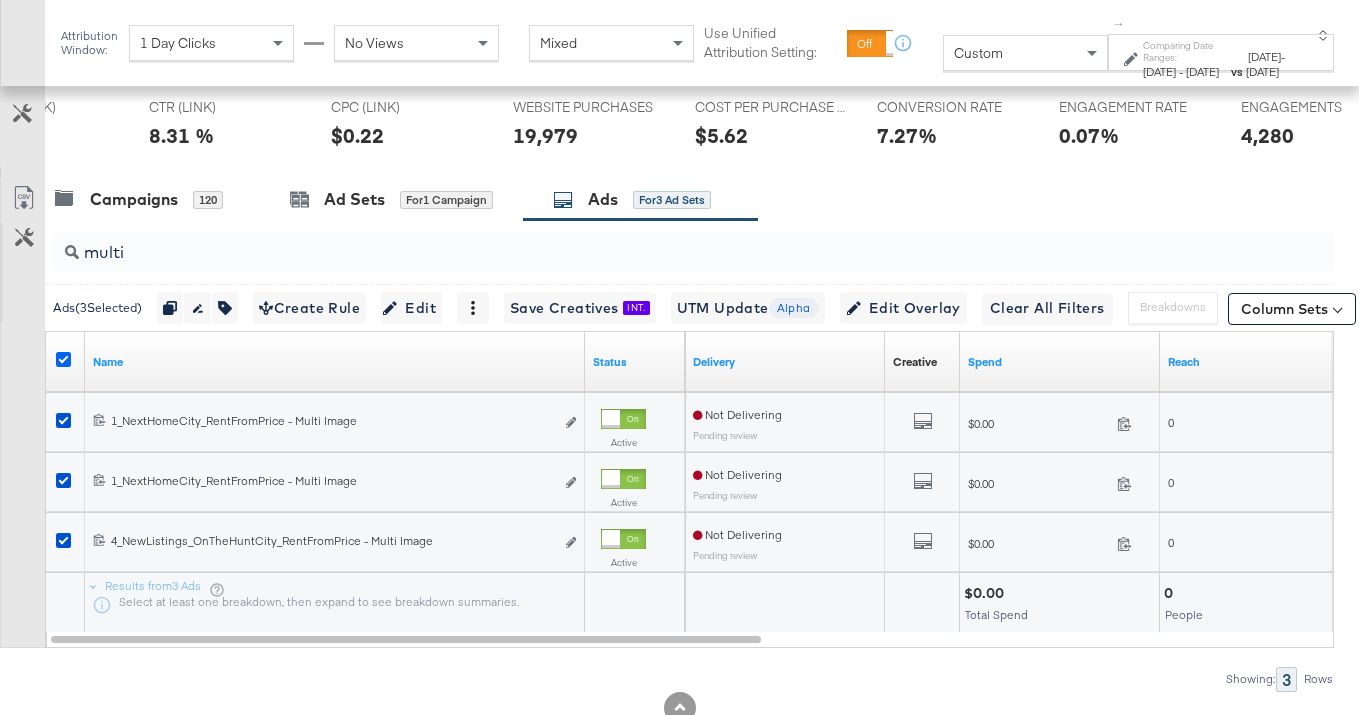 click at bounding box center [66, 362] 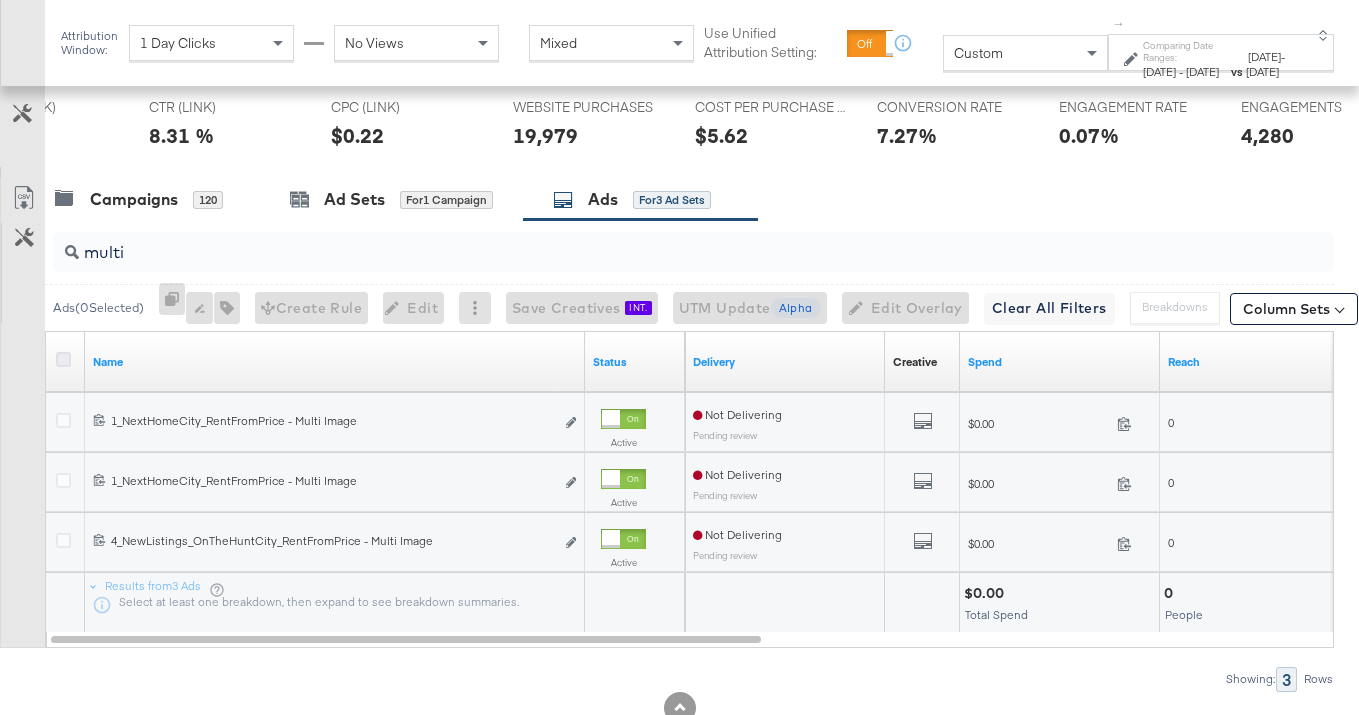click at bounding box center [63, 359] 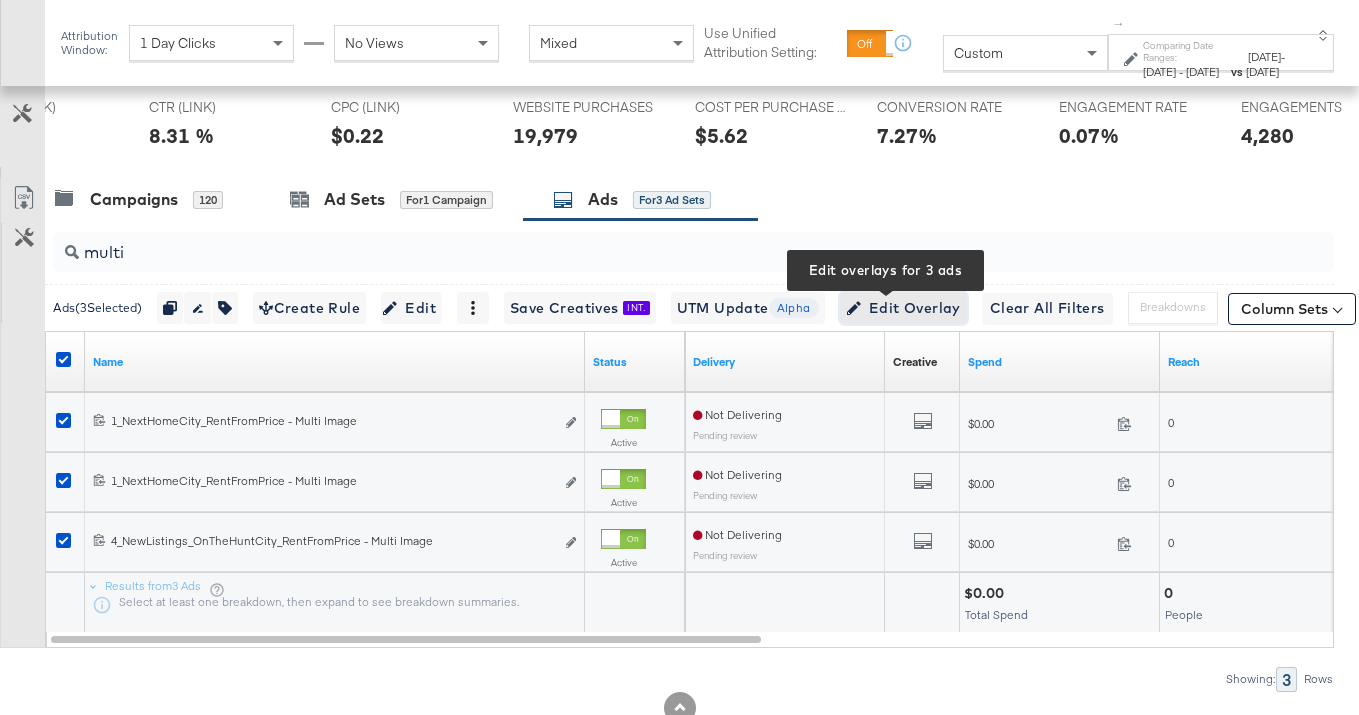 click on "Edit Overlay Edit overlays for 3 ads" at bounding box center [903, 308] 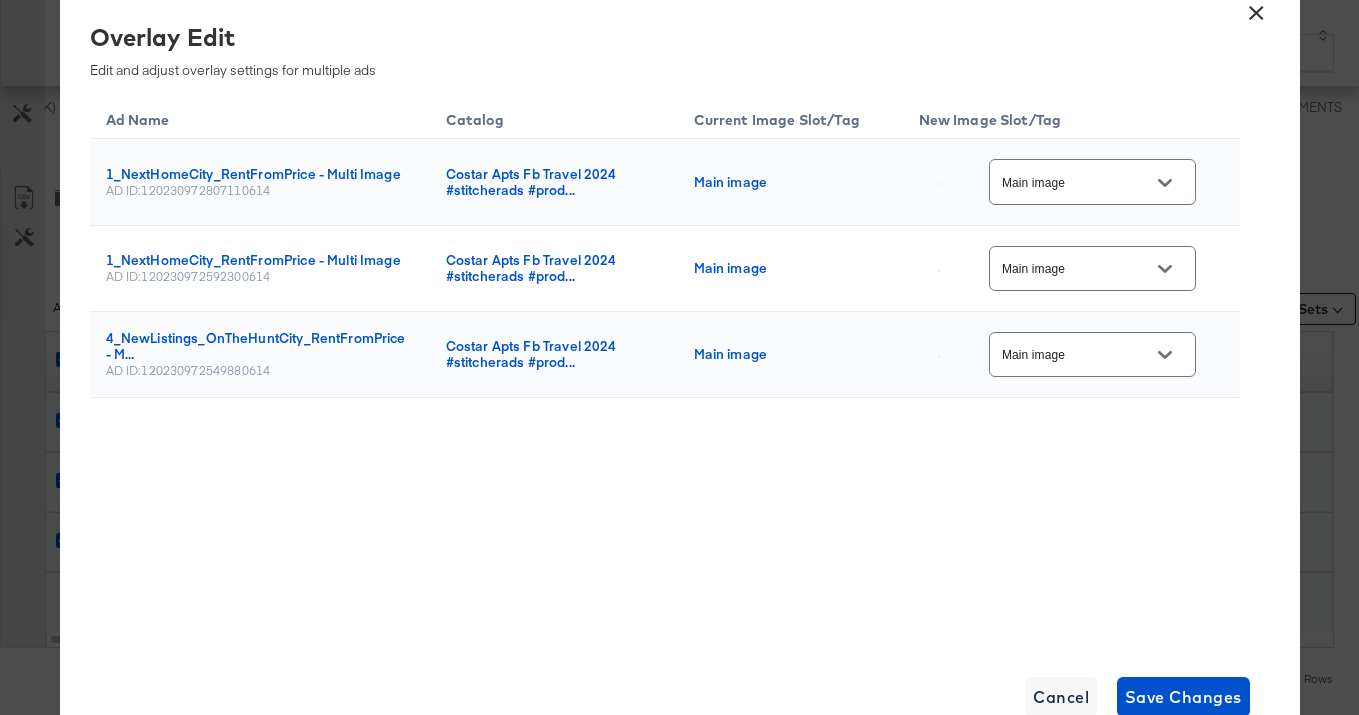 click on "Main image" at bounding box center (1077, 182) 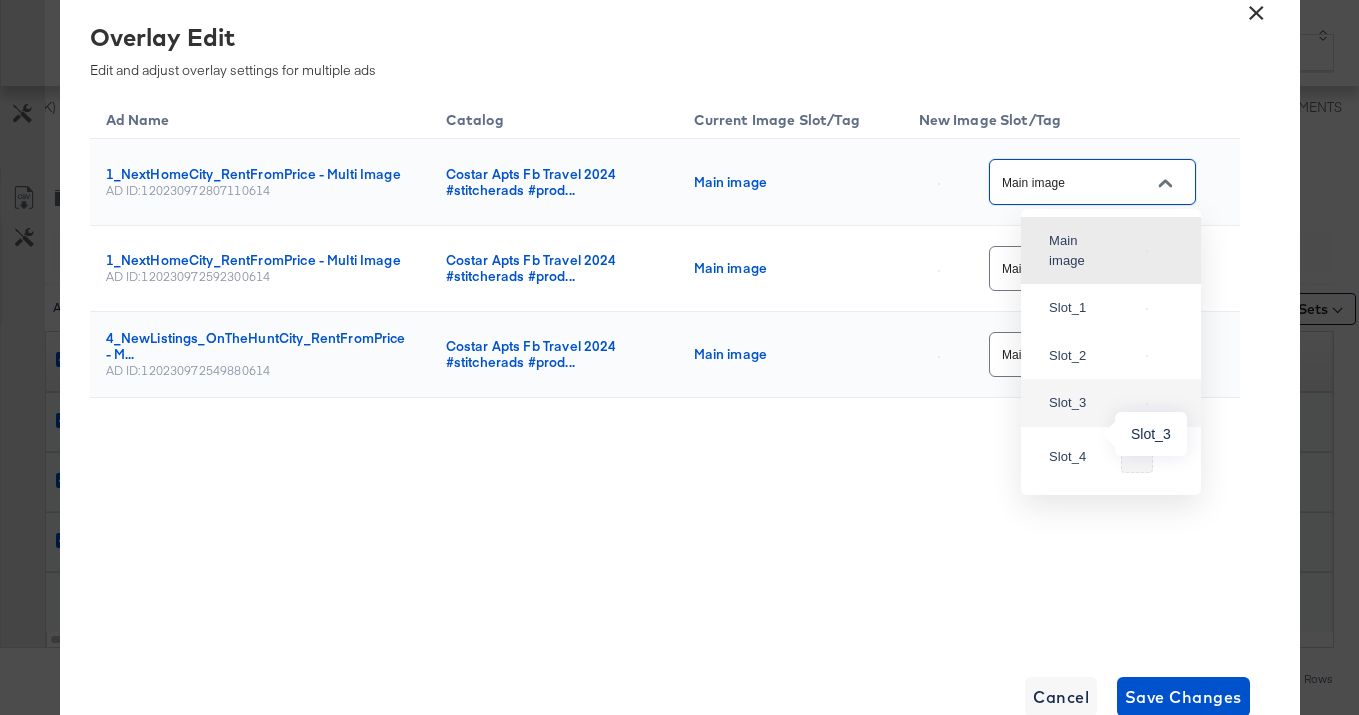 click on "Slot_3" at bounding box center (1075, 403) 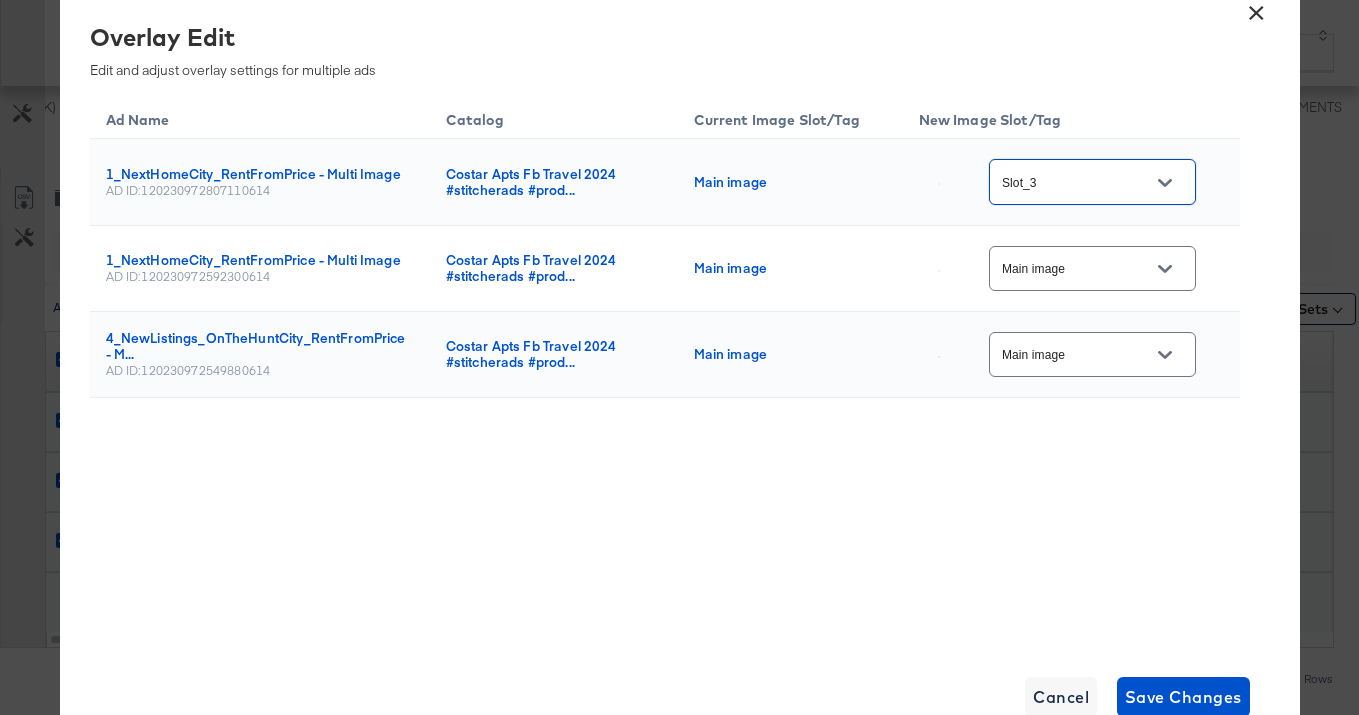 click on "Main image" at bounding box center [1077, 269] 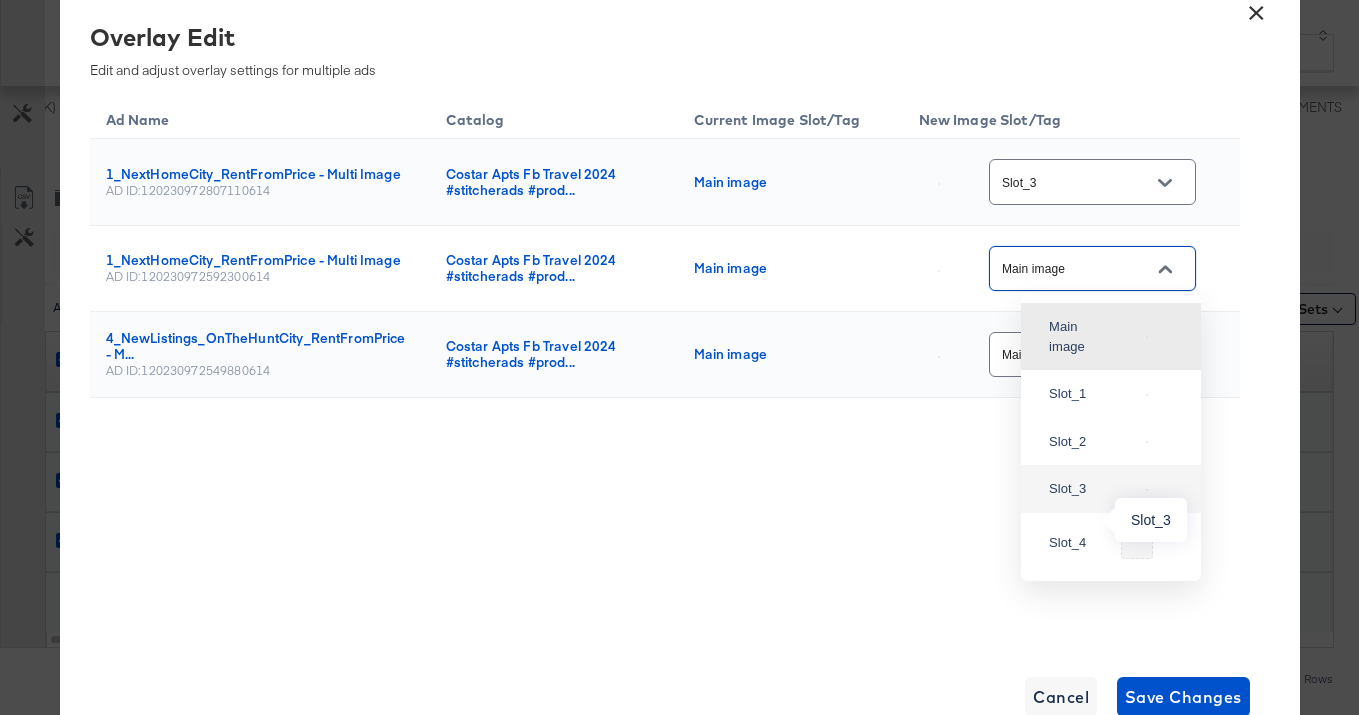 click on "Slot_3" at bounding box center (1075, 489) 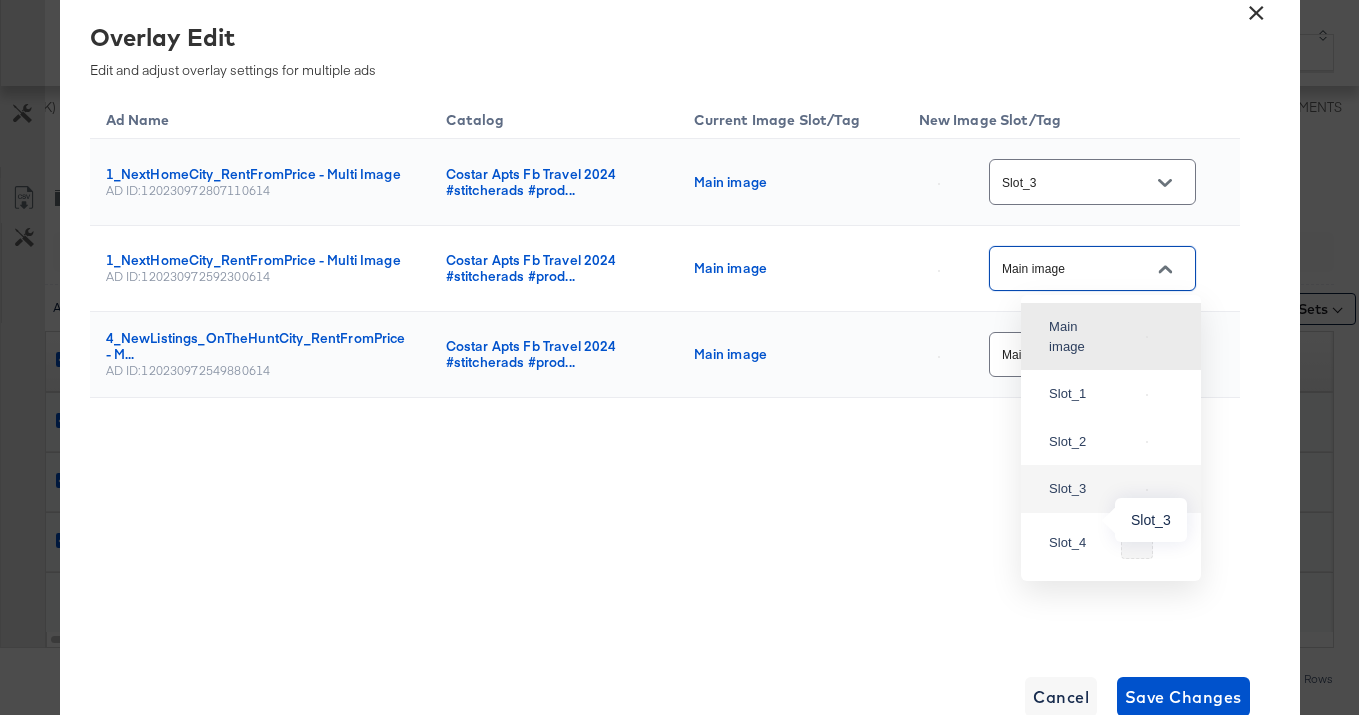 type on "Slot_3" 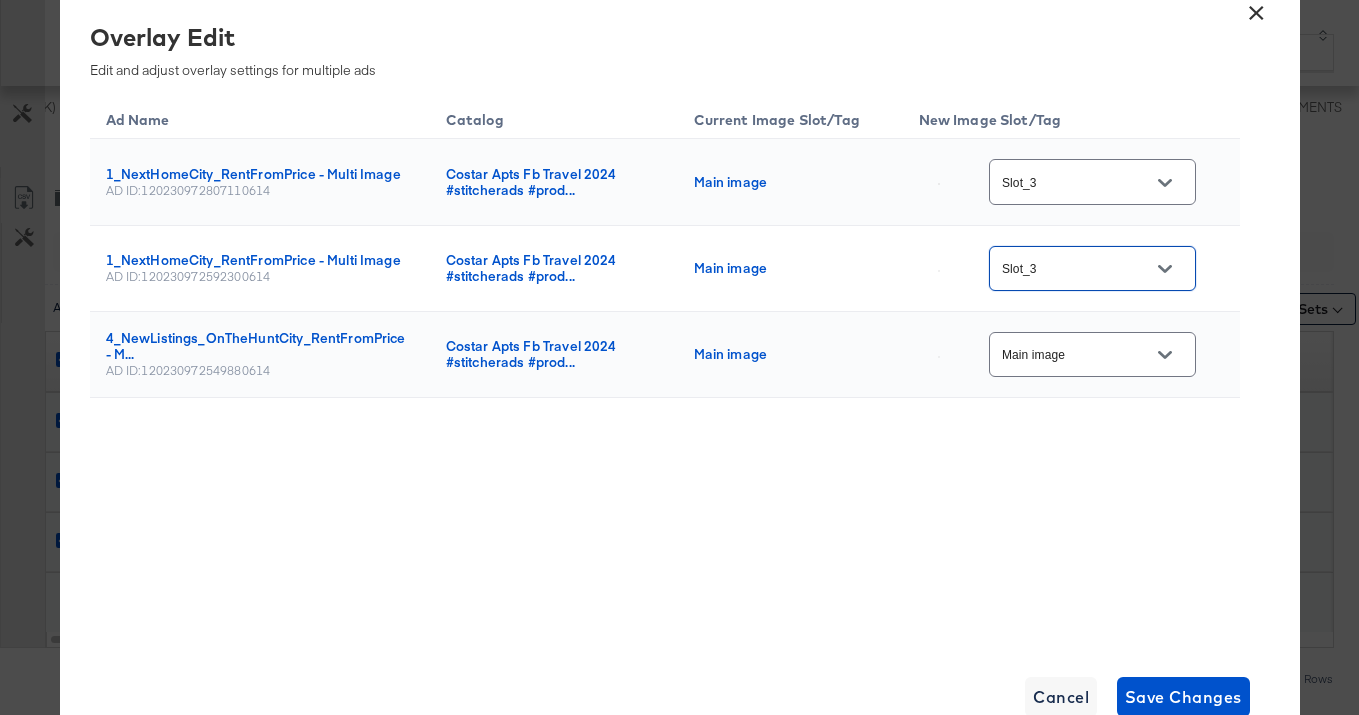 click on "Main image" at bounding box center [1077, 355] 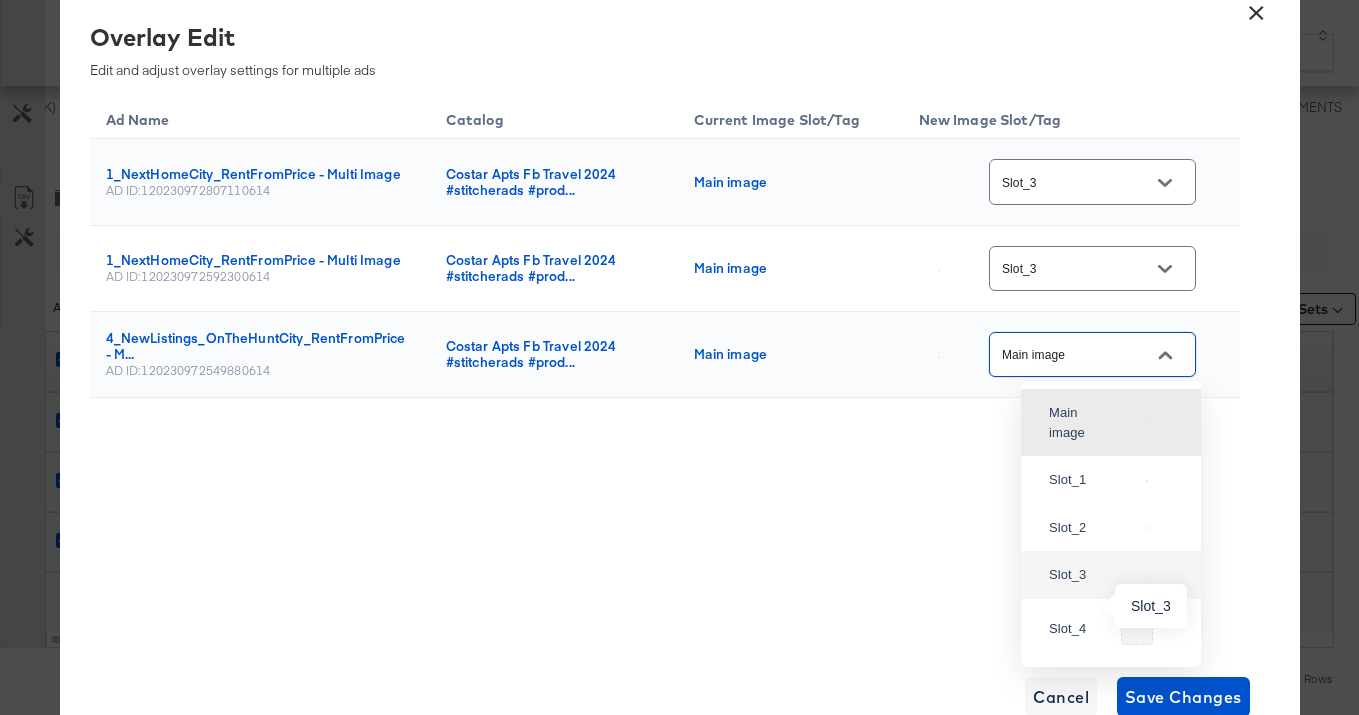 click on "Slot_3" at bounding box center (1075, 575) 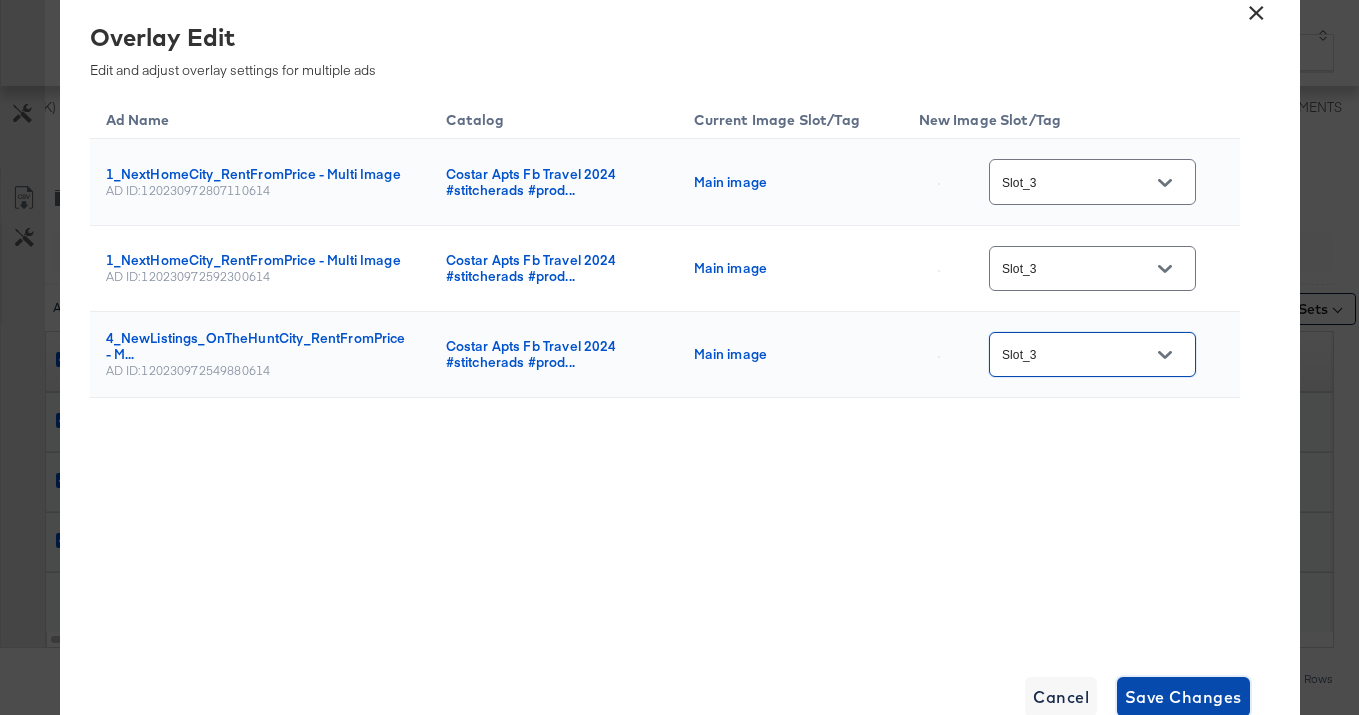 click on "Save Changes" at bounding box center (1183, 697) 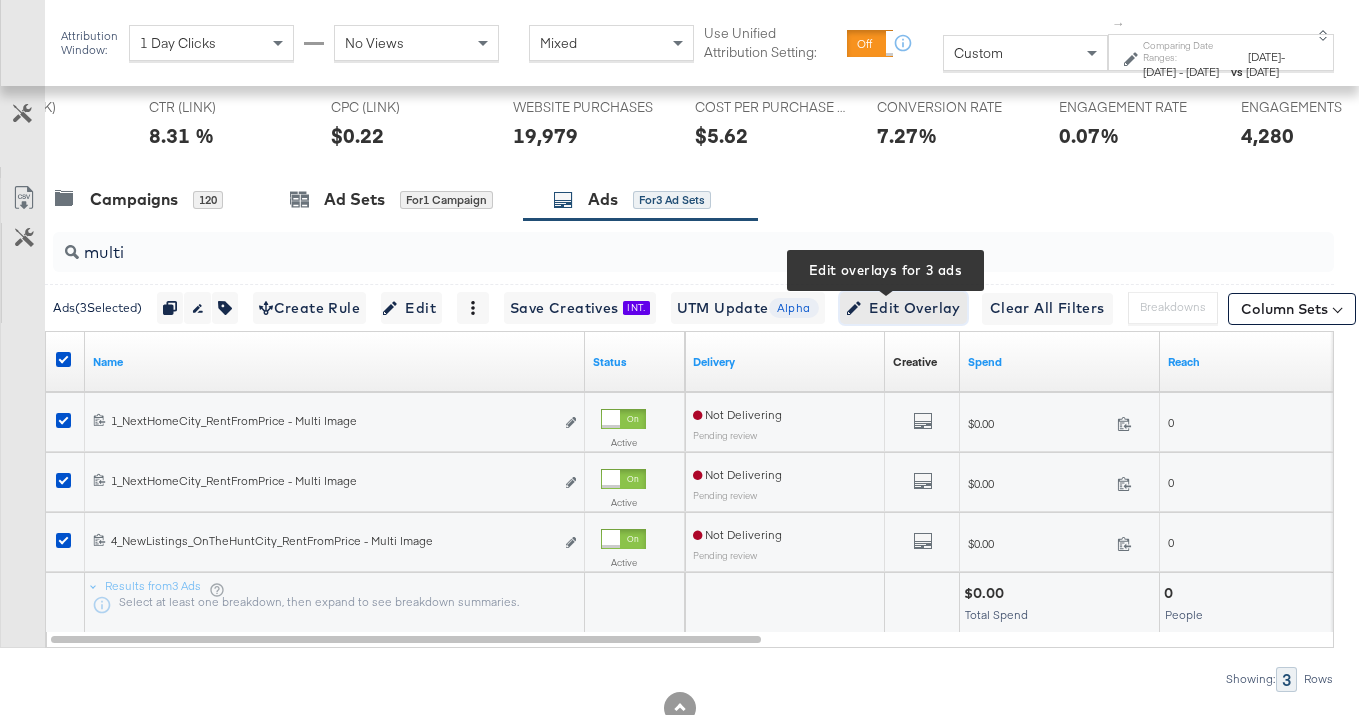 click on "Edit Overlay Edit overlays for 3 ads" at bounding box center (903, 308) 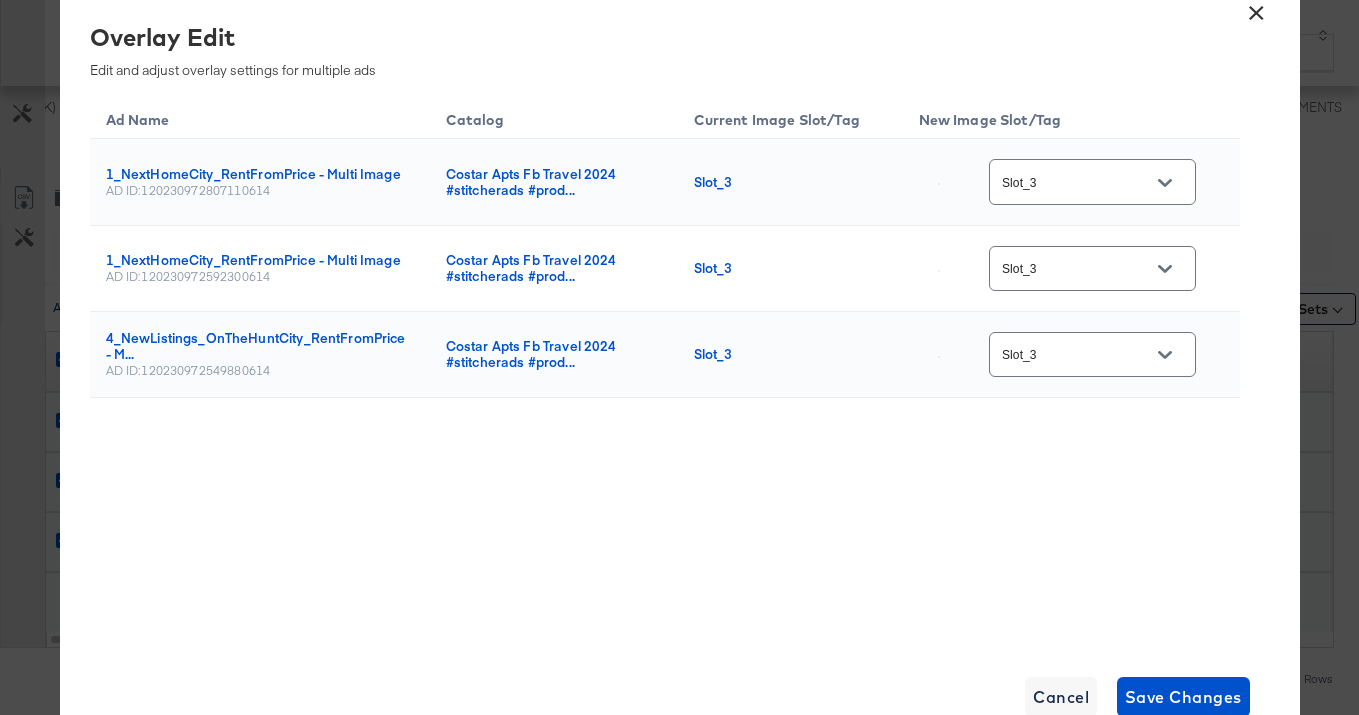 click on "×" at bounding box center [1257, 8] 